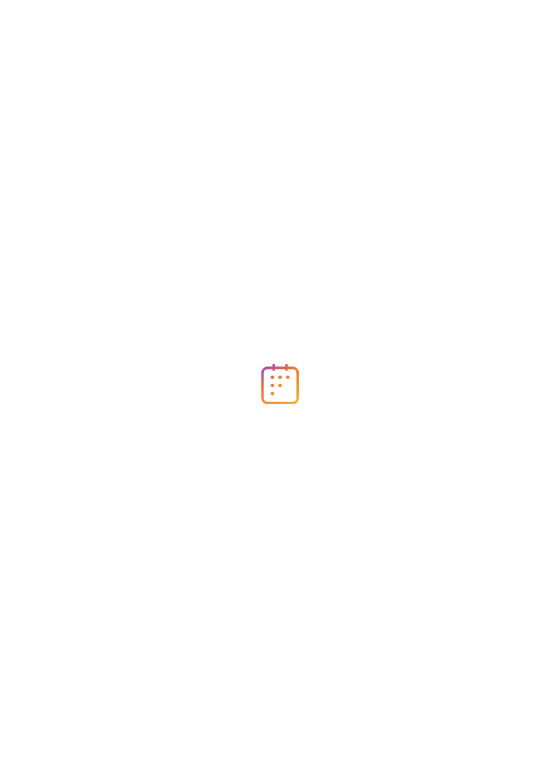 scroll, scrollTop: 0, scrollLeft: 0, axis: both 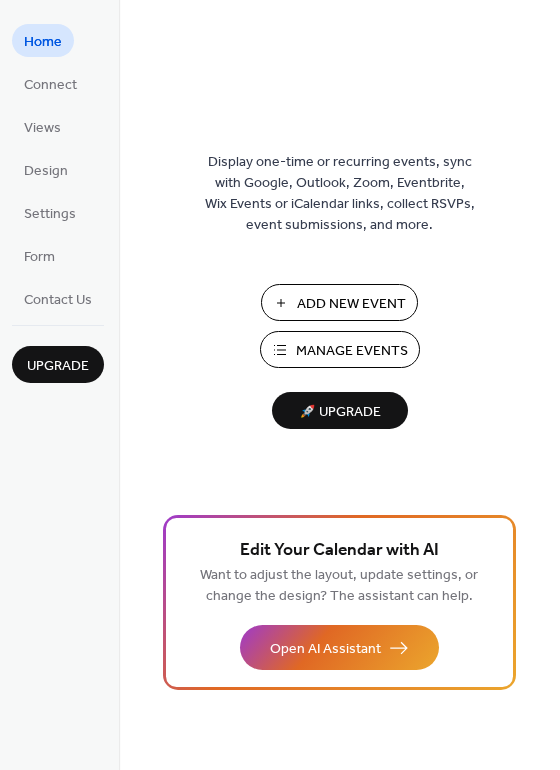 click on "Add New Event" at bounding box center [351, 304] 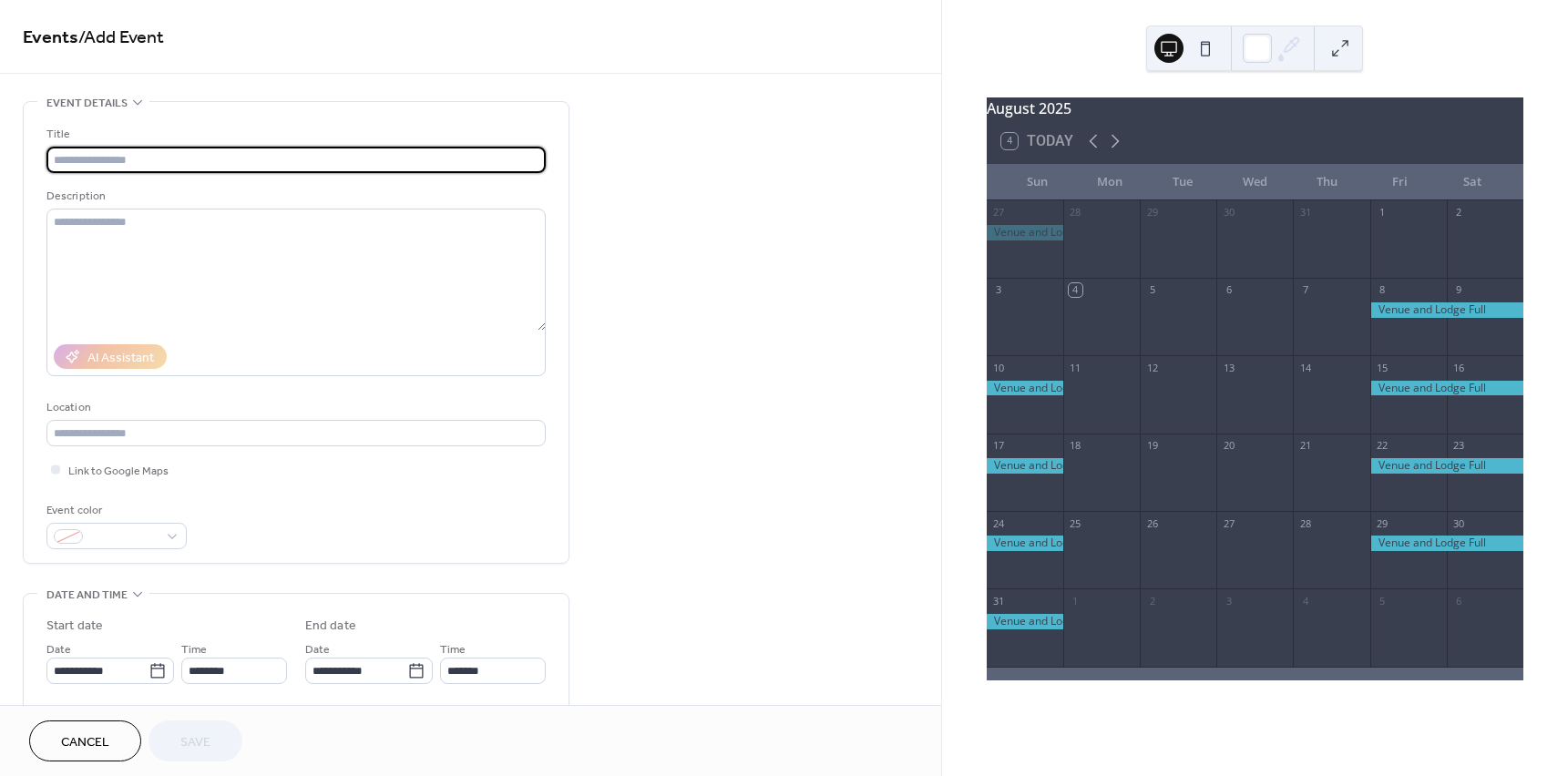 scroll, scrollTop: 0, scrollLeft: 0, axis: both 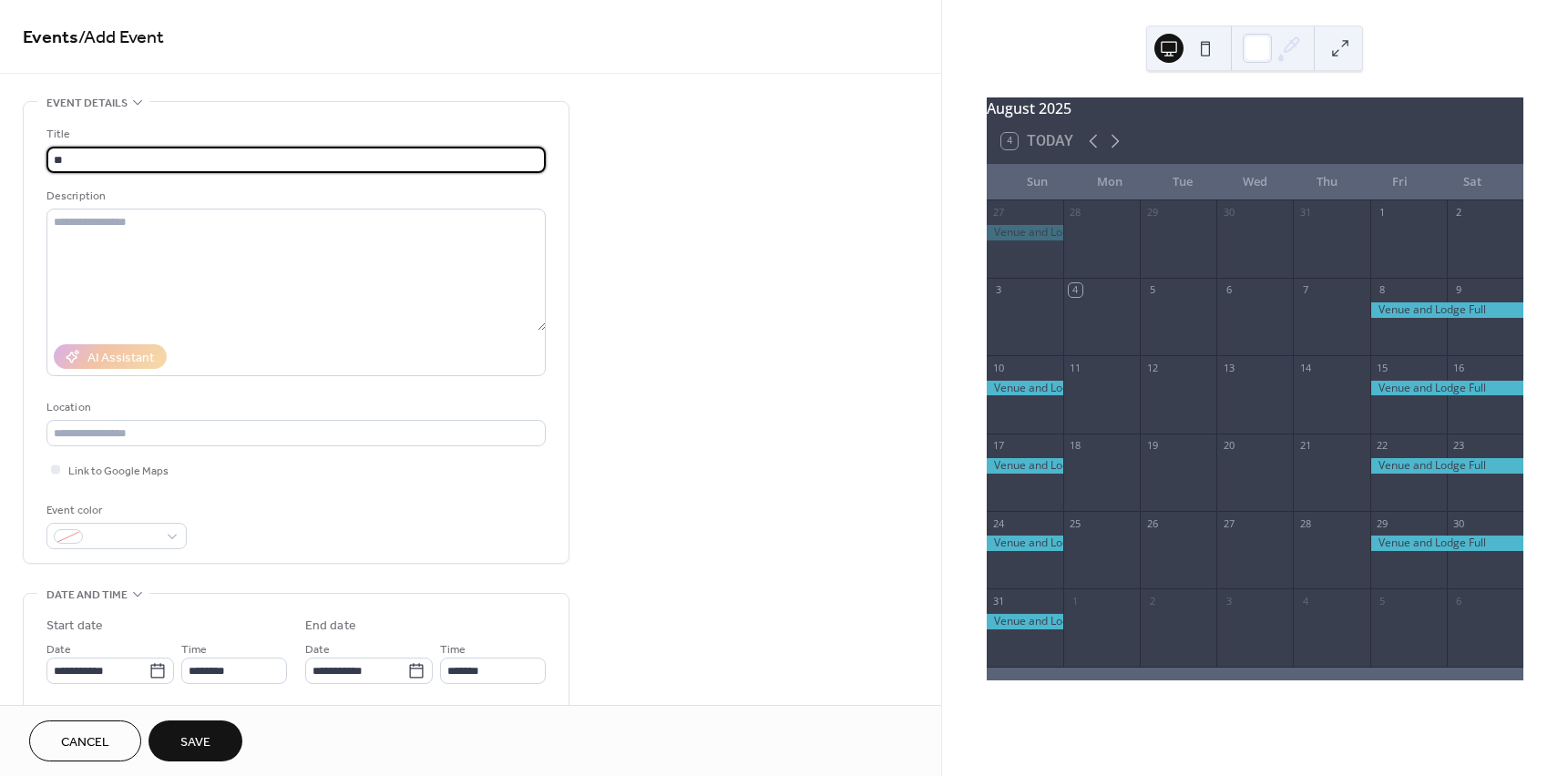 type on "*" 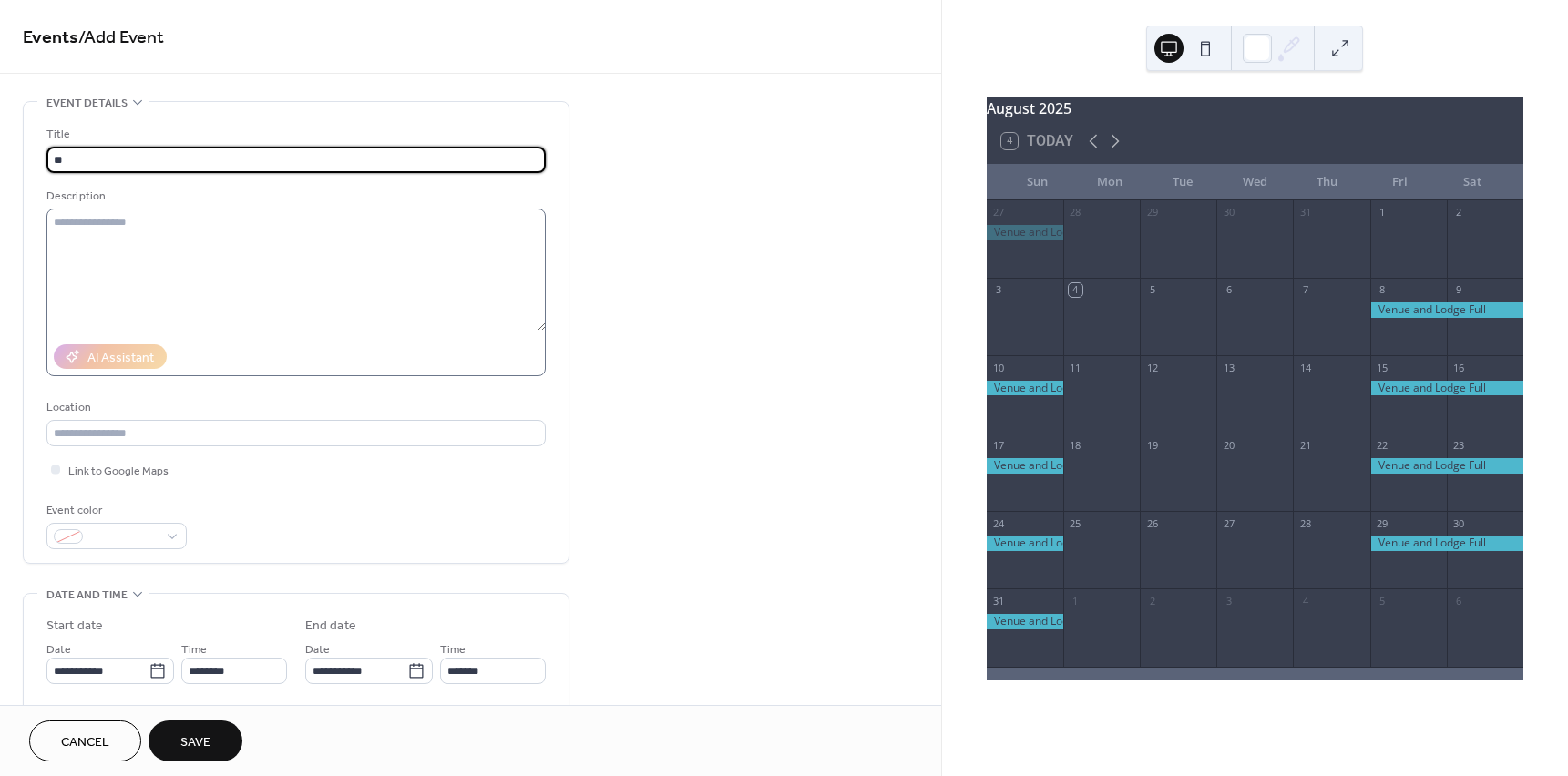 type on "**********" 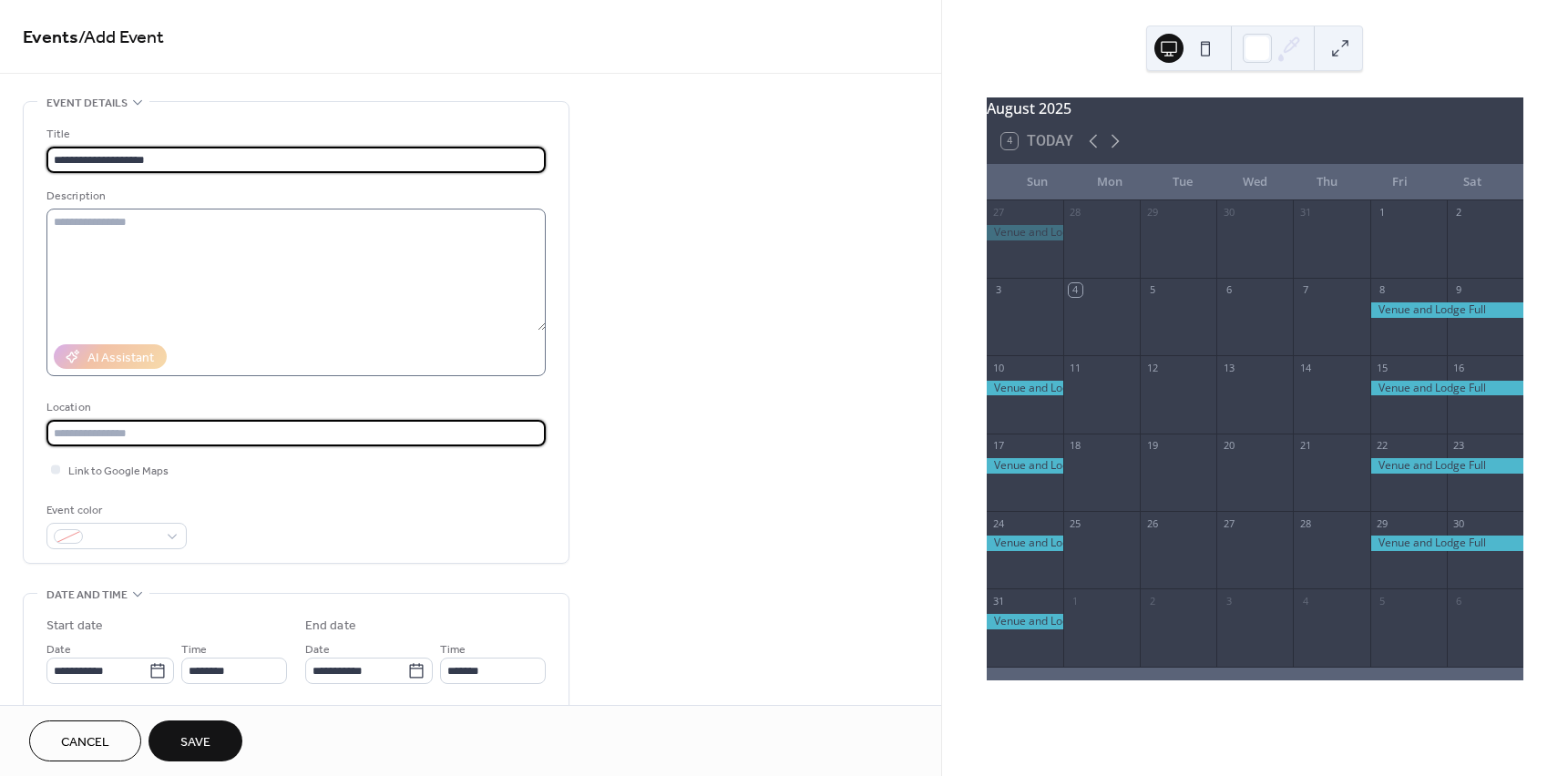 type on "**********" 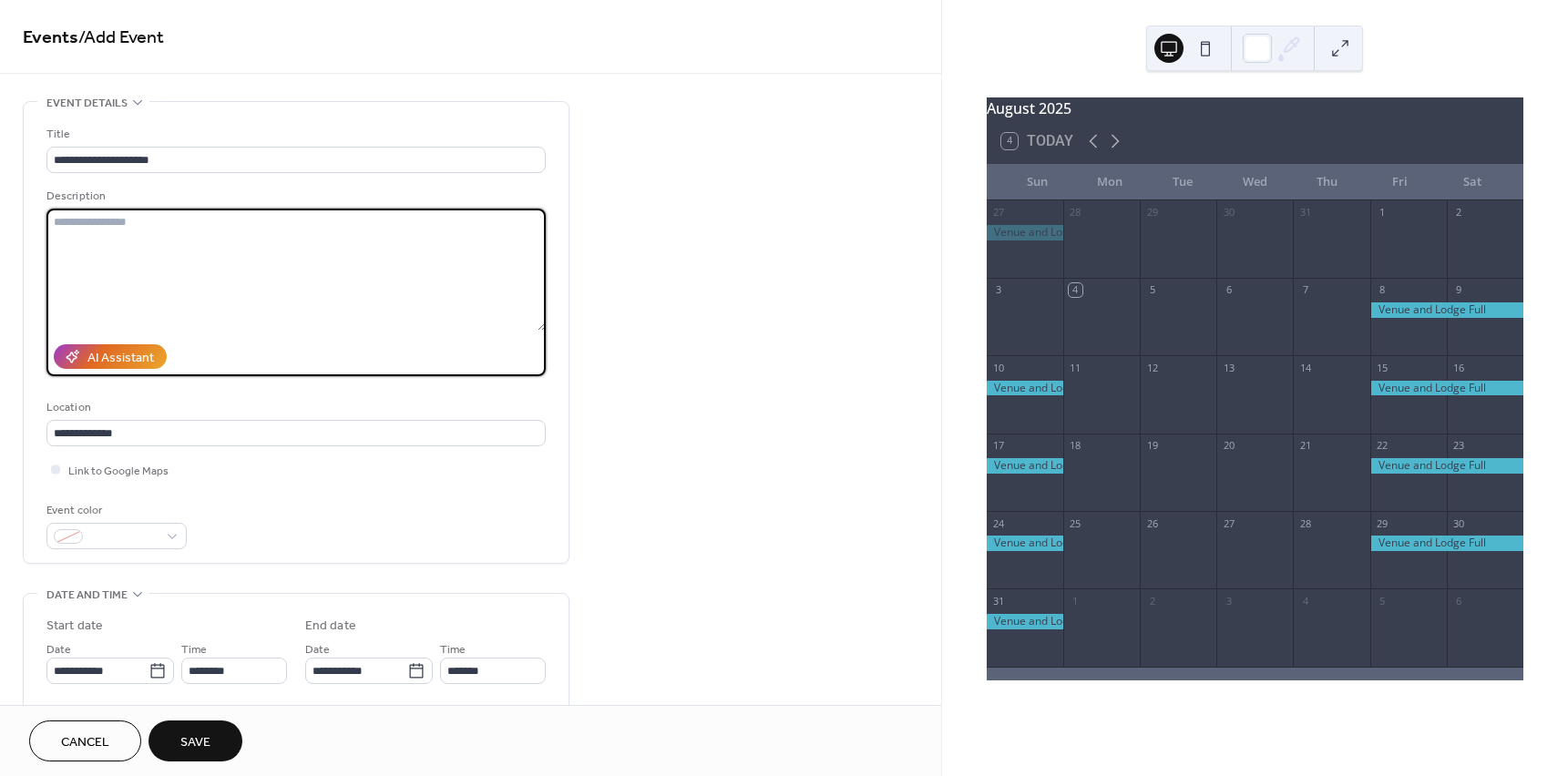 click at bounding box center [296, 270] 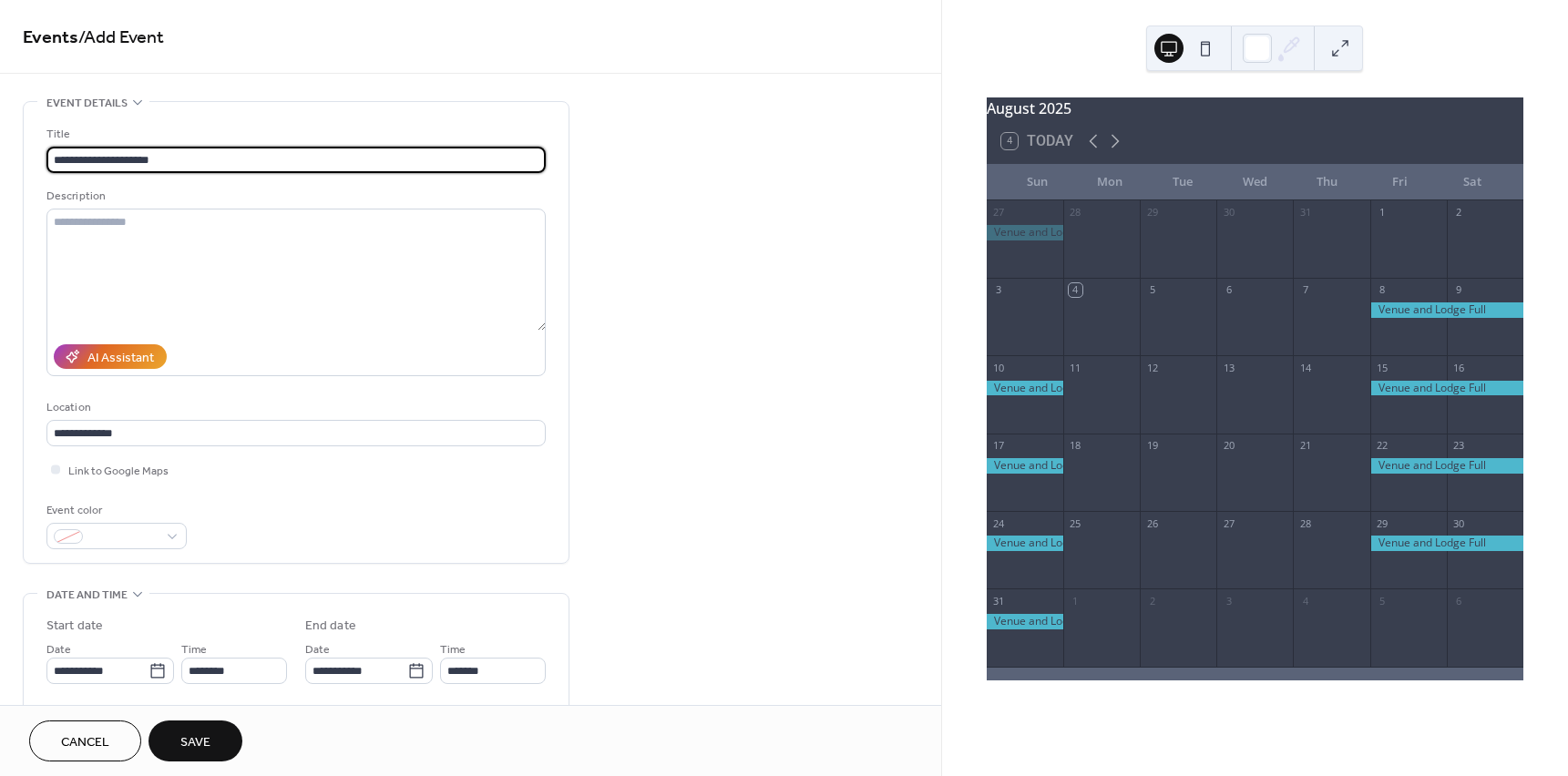 click on "**********" at bounding box center [296, 159] 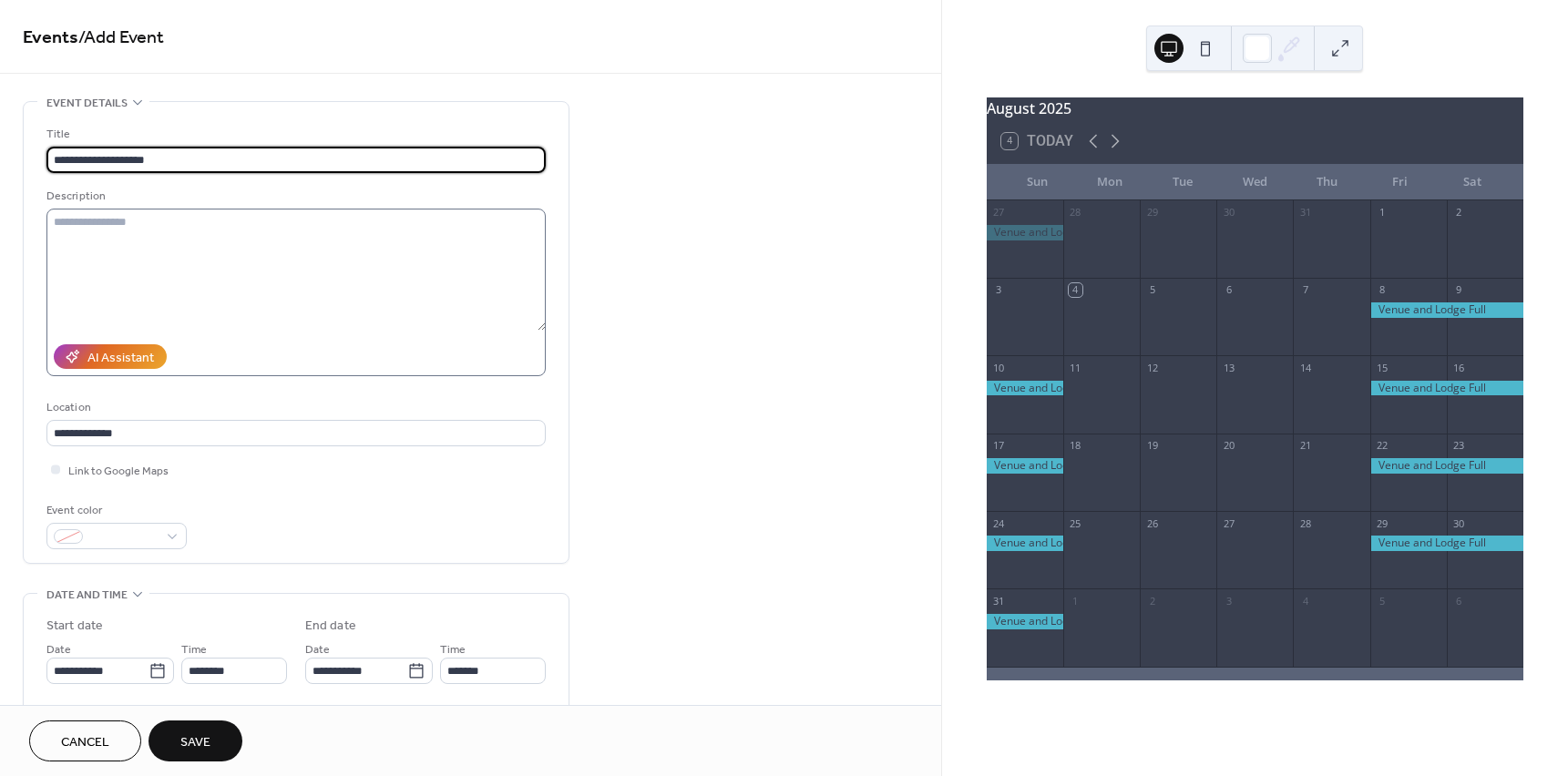 type on "**********" 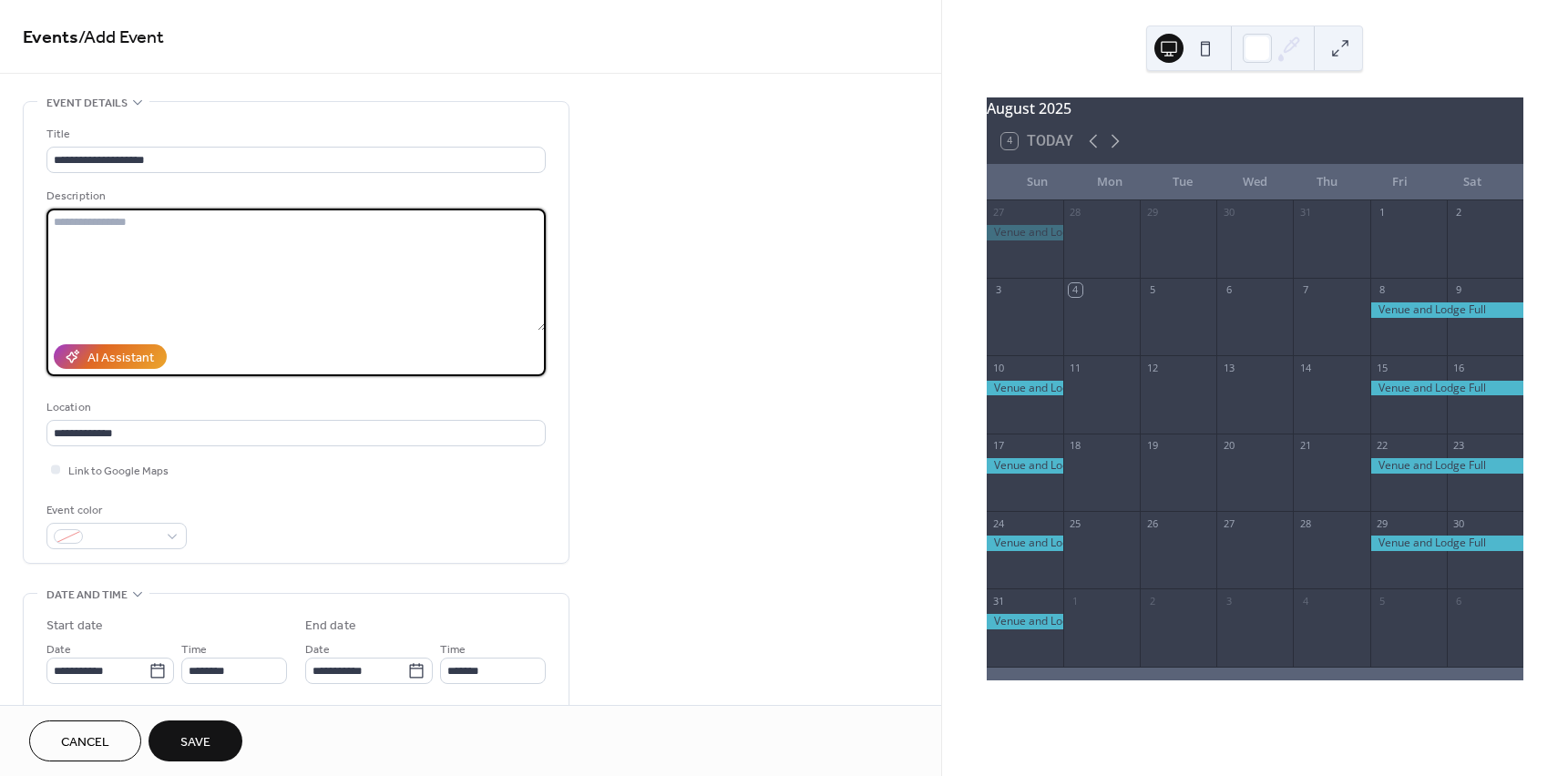 click at bounding box center (296, 270) 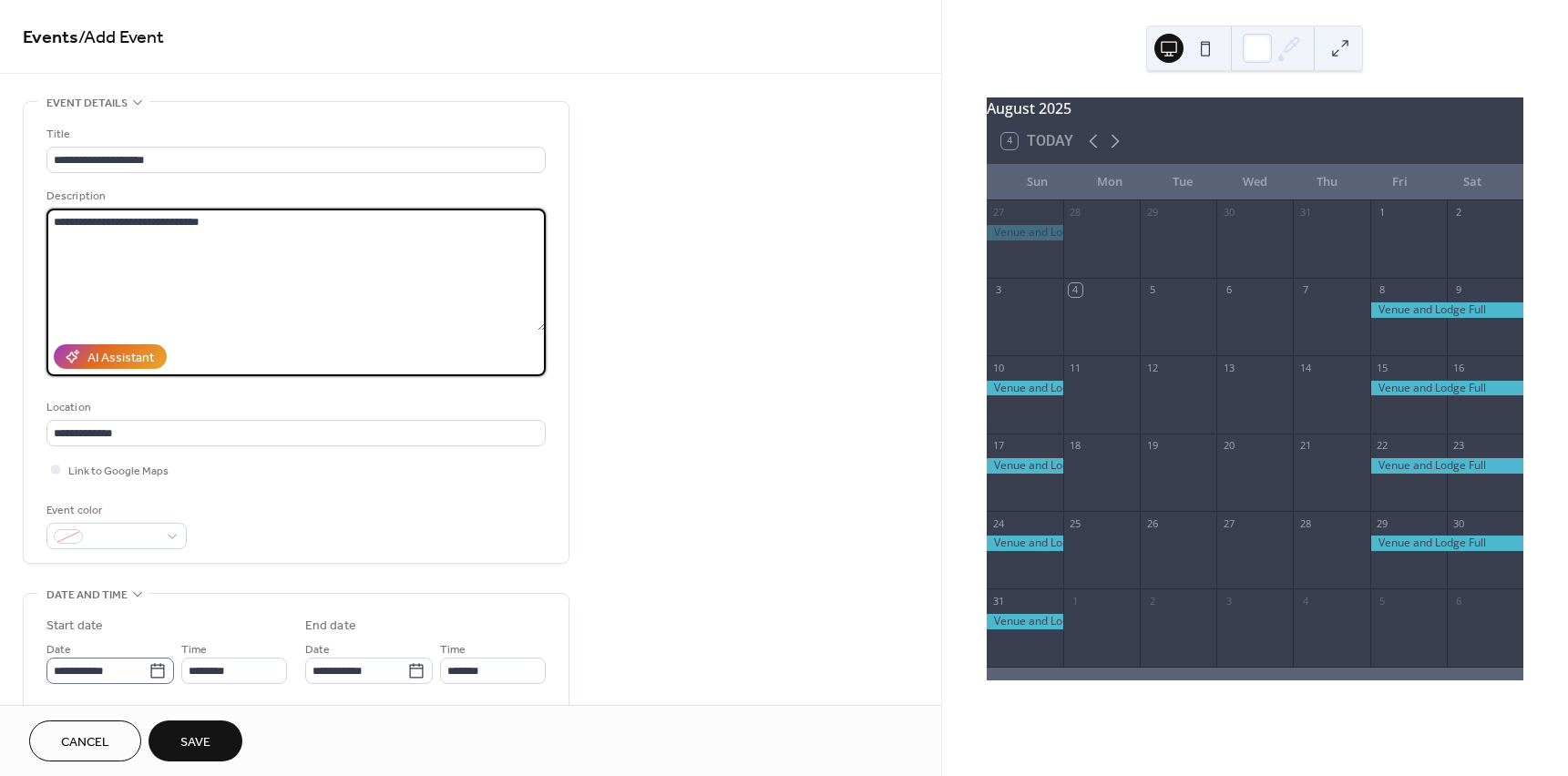 type on "**********" 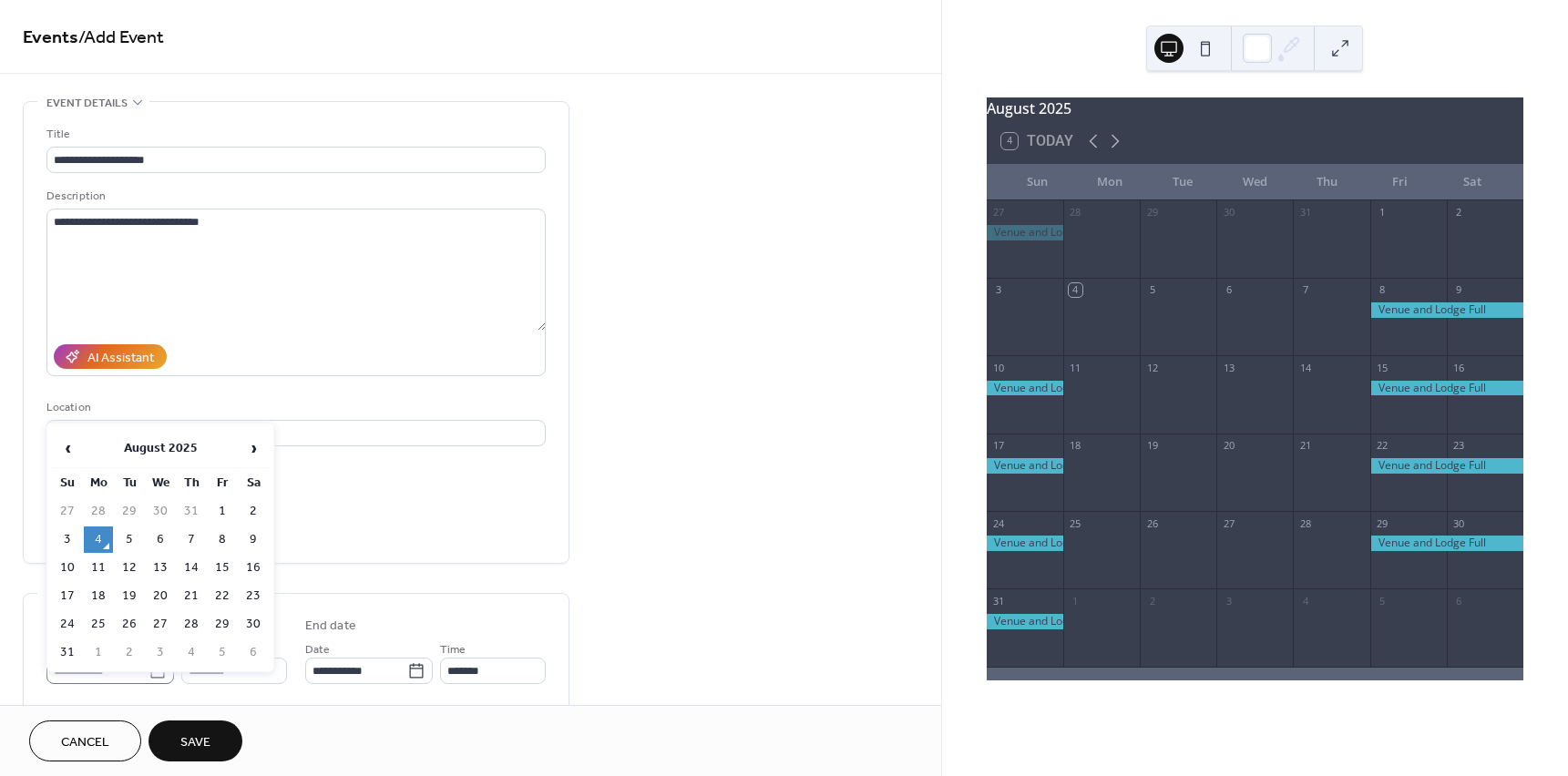 click on "**********" at bounding box center [784, 388] 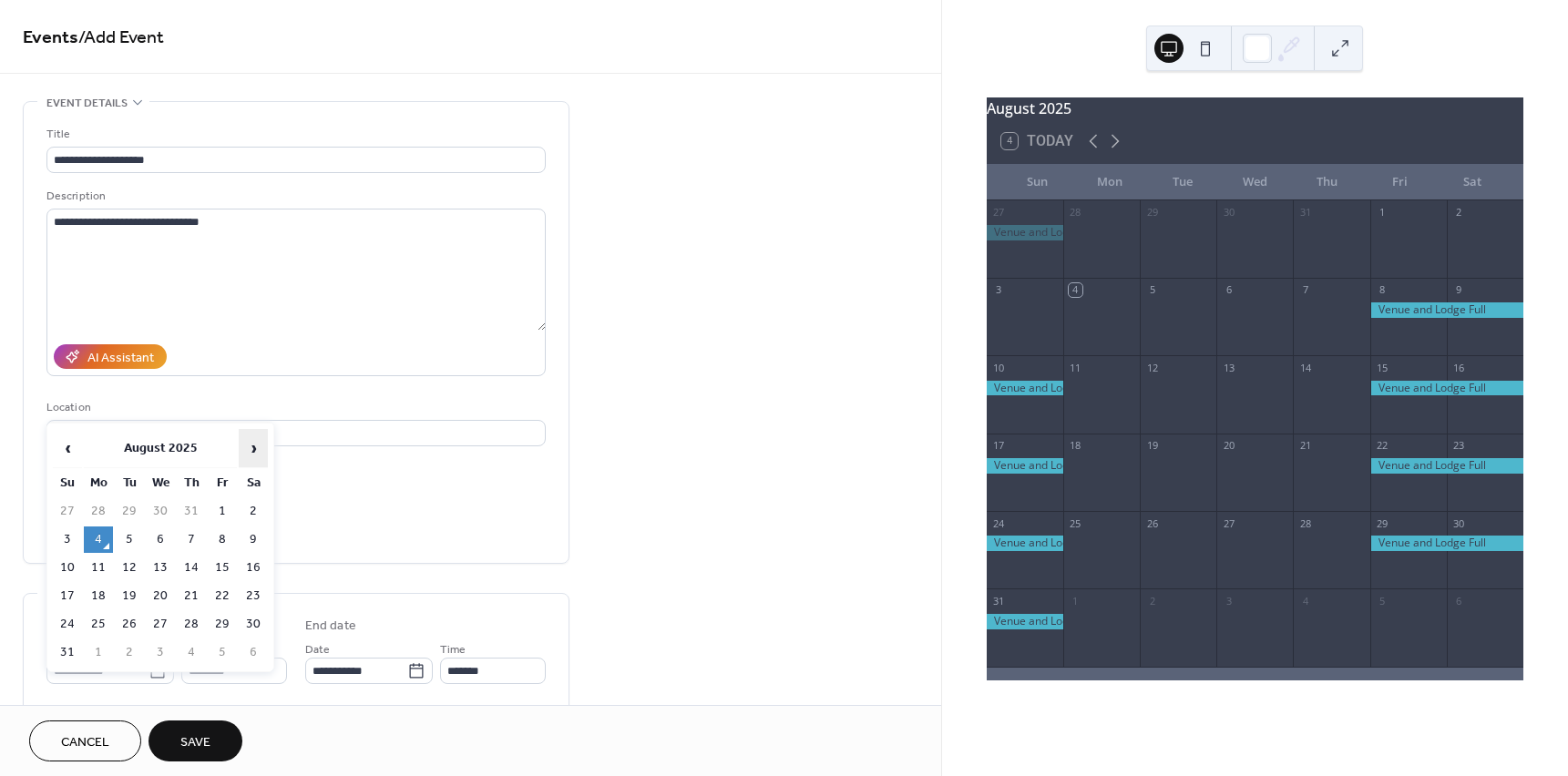click on "›" at bounding box center (253, 448) 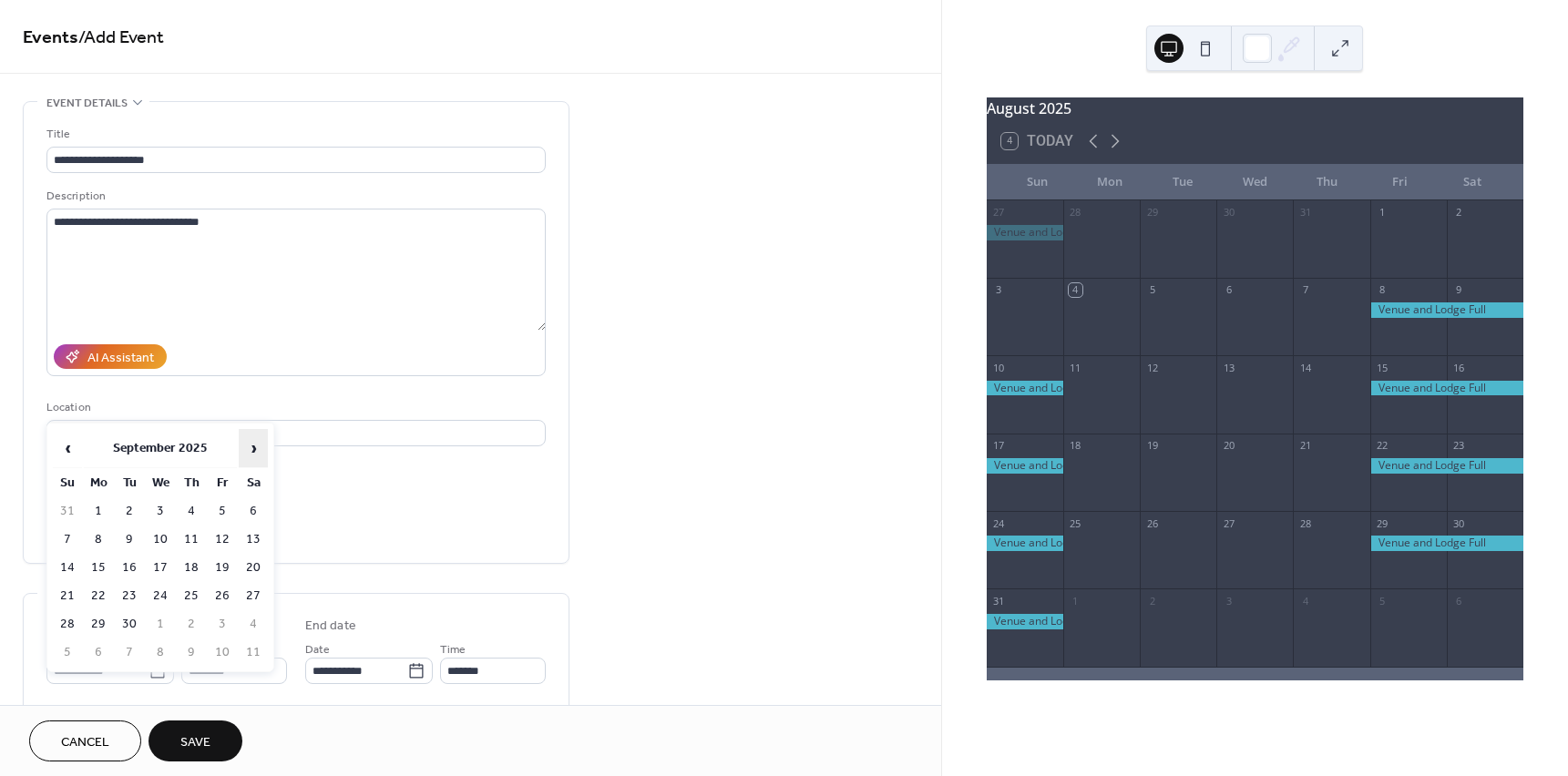 click on "›" at bounding box center (253, 448) 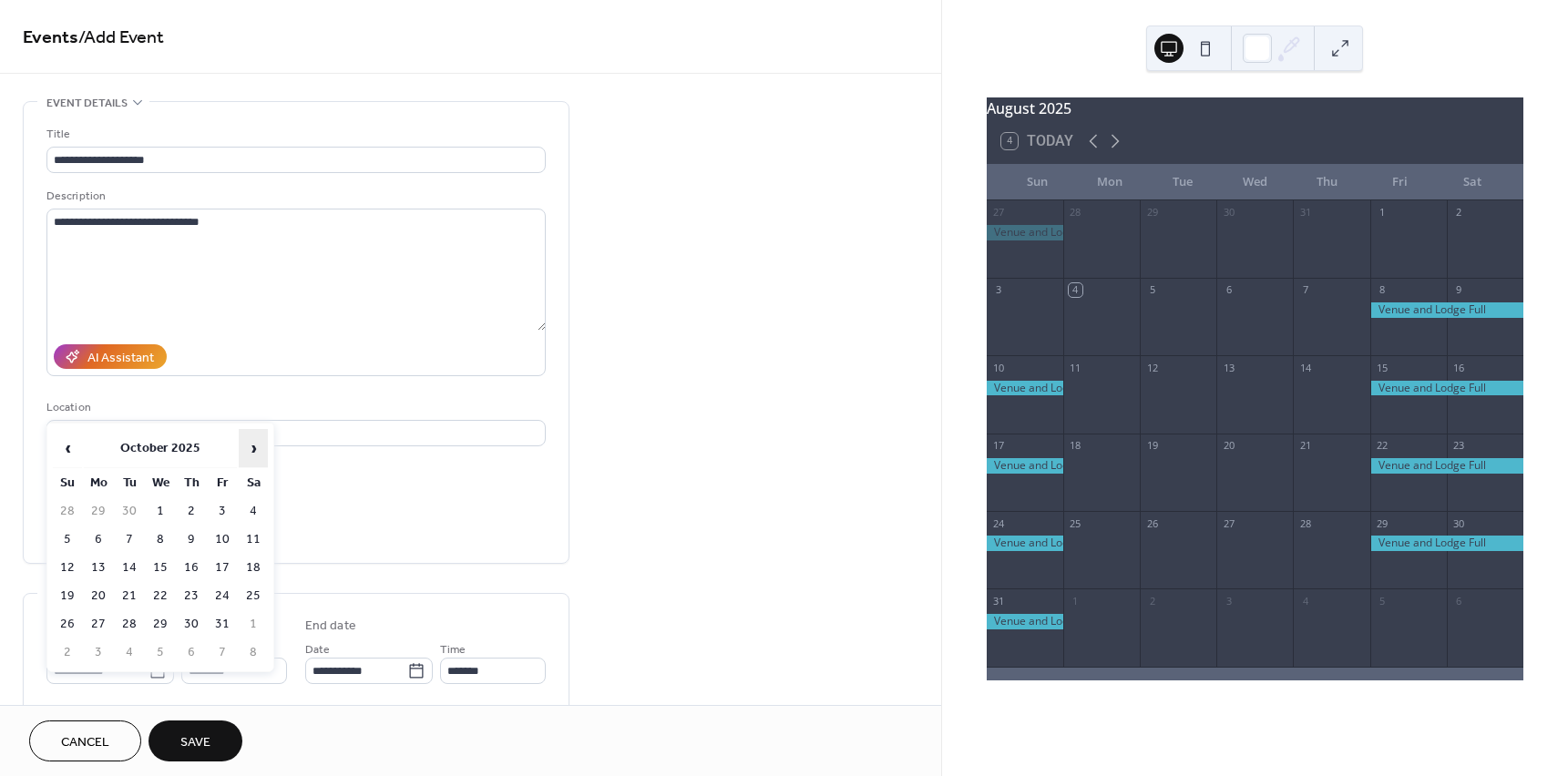 click on "›" at bounding box center [253, 448] 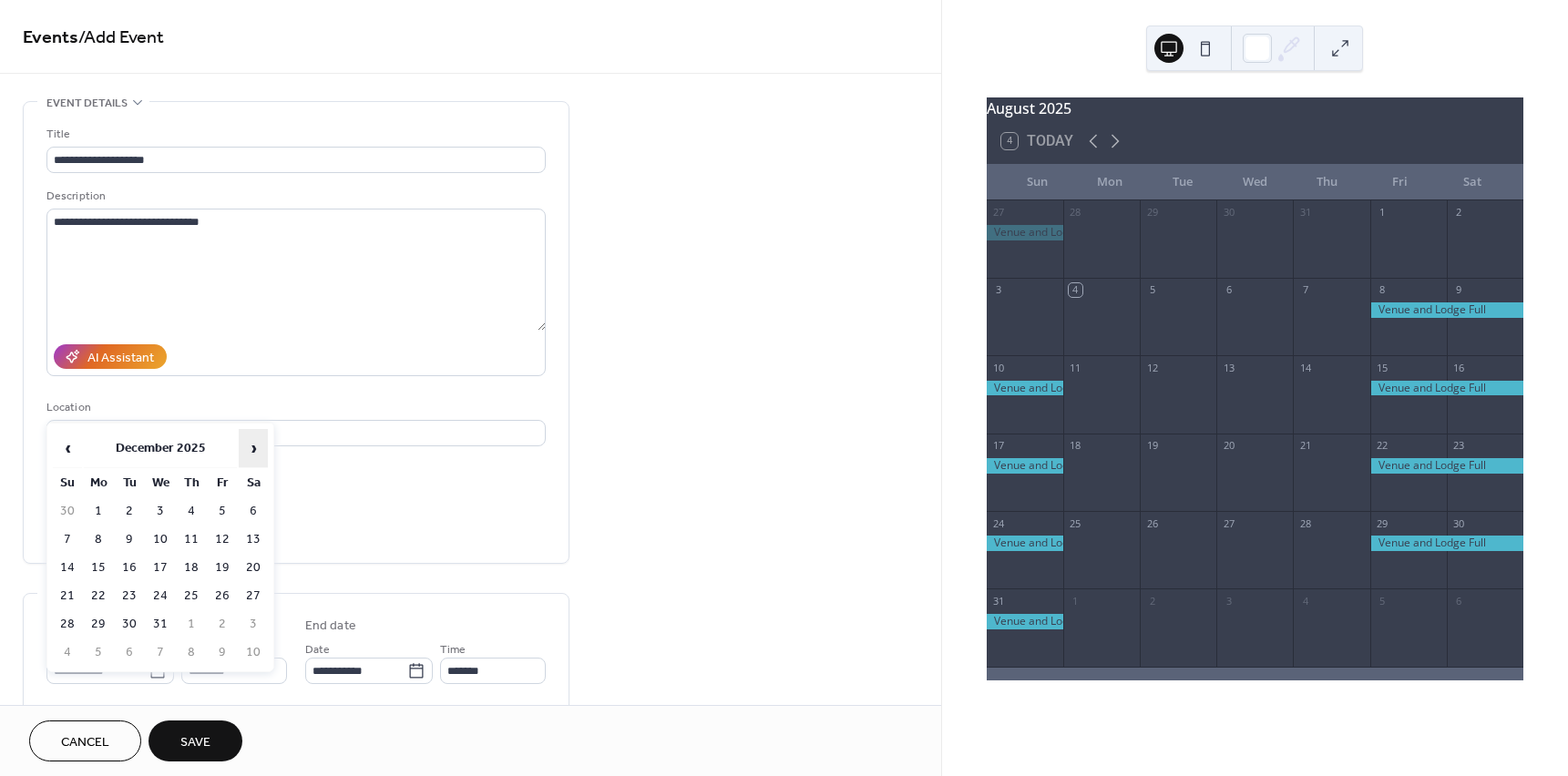 click on "›" at bounding box center [253, 448] 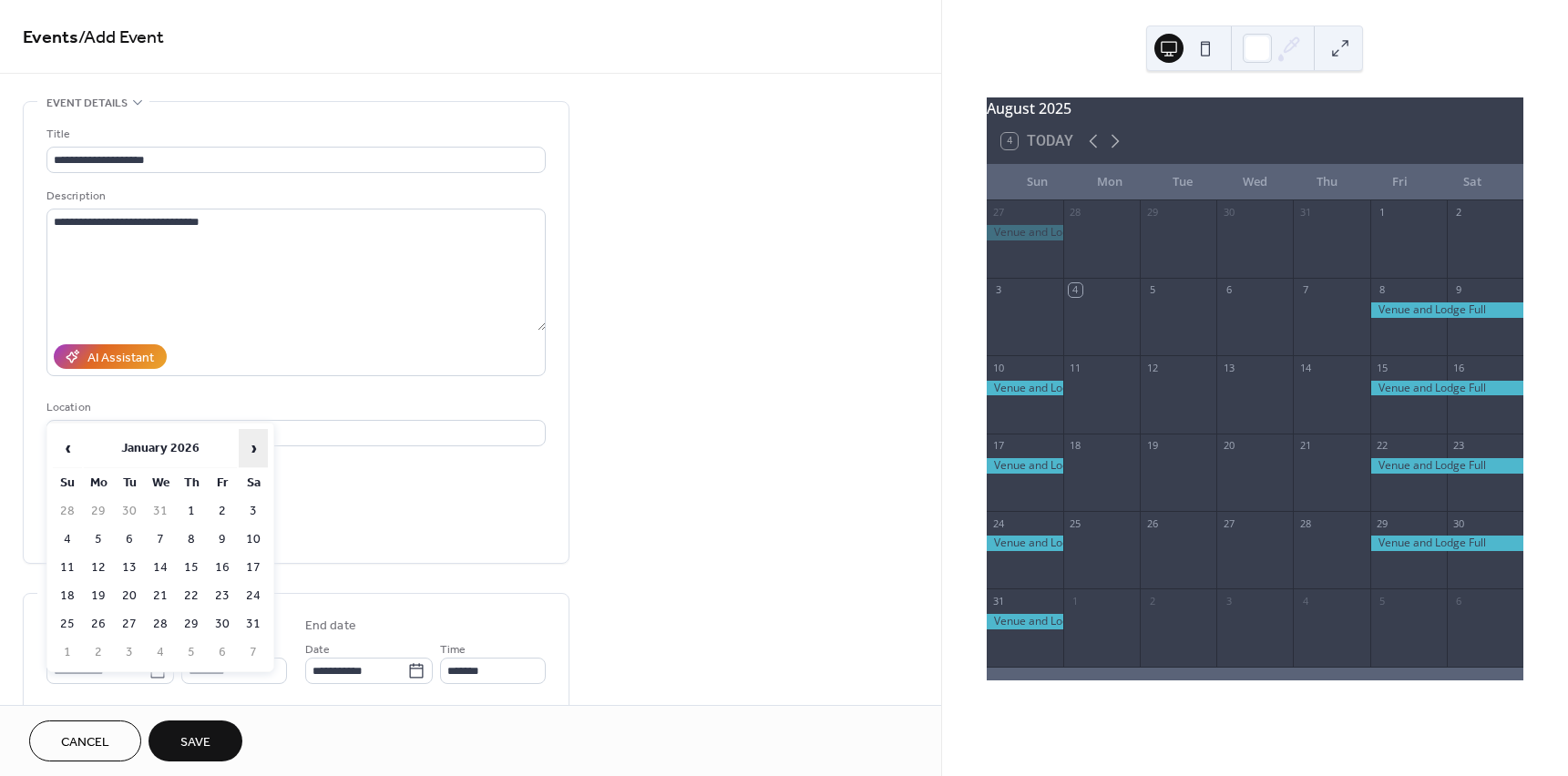 click on "›" at bounding box center (253, 448) 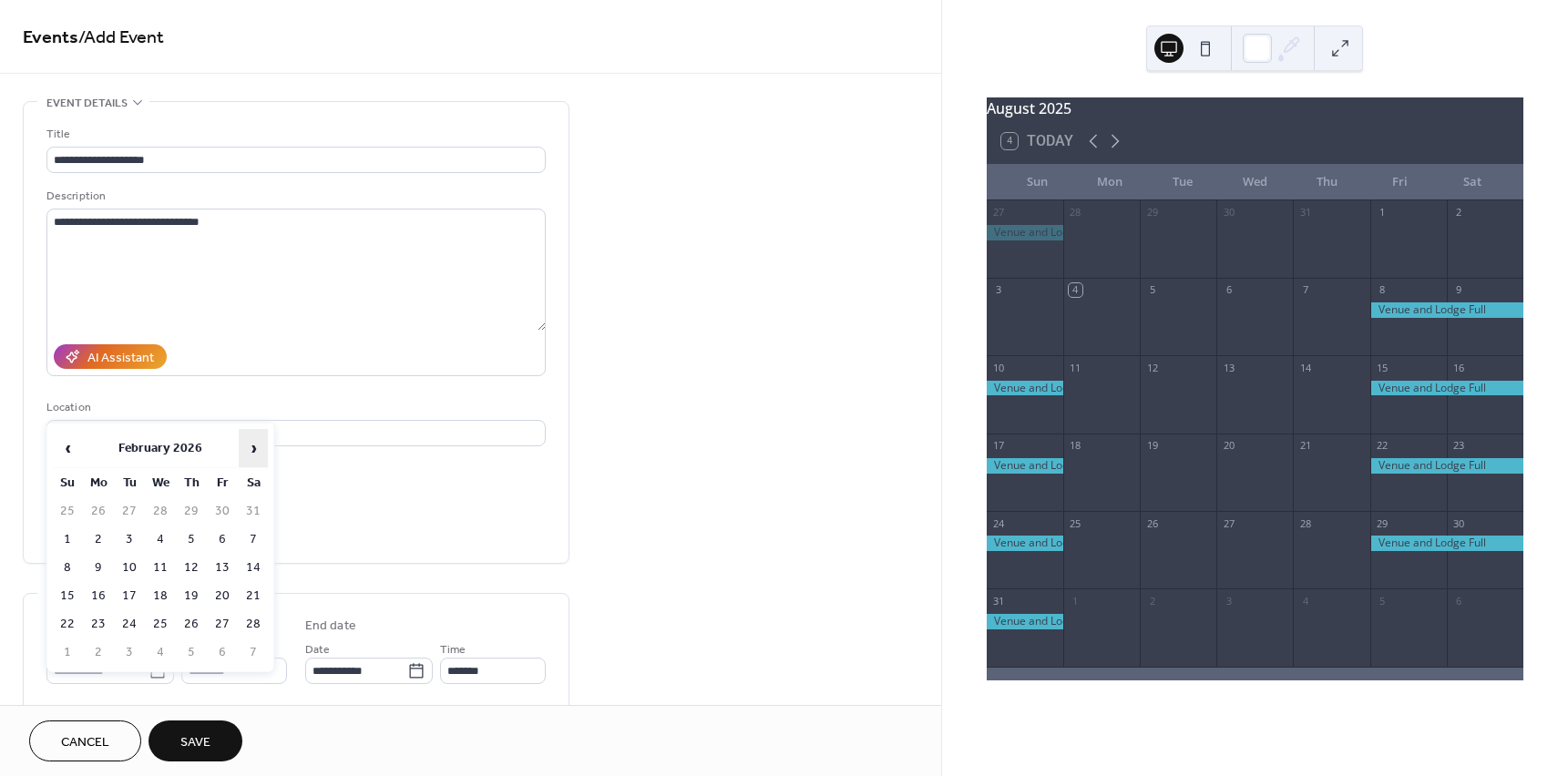 click on "›" at bounding box center [253, 448] 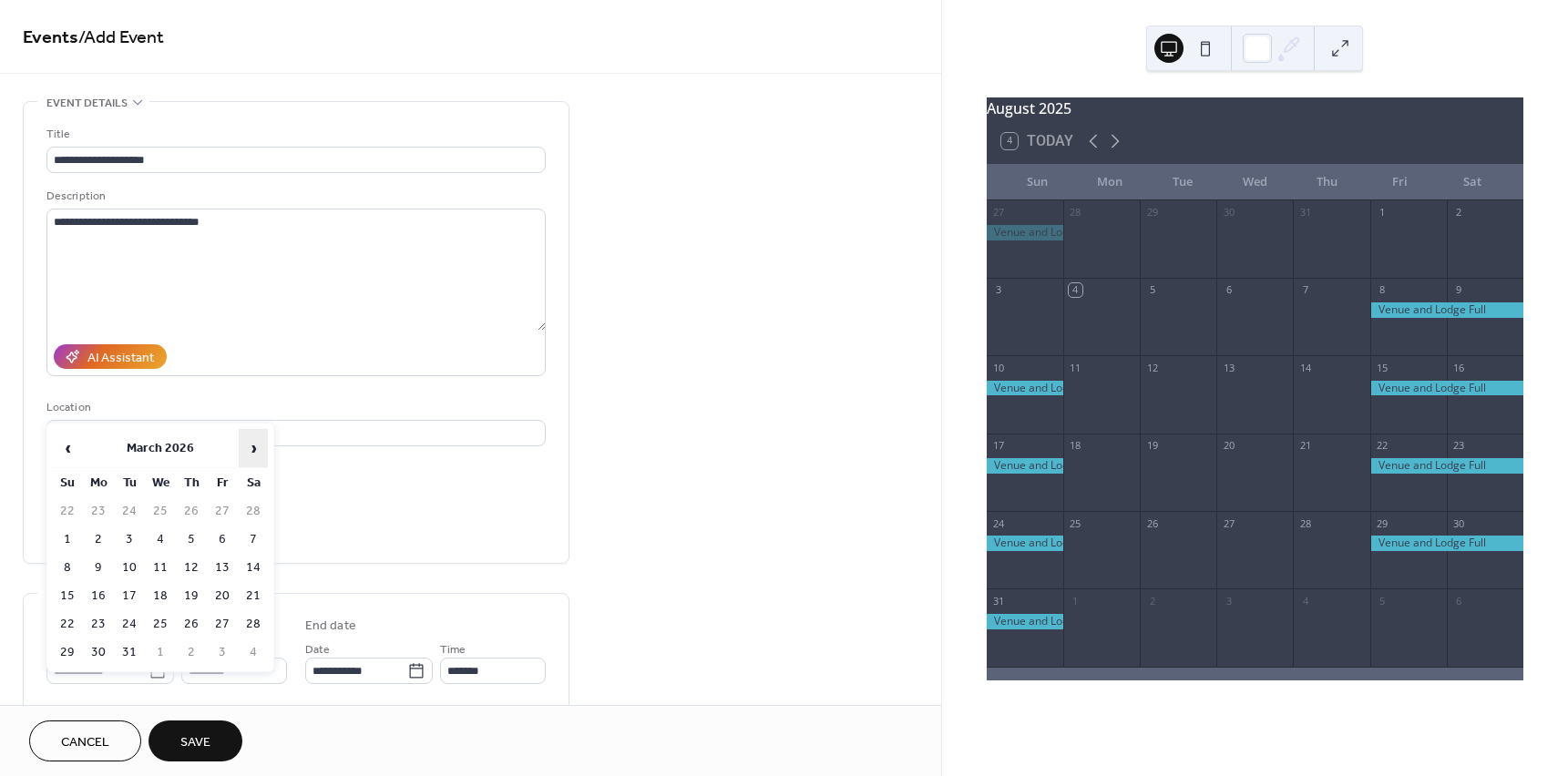 click on "›" at bounding box center [253, 448] 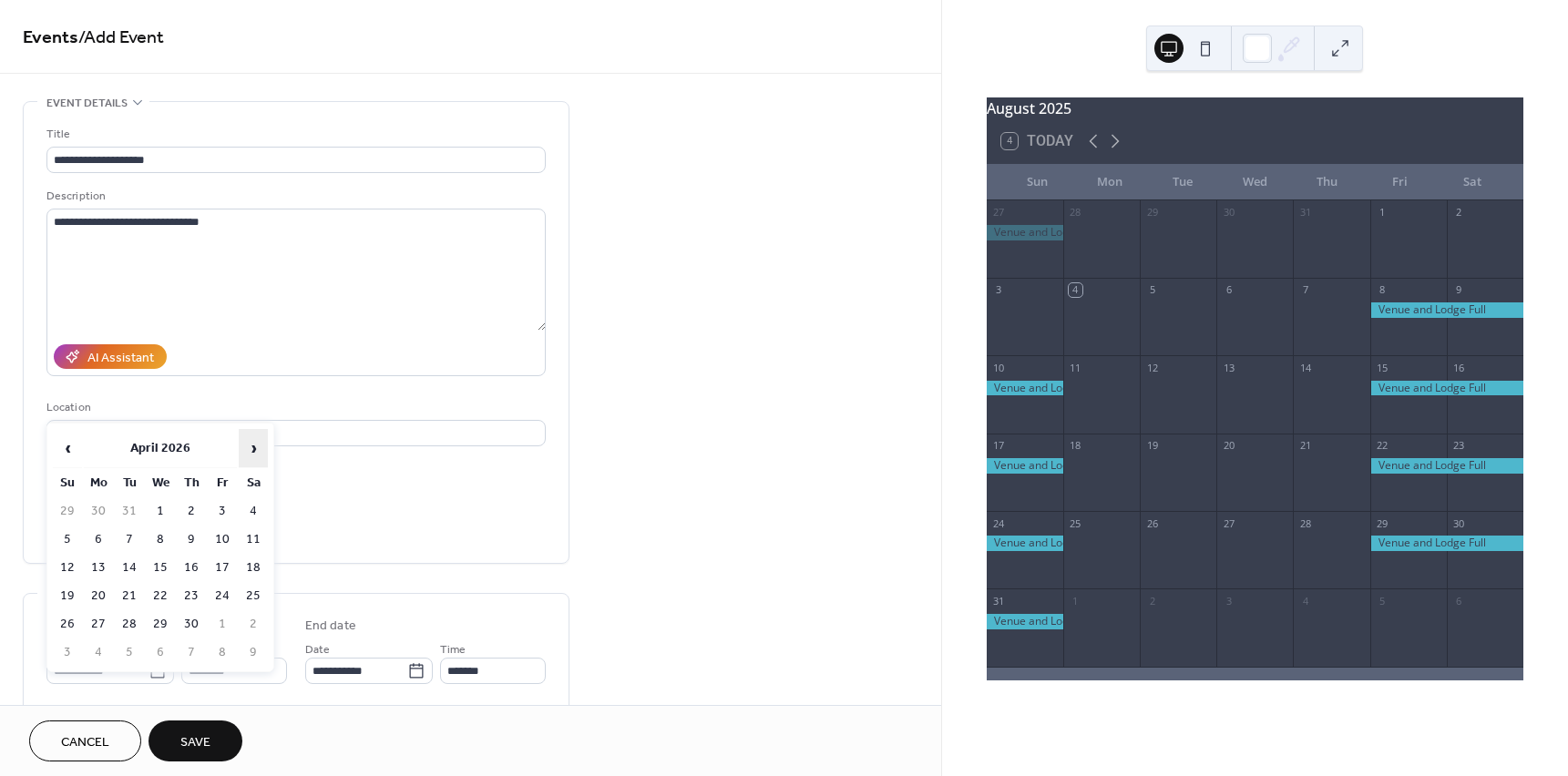 click on "›" at bounding box center (253, 448) 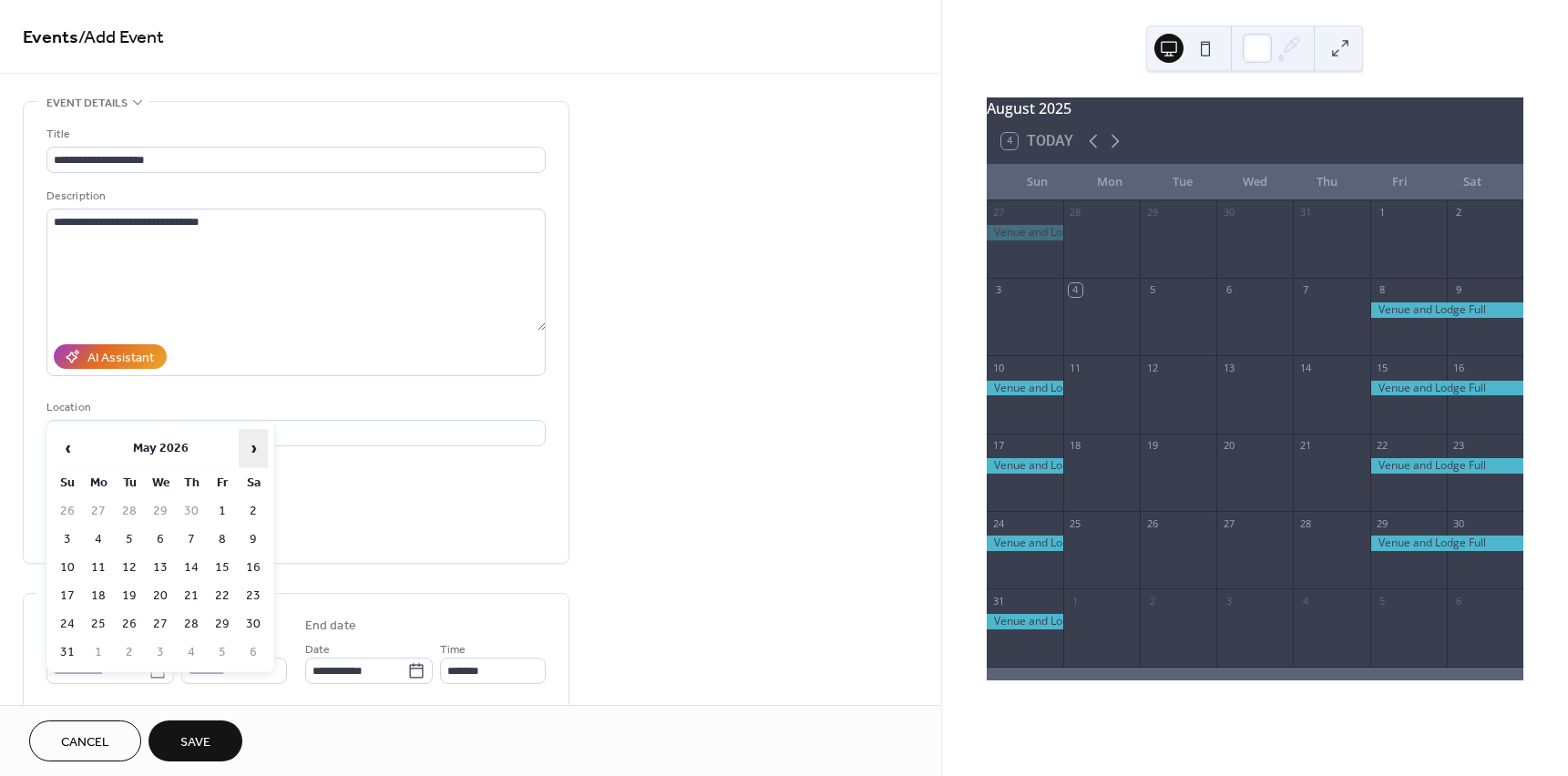 click on "›" at bounding box center [253, 448] 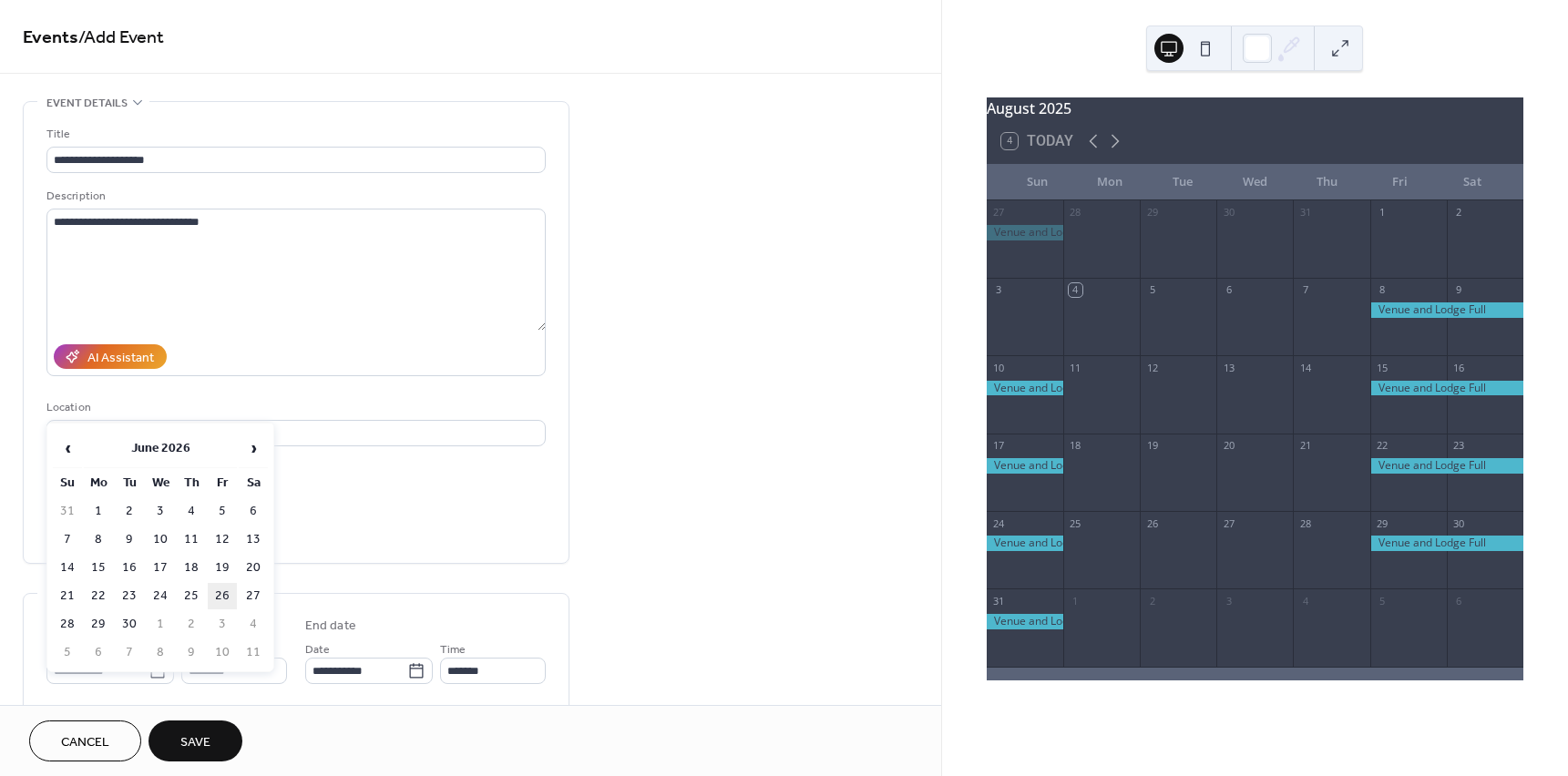 click on "26" at bounding box center [222, 596] 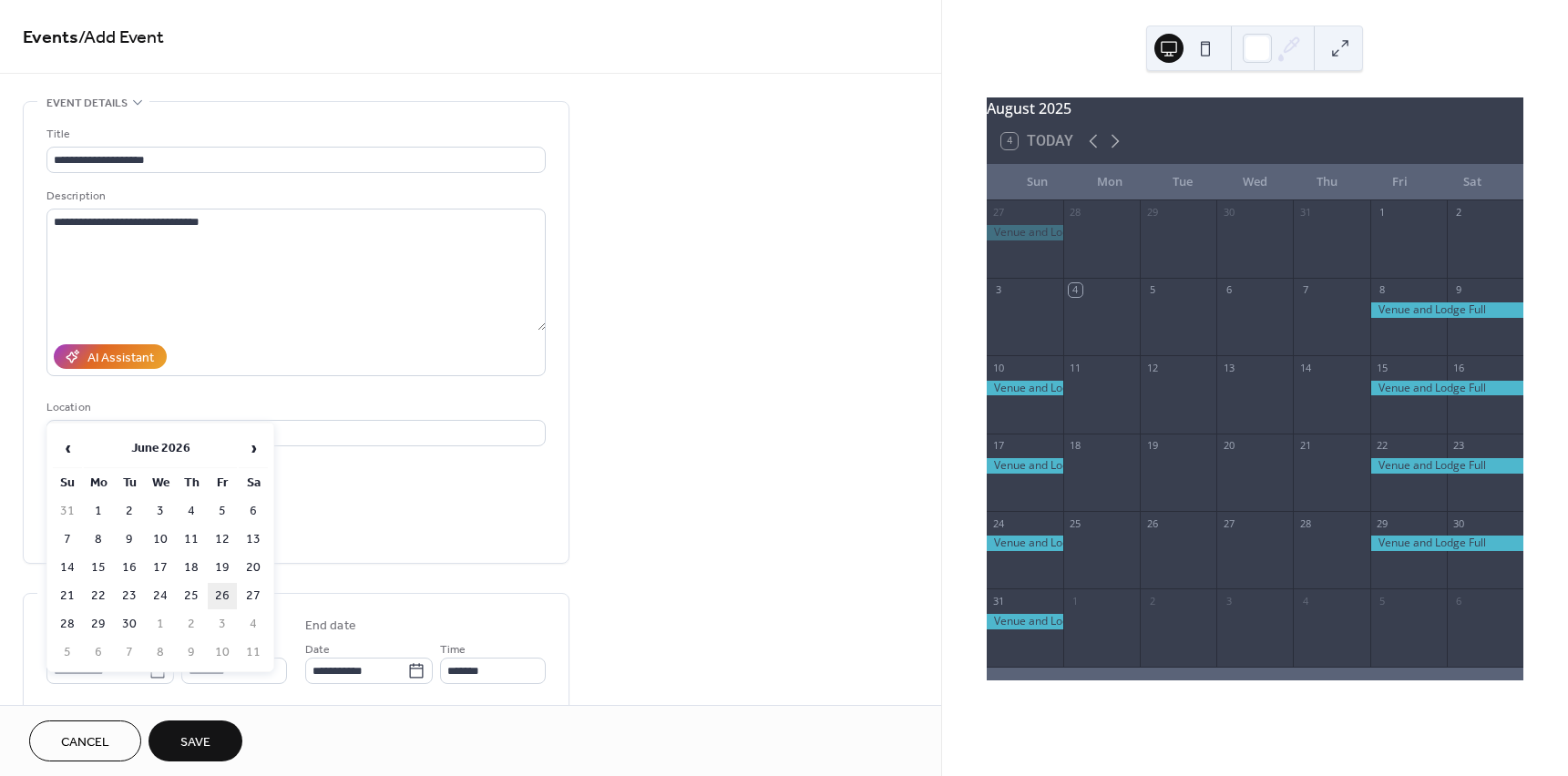 type on "**********" 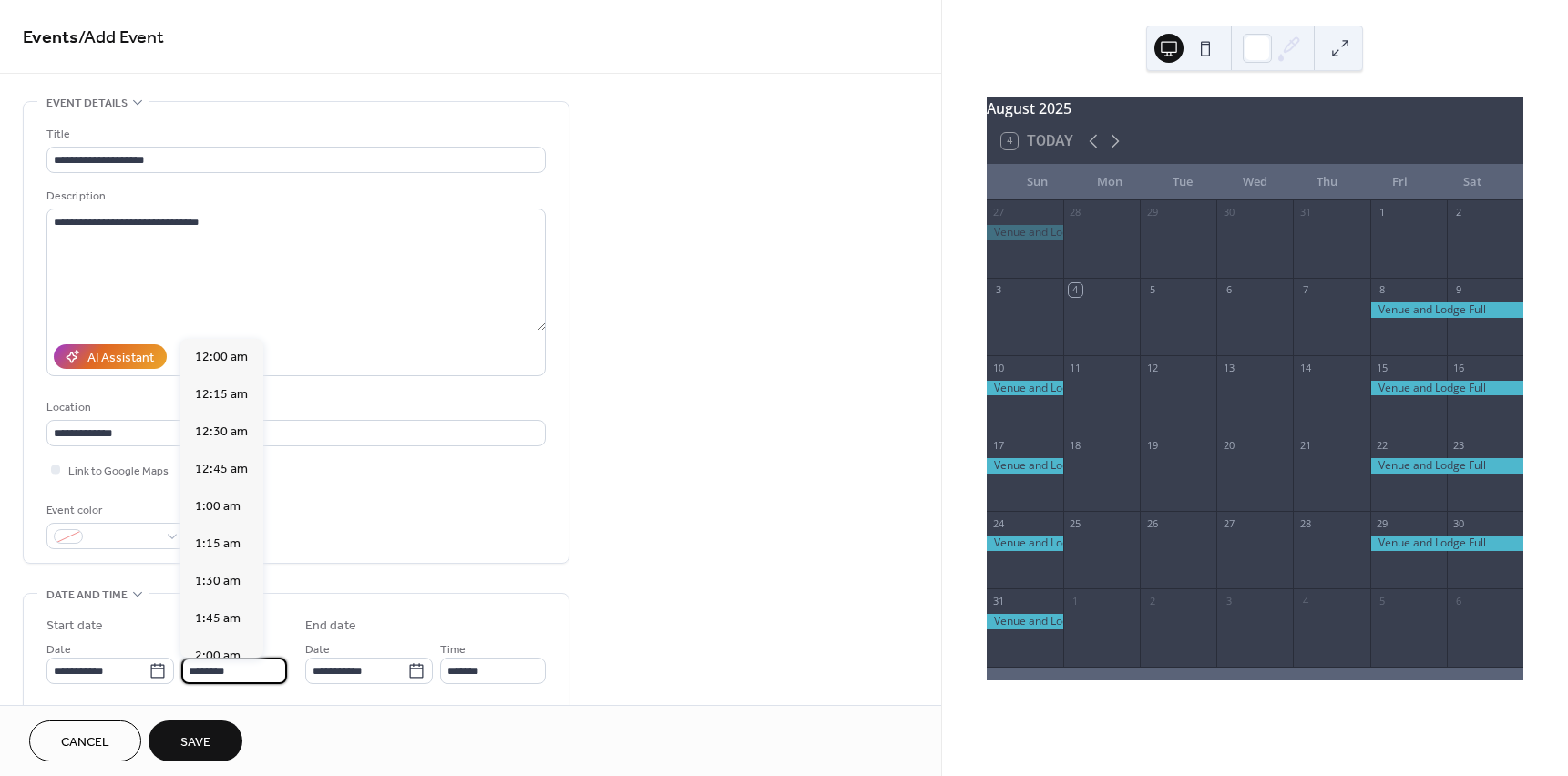 scroll, scrollTop: 1792, scrollLeft: 0, axis: vertical 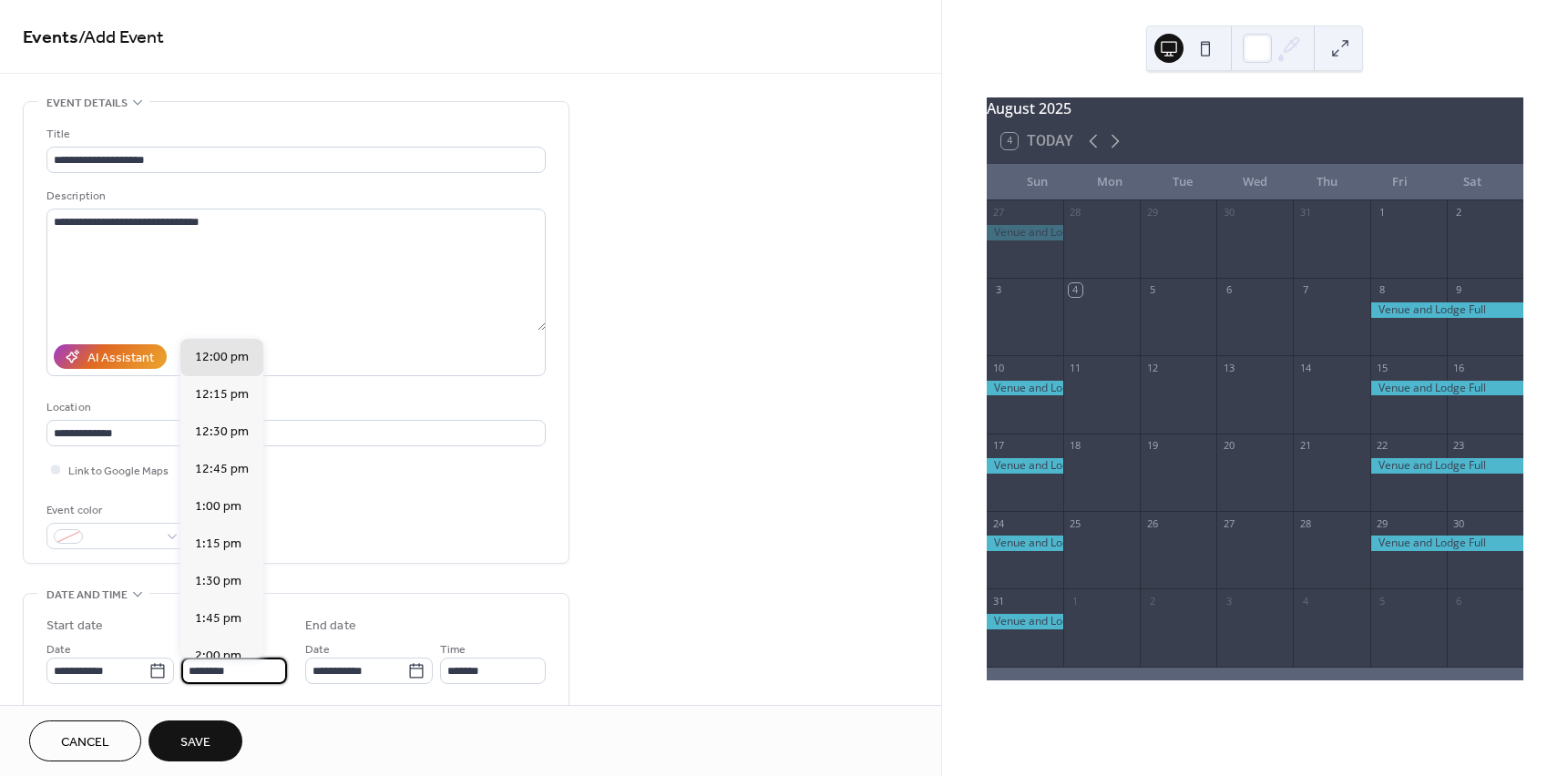 click on "********" at bounding box center (234, 670) 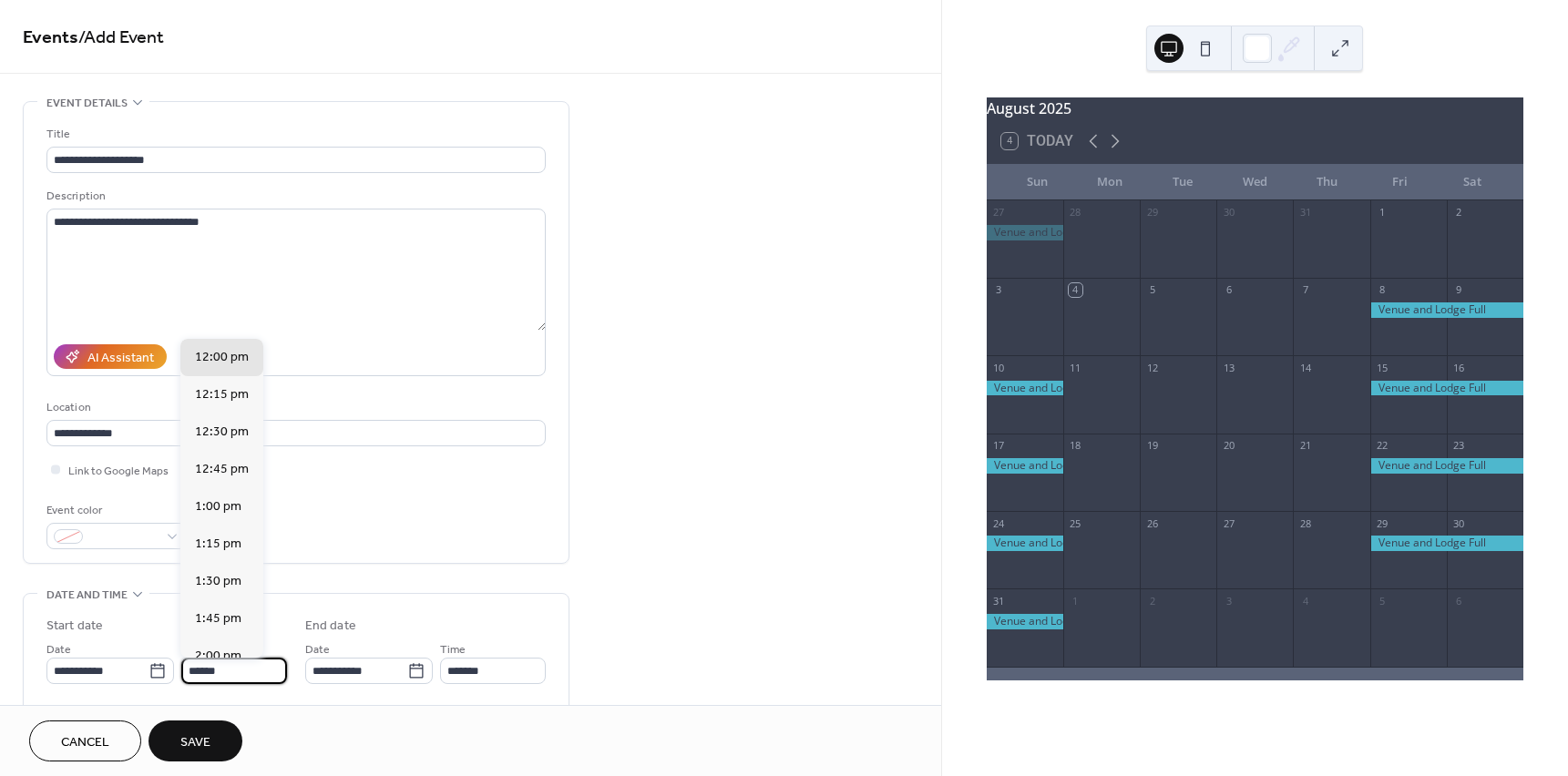 scroll, scrollTop: 0, scrollLeft: 0, axis: both 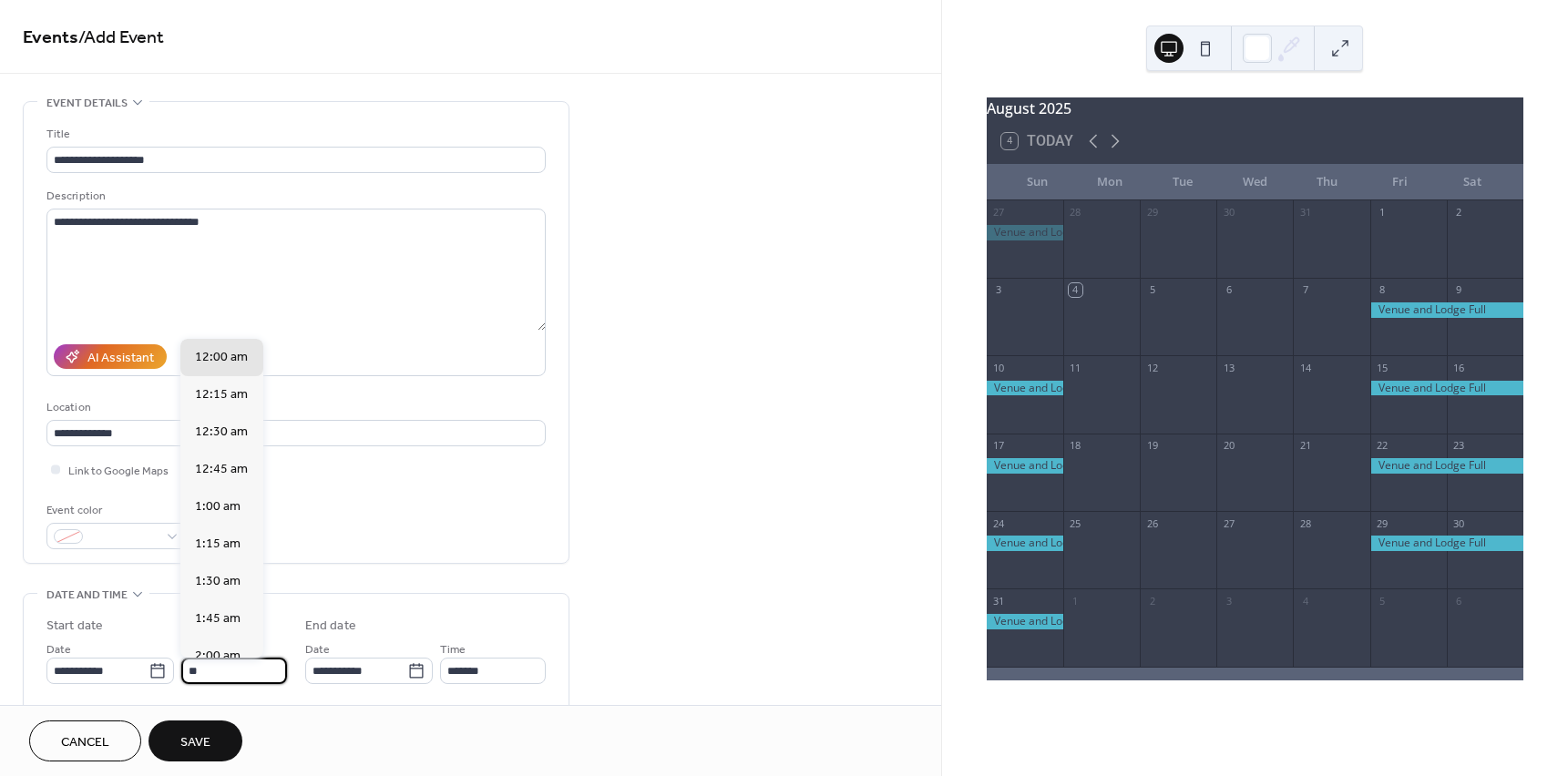 type on "*" 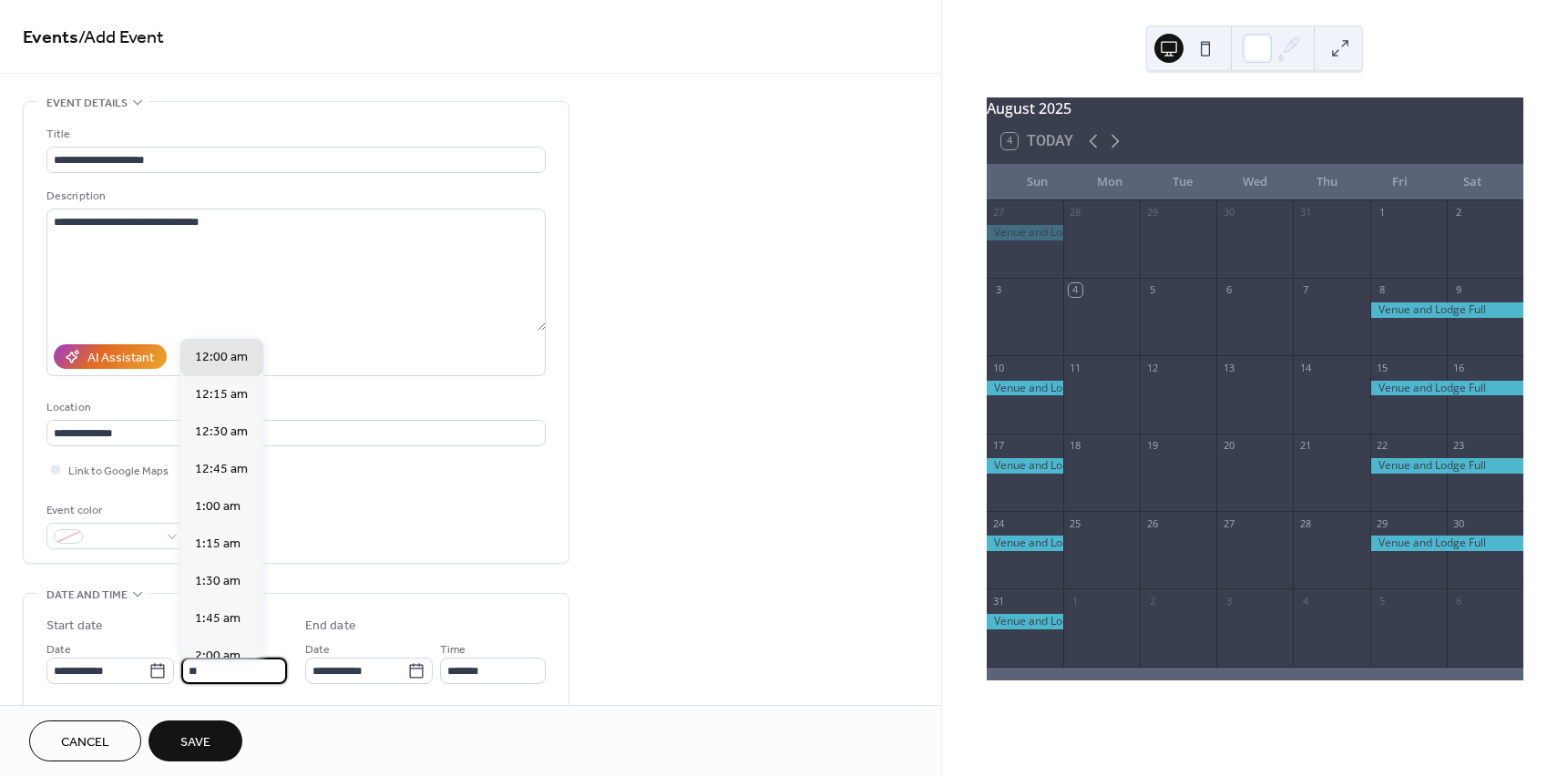 scroll, scrollTop: 1344, scrollLeft: 0, axis: vertical 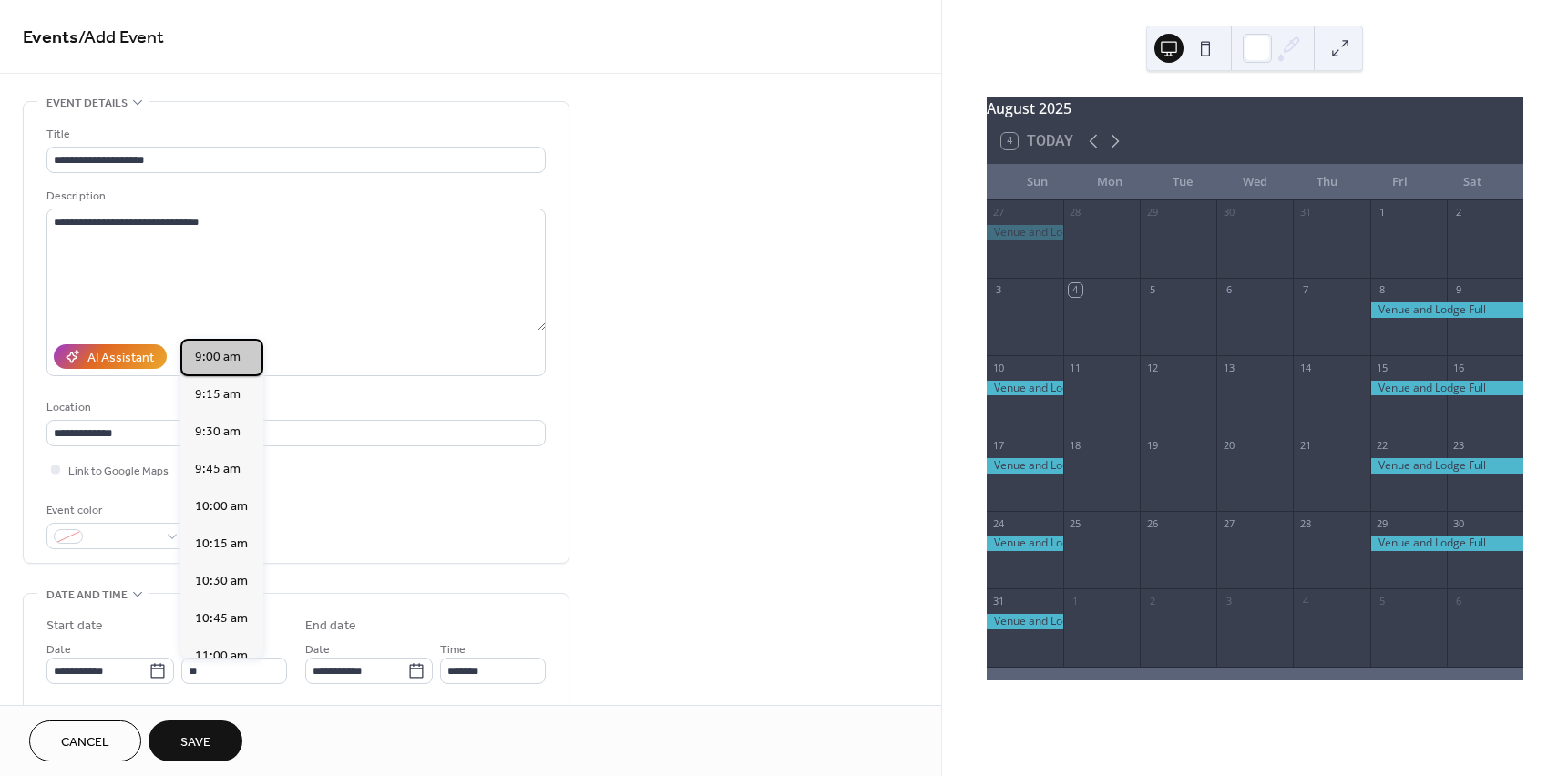 click on "9:00 am" at bounding box center (218, 357) 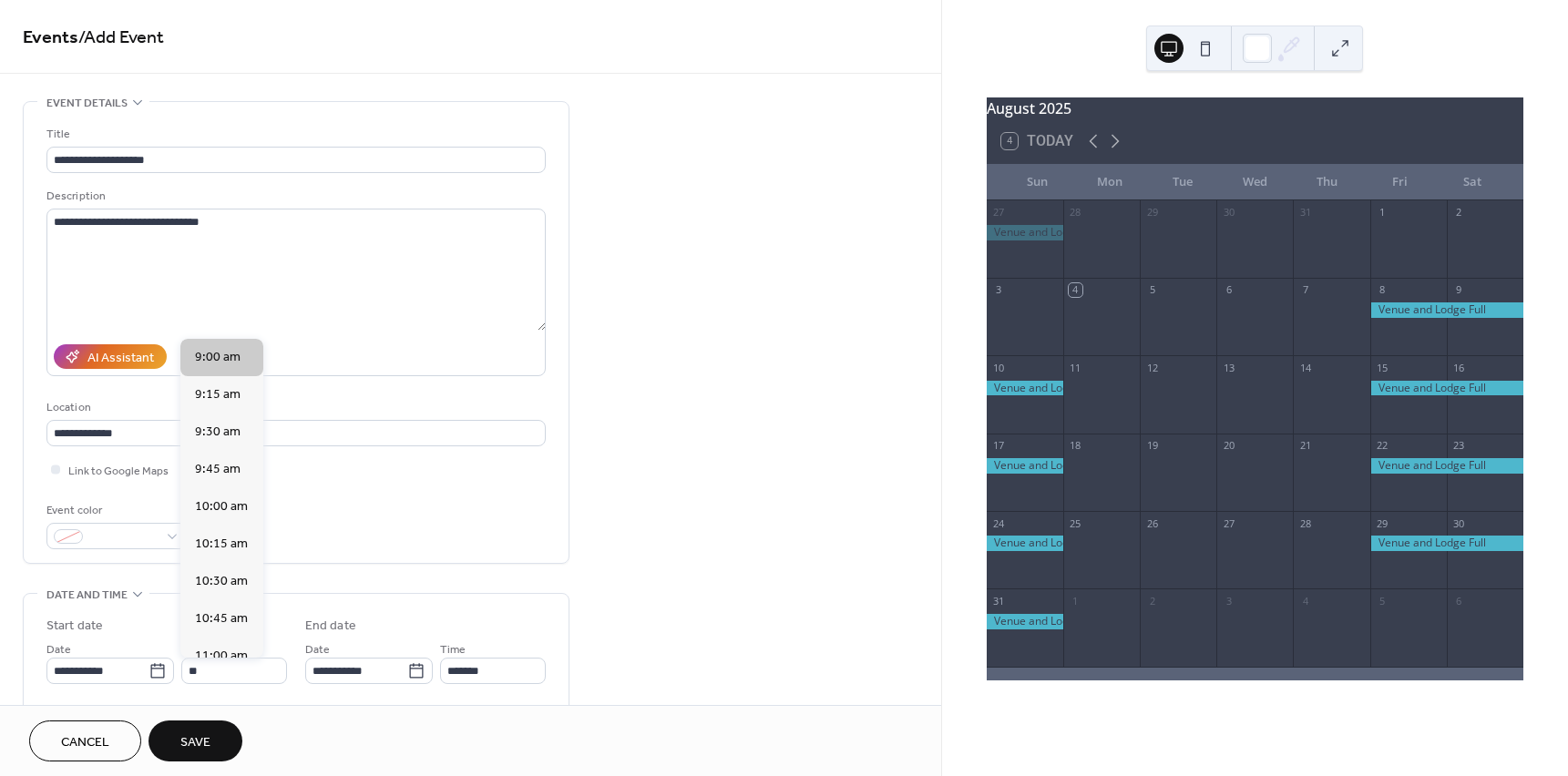 type on "*******" 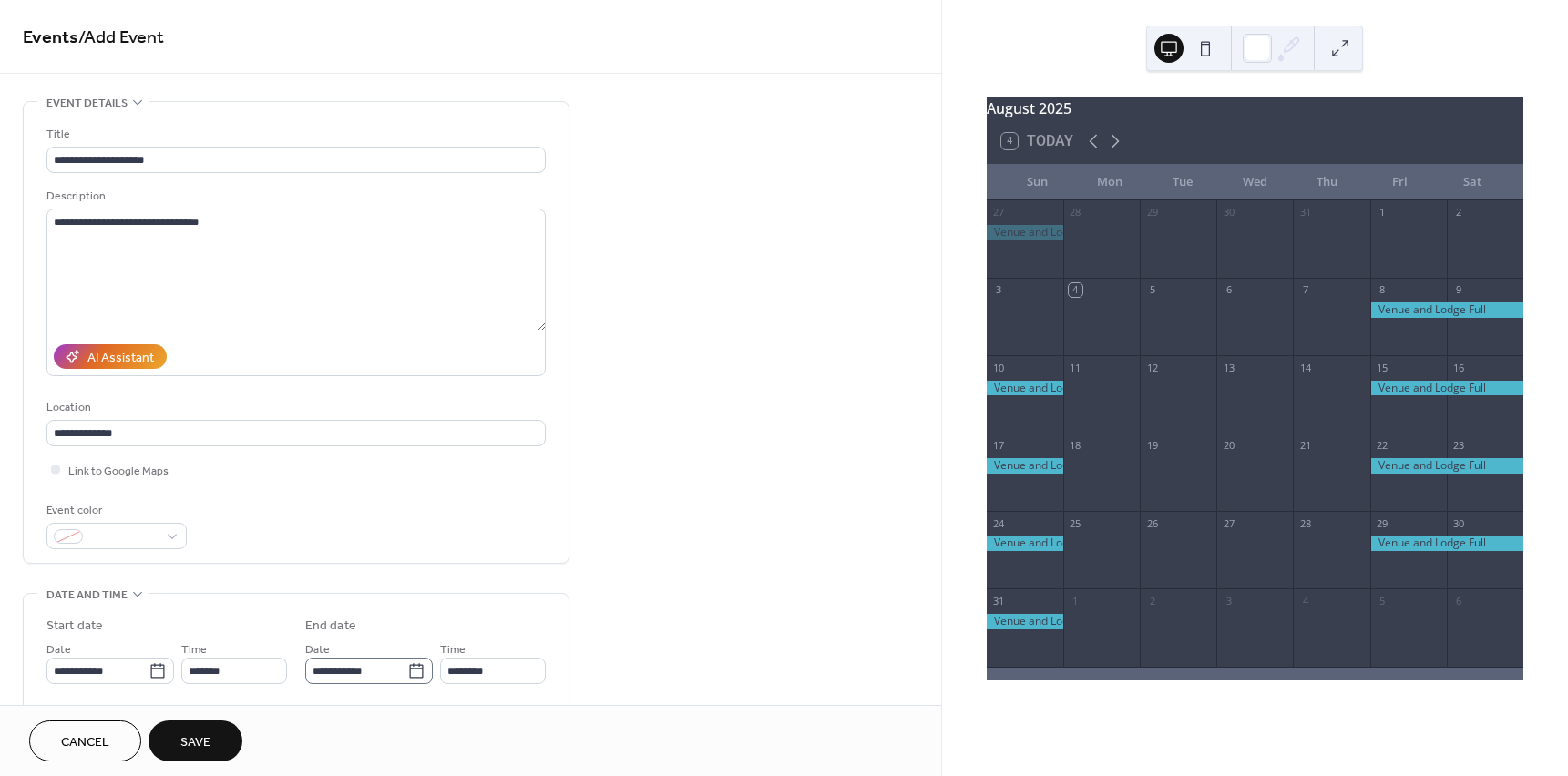 click 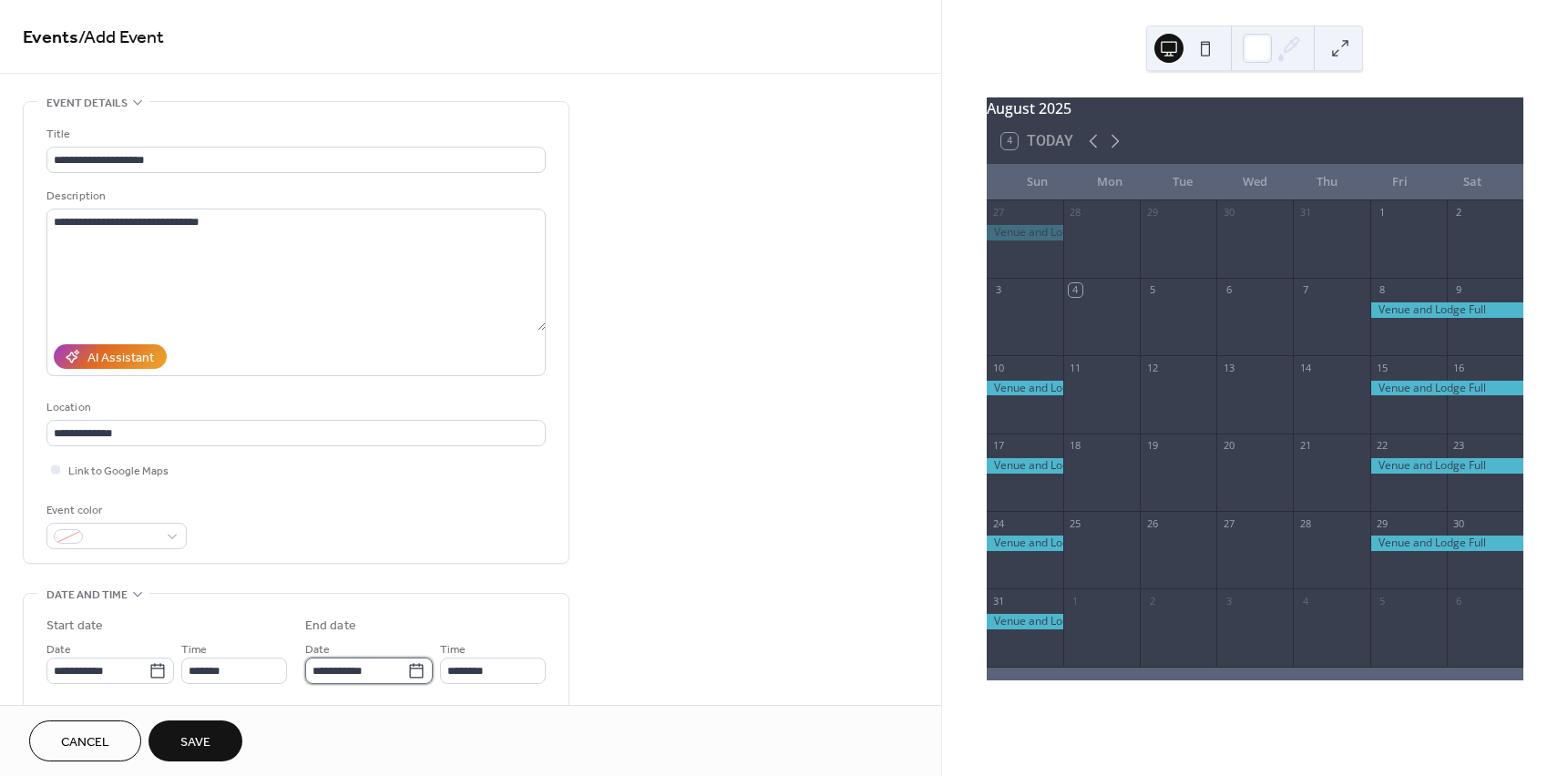 click on "**********" at bounding box center [356, 670] 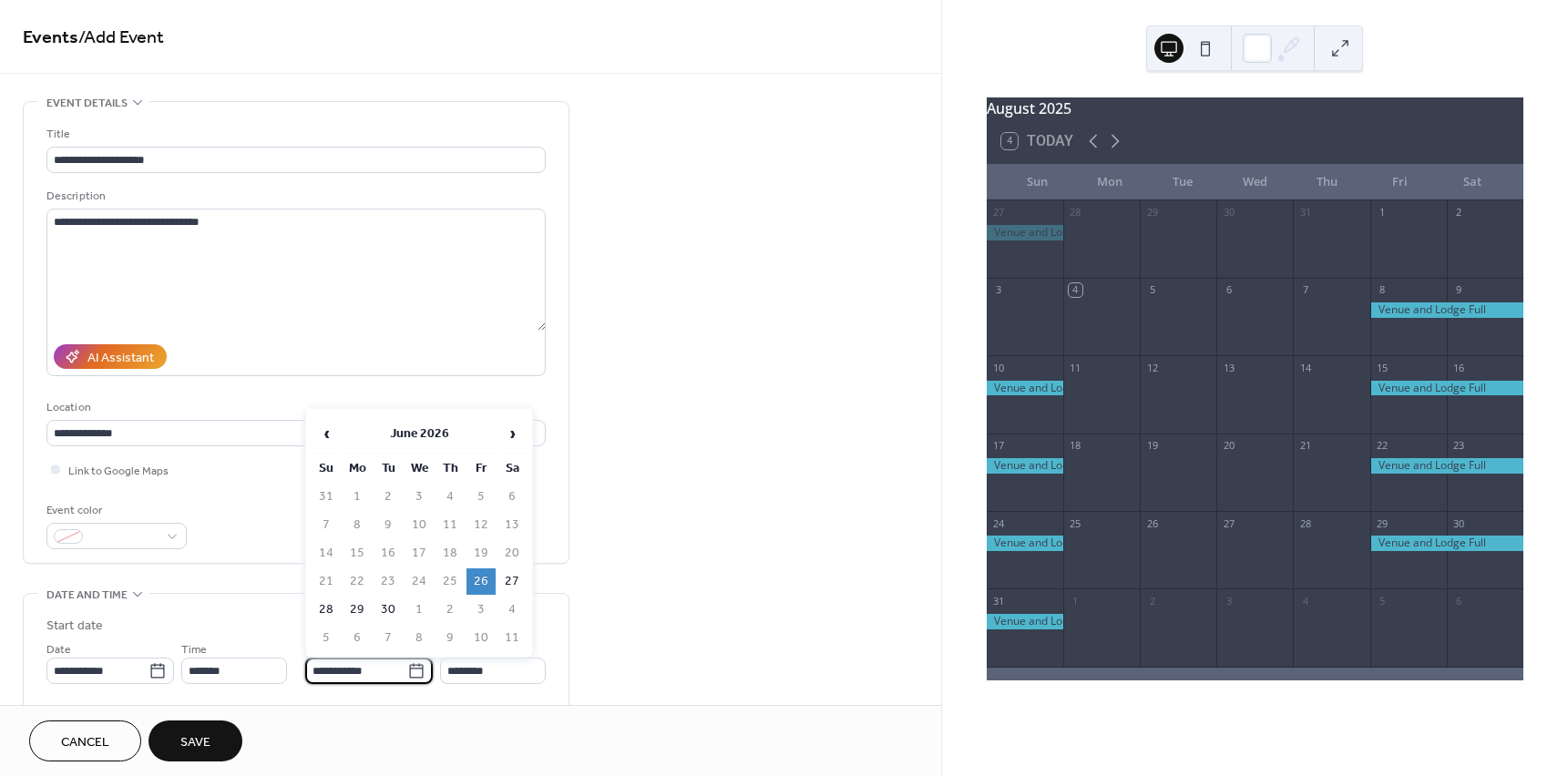 click 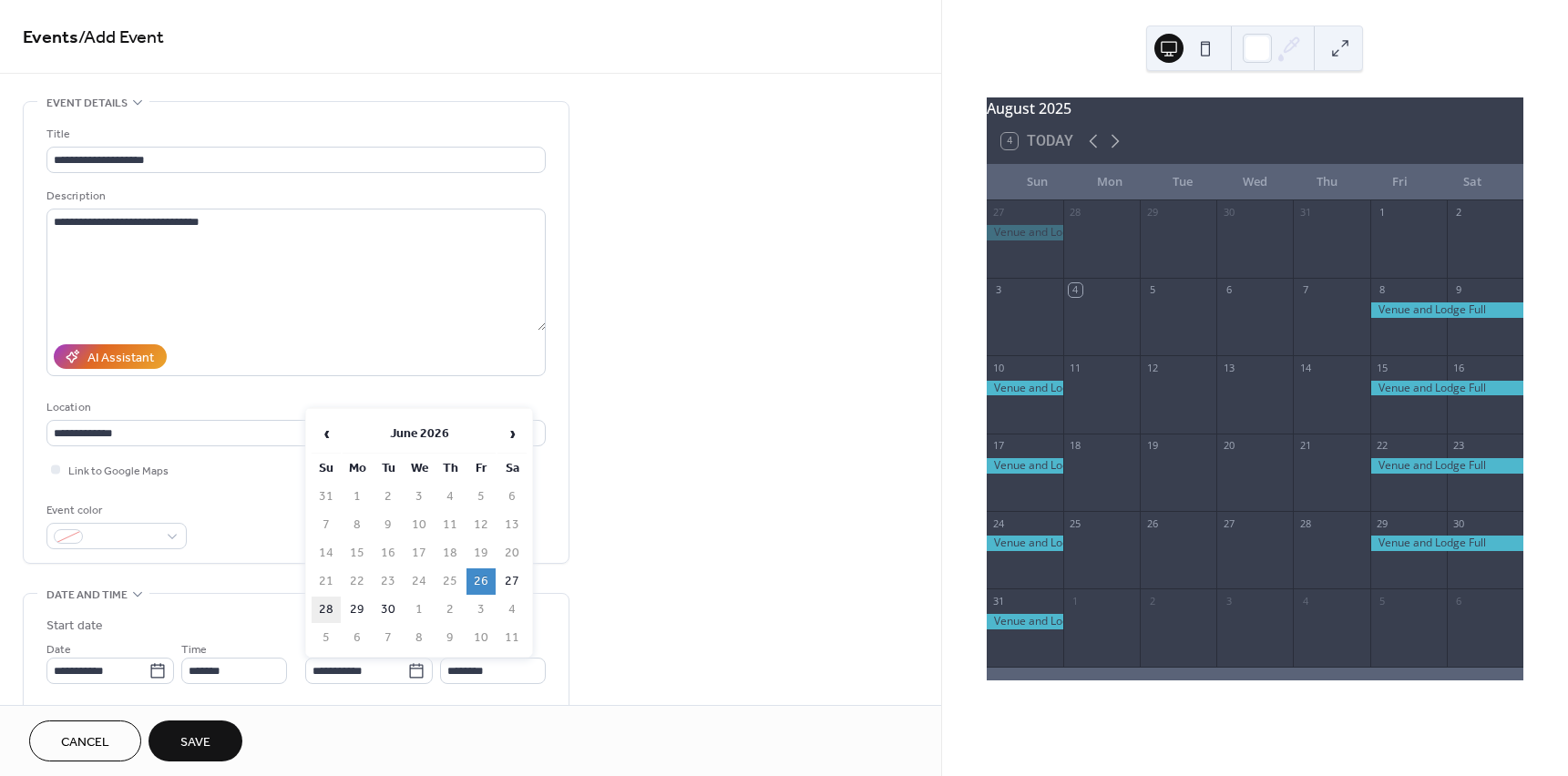 click on "28" at bounding box center [326, 609] 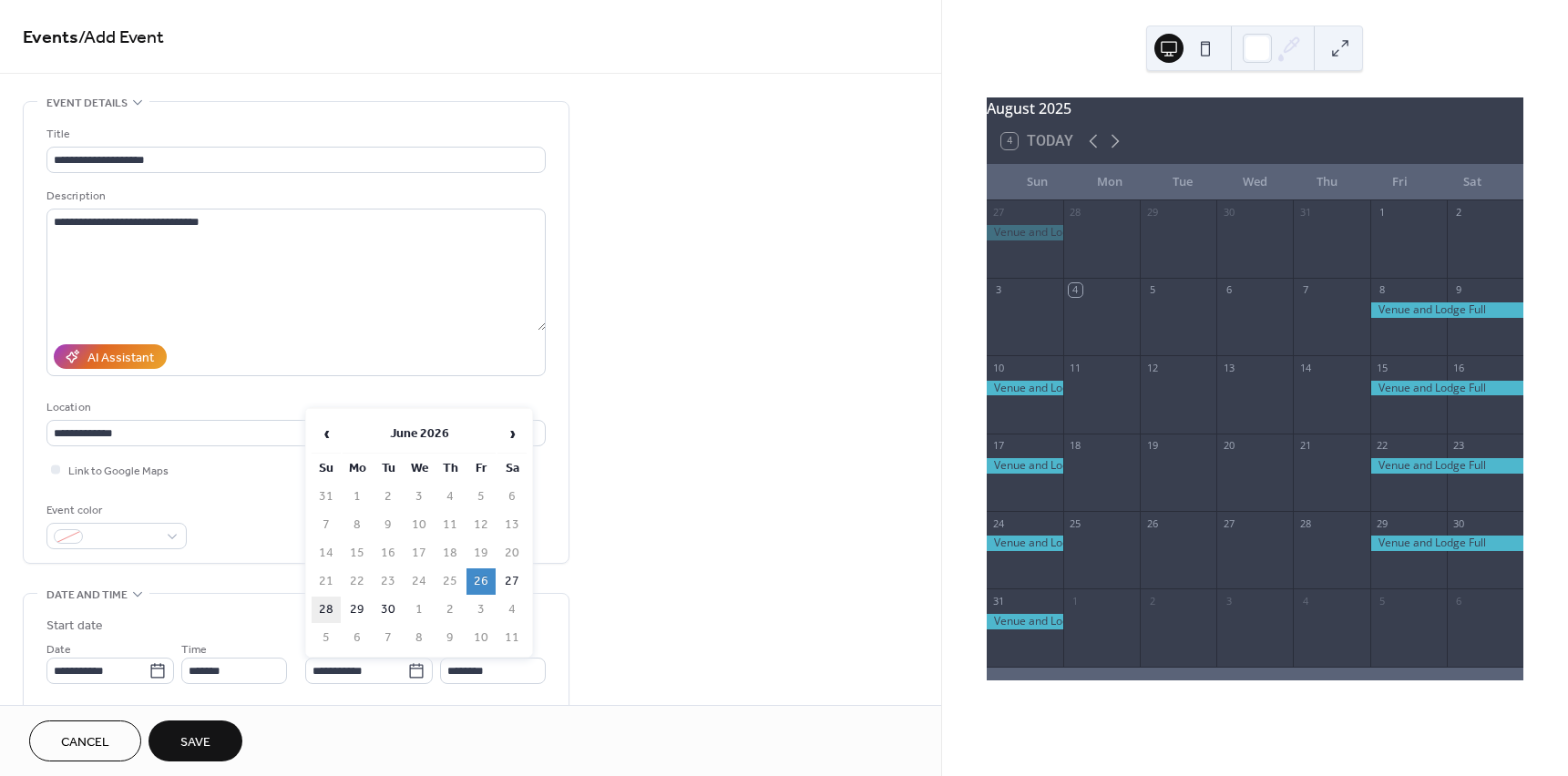 type on "**********" 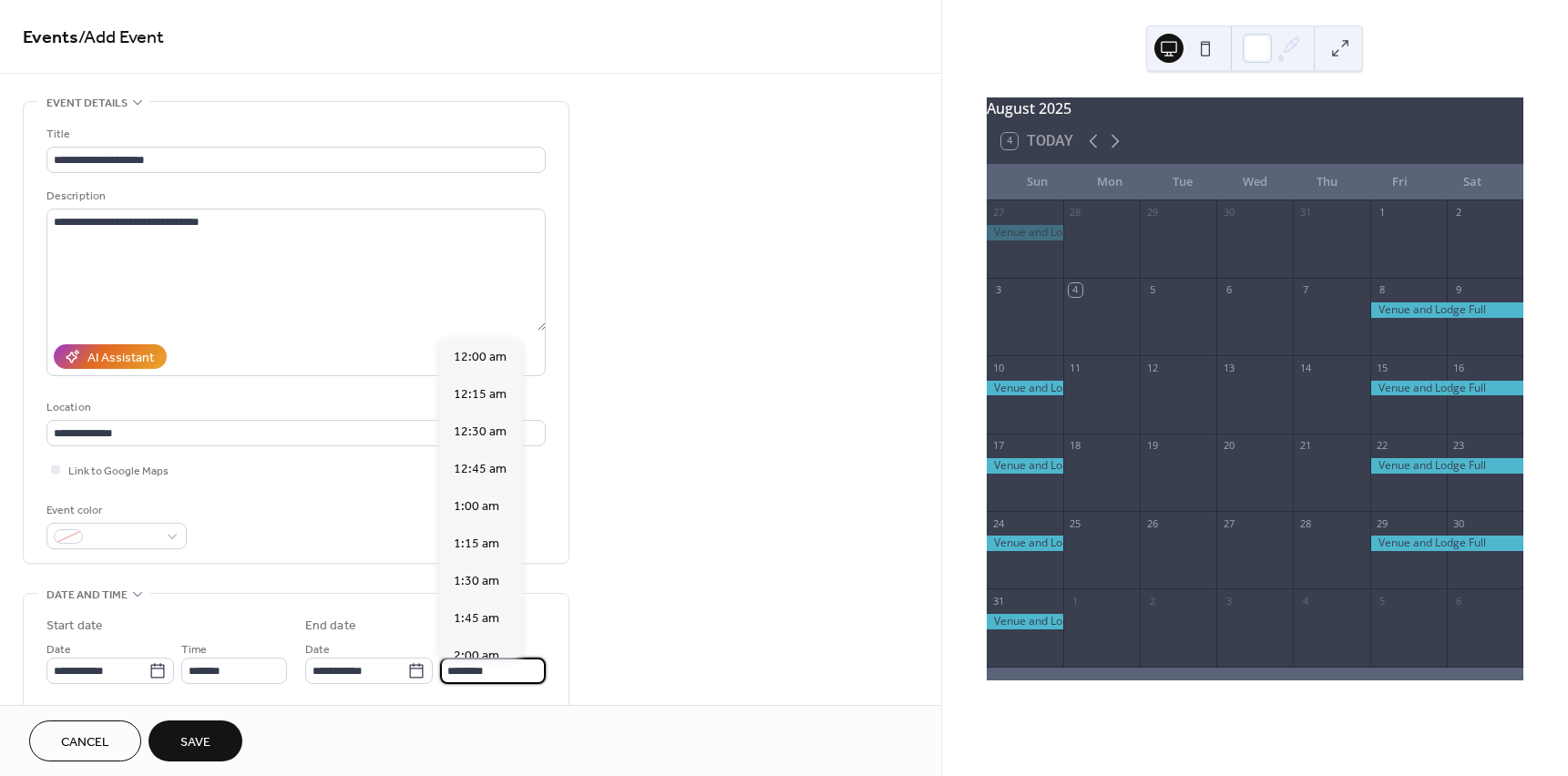 click on "********" at bounding box center [493, 670] 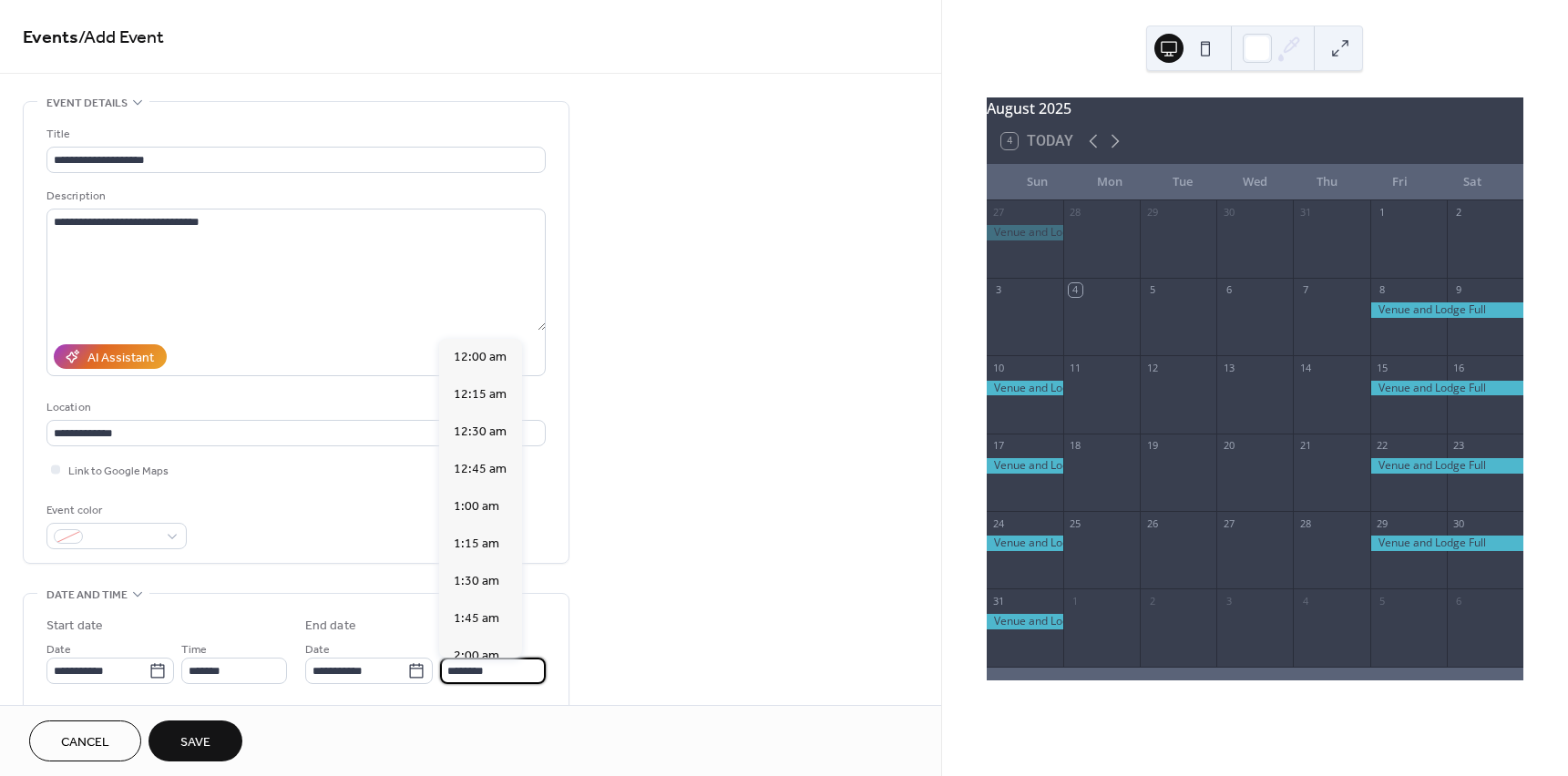 scroll, scrollTop: 1494, scrollLeft: 0, axis: vertical 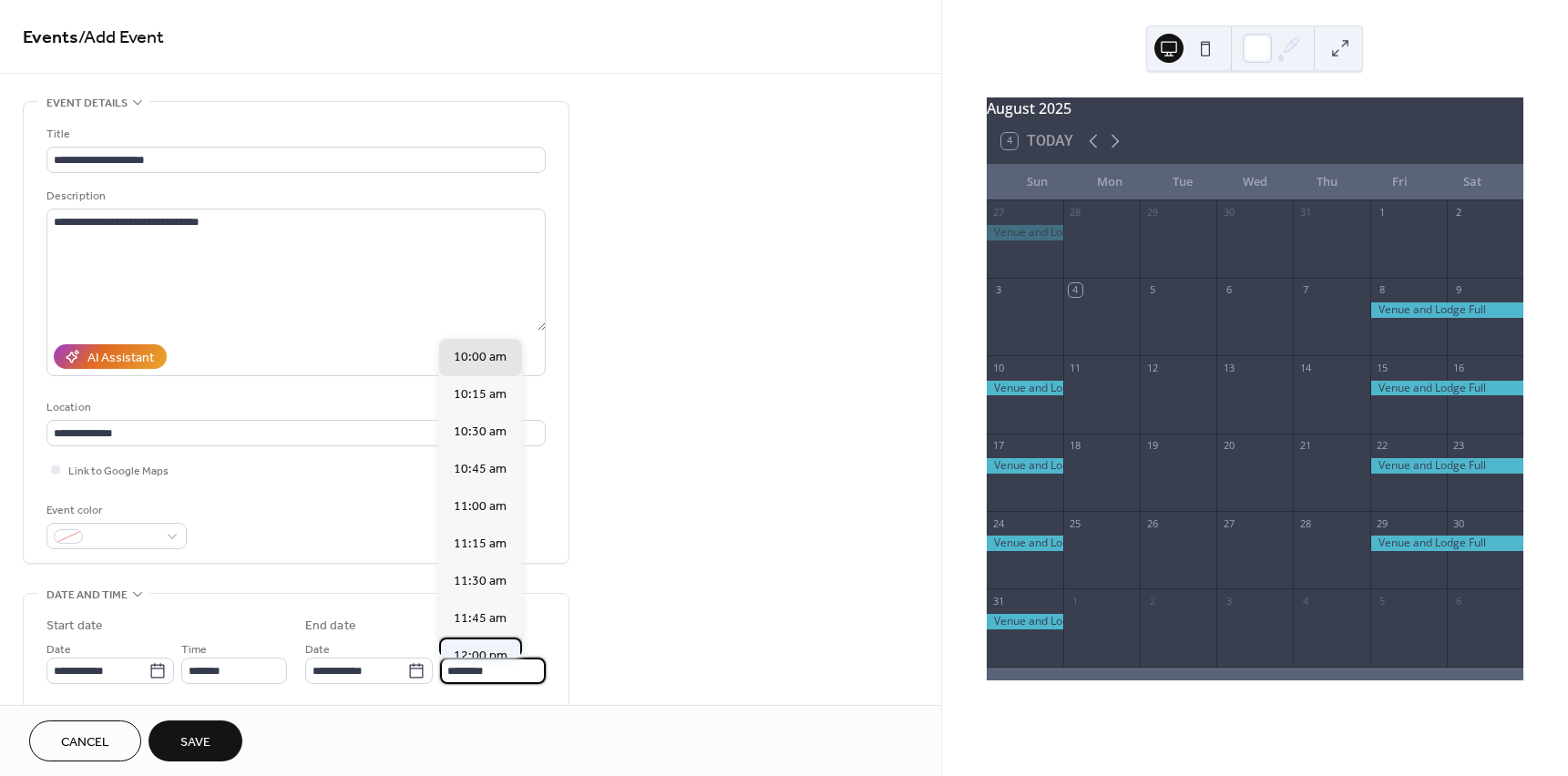 click on "12:00 pm" at bounding box center (480, 656) 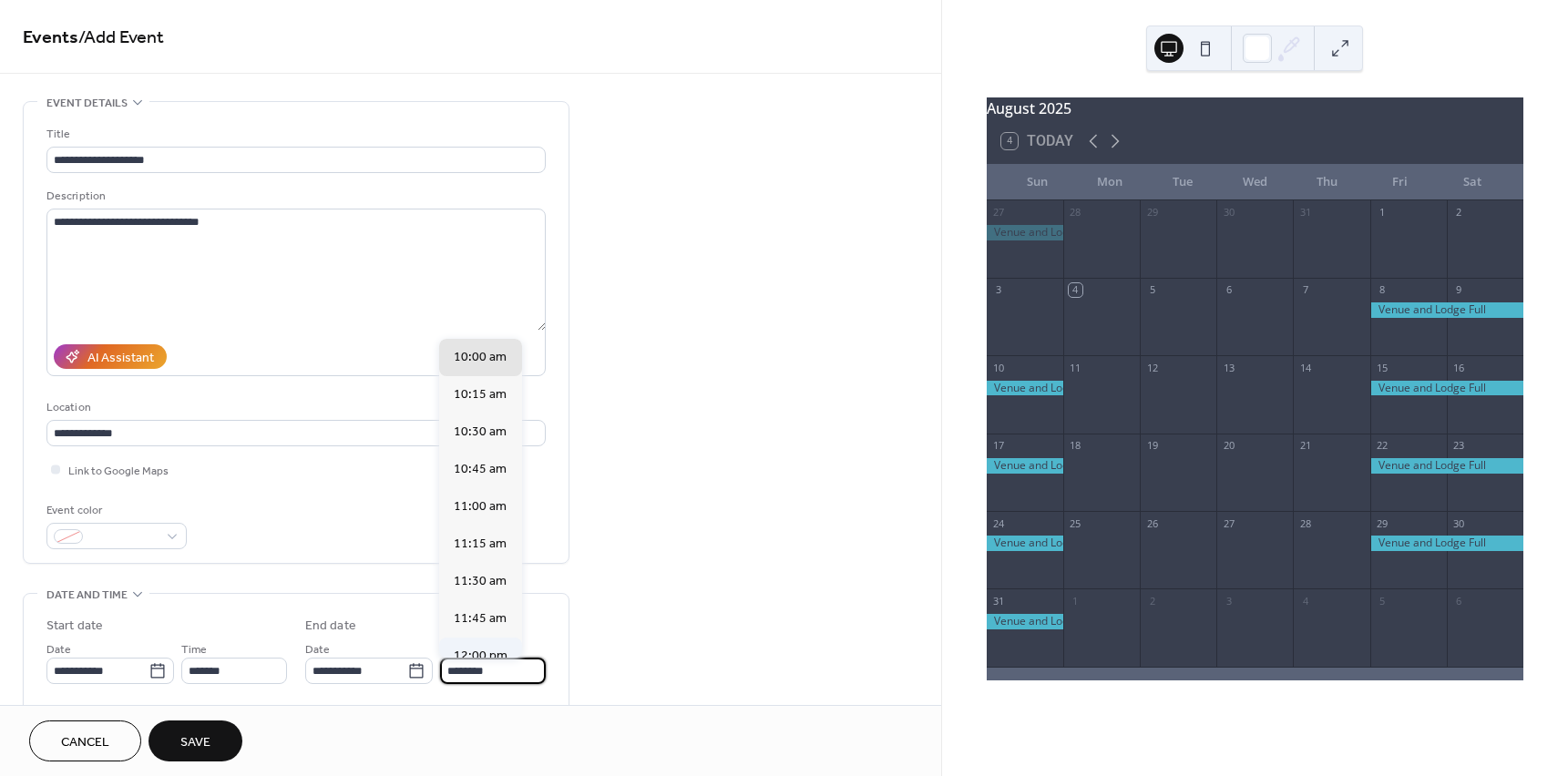 type on "********" 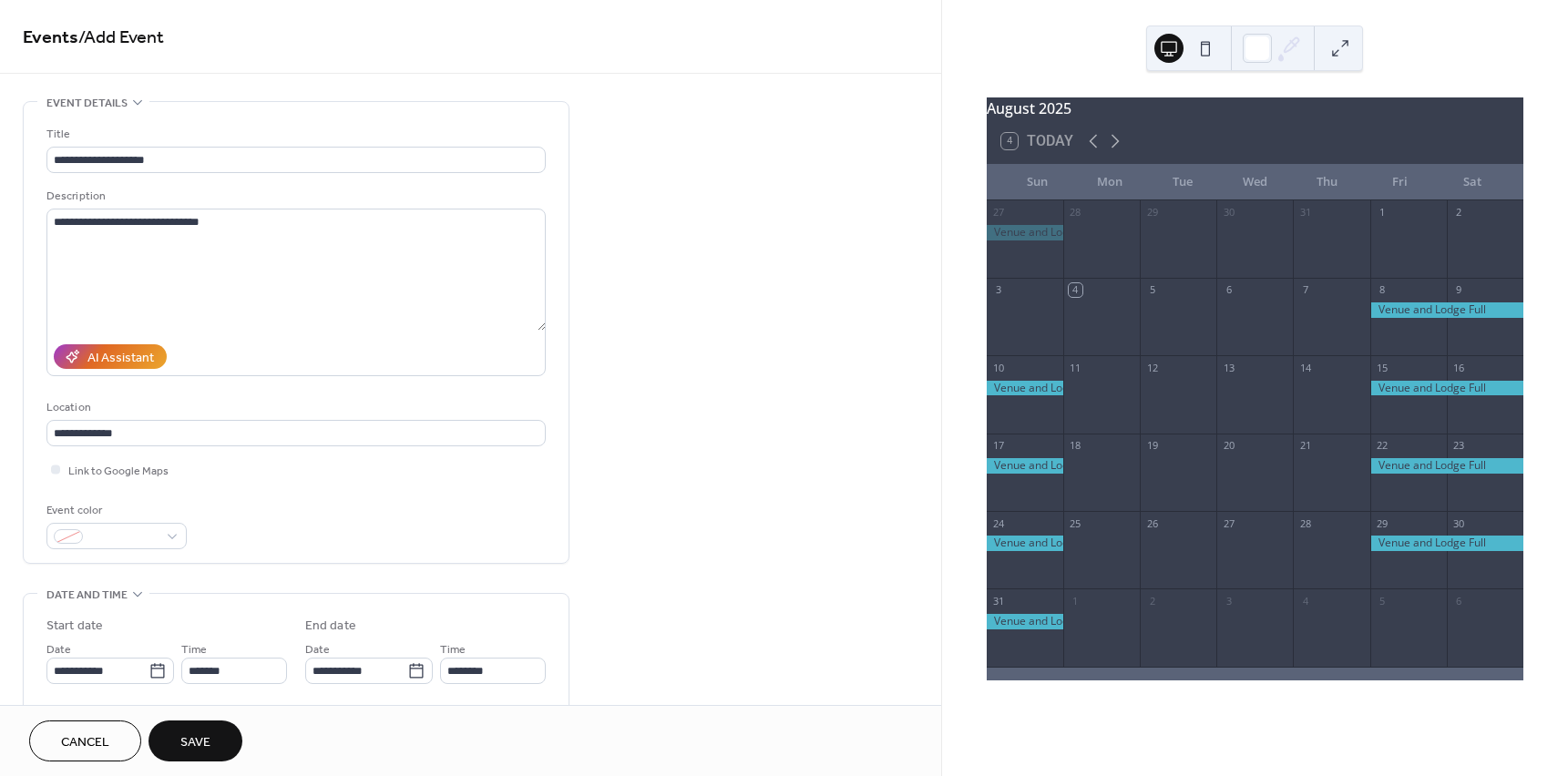 click on "Save" at bounding box center [195, 740] 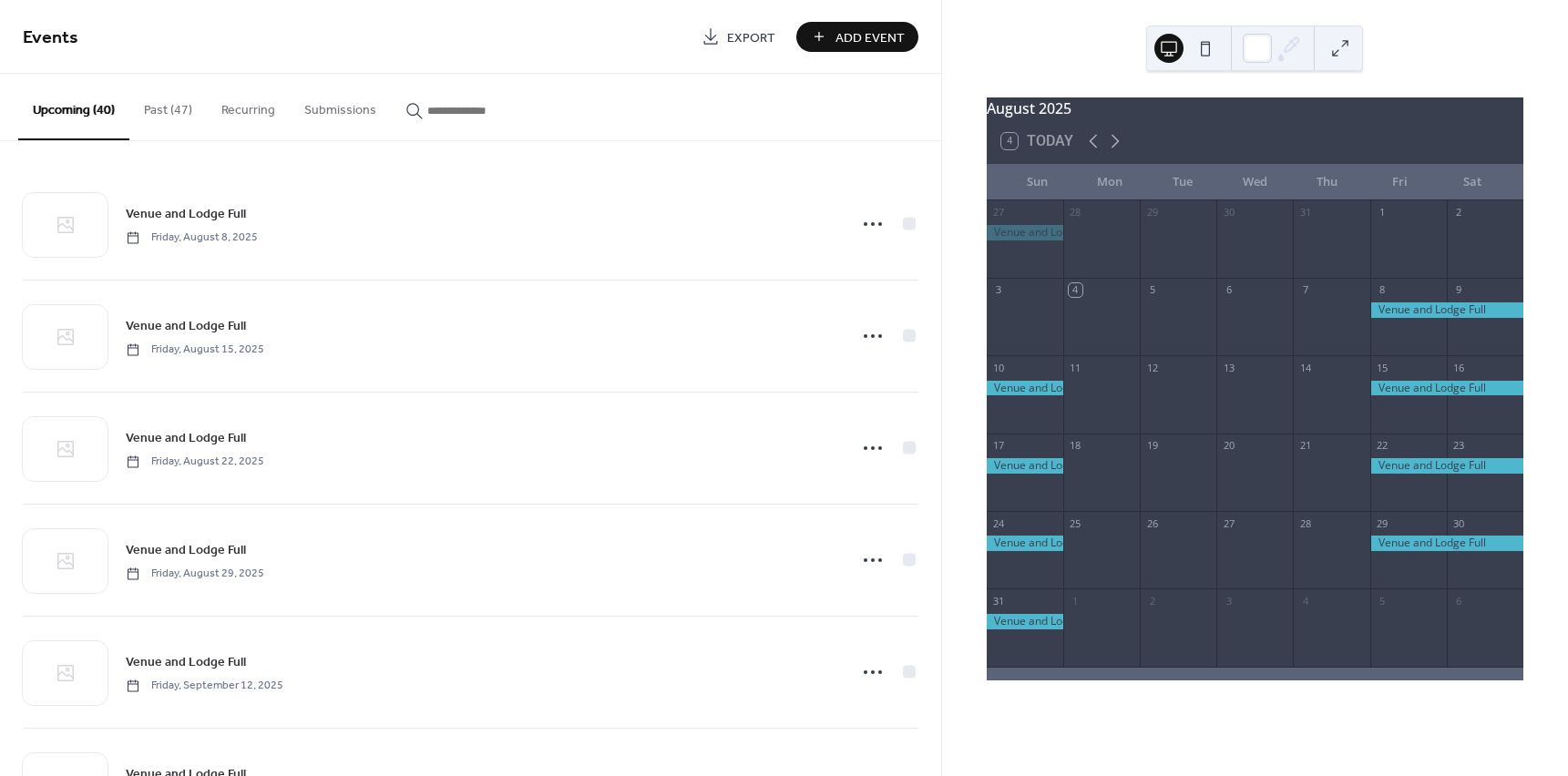 click on "Add Event" at bounding box center (870, 37) 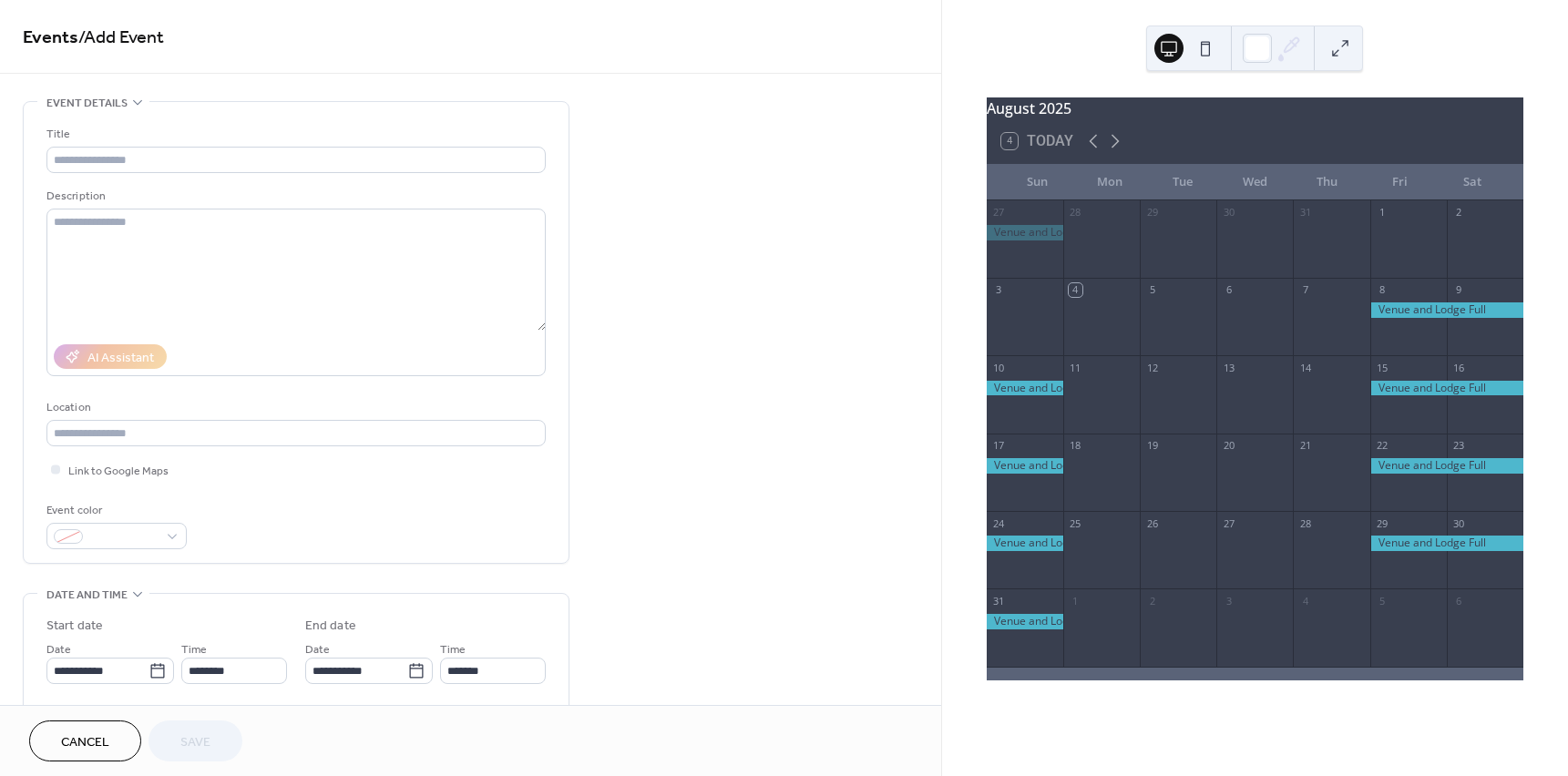 click on "Events  /  Add Event" at bounding box center [470, 38] 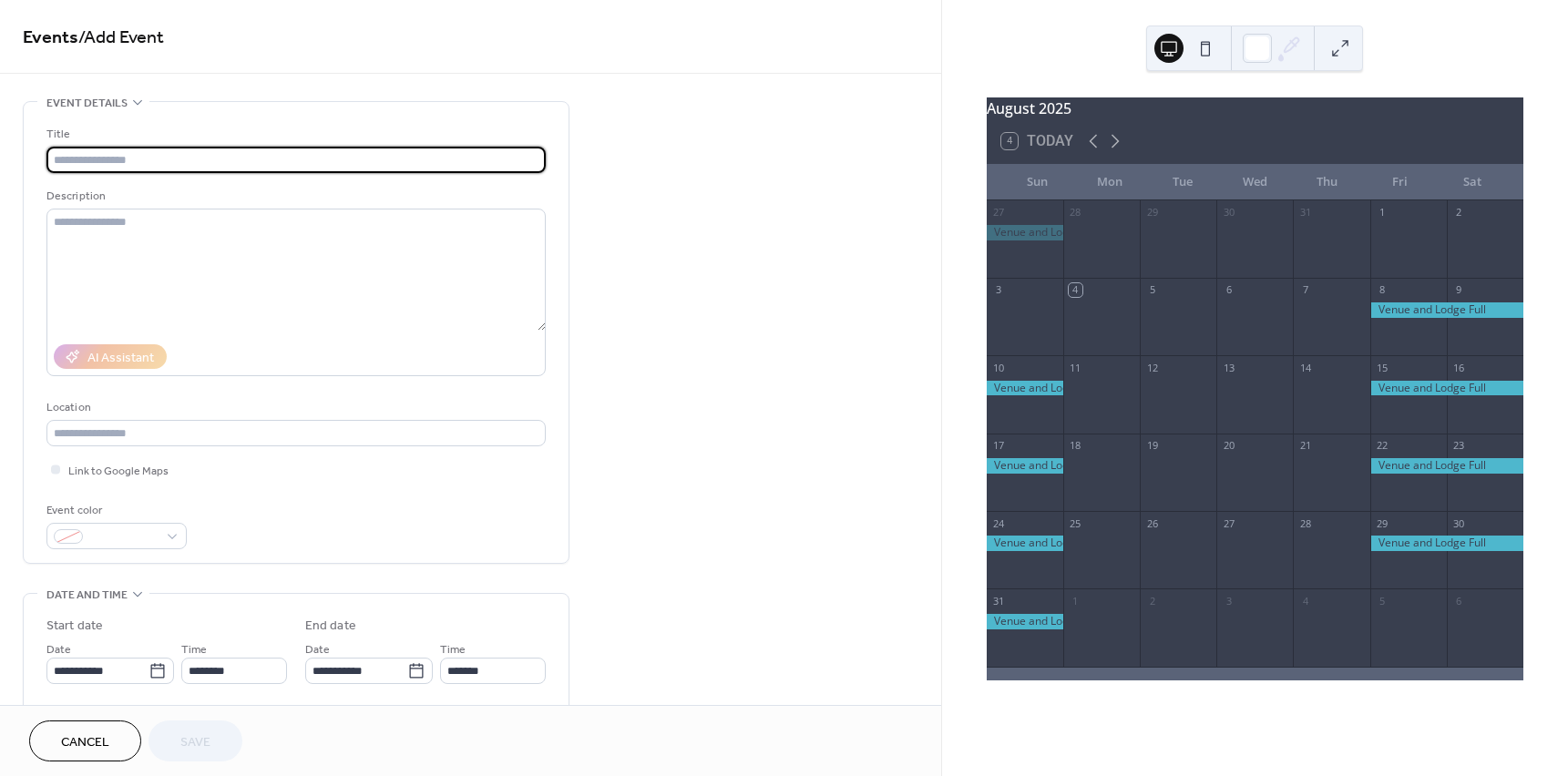 click at bounding box center [296, 159] 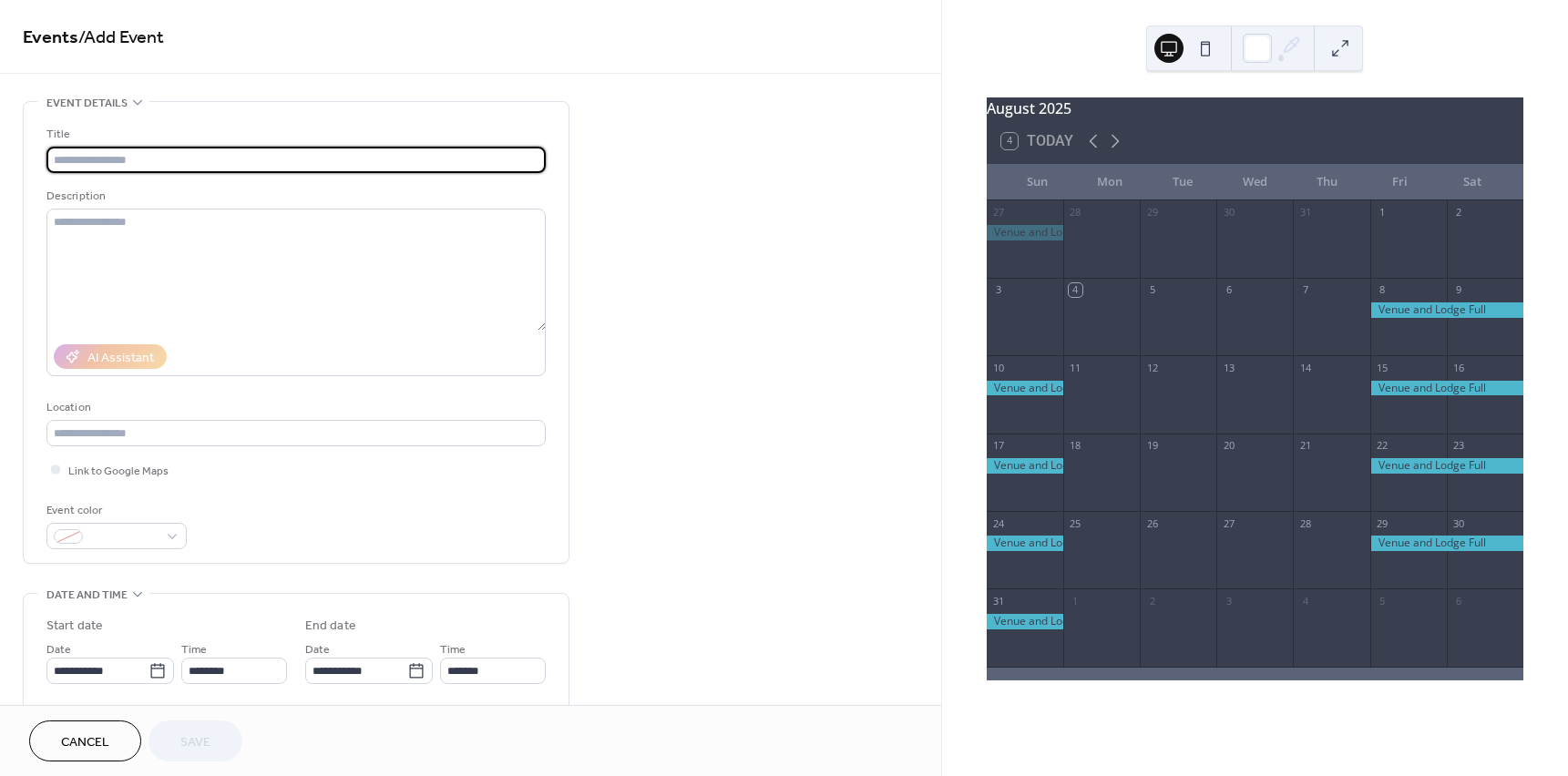 type on "**********" 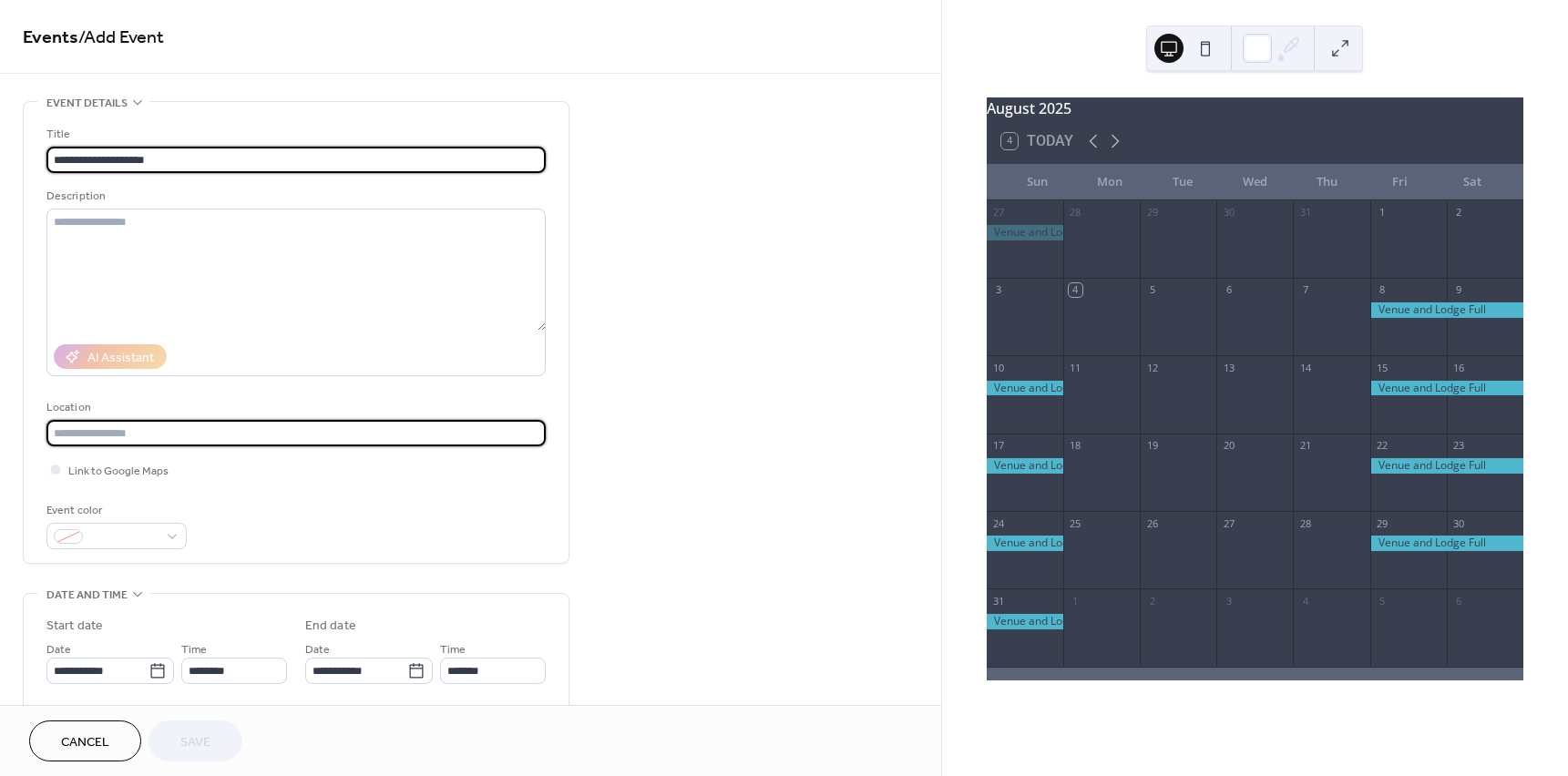 type on "**********" 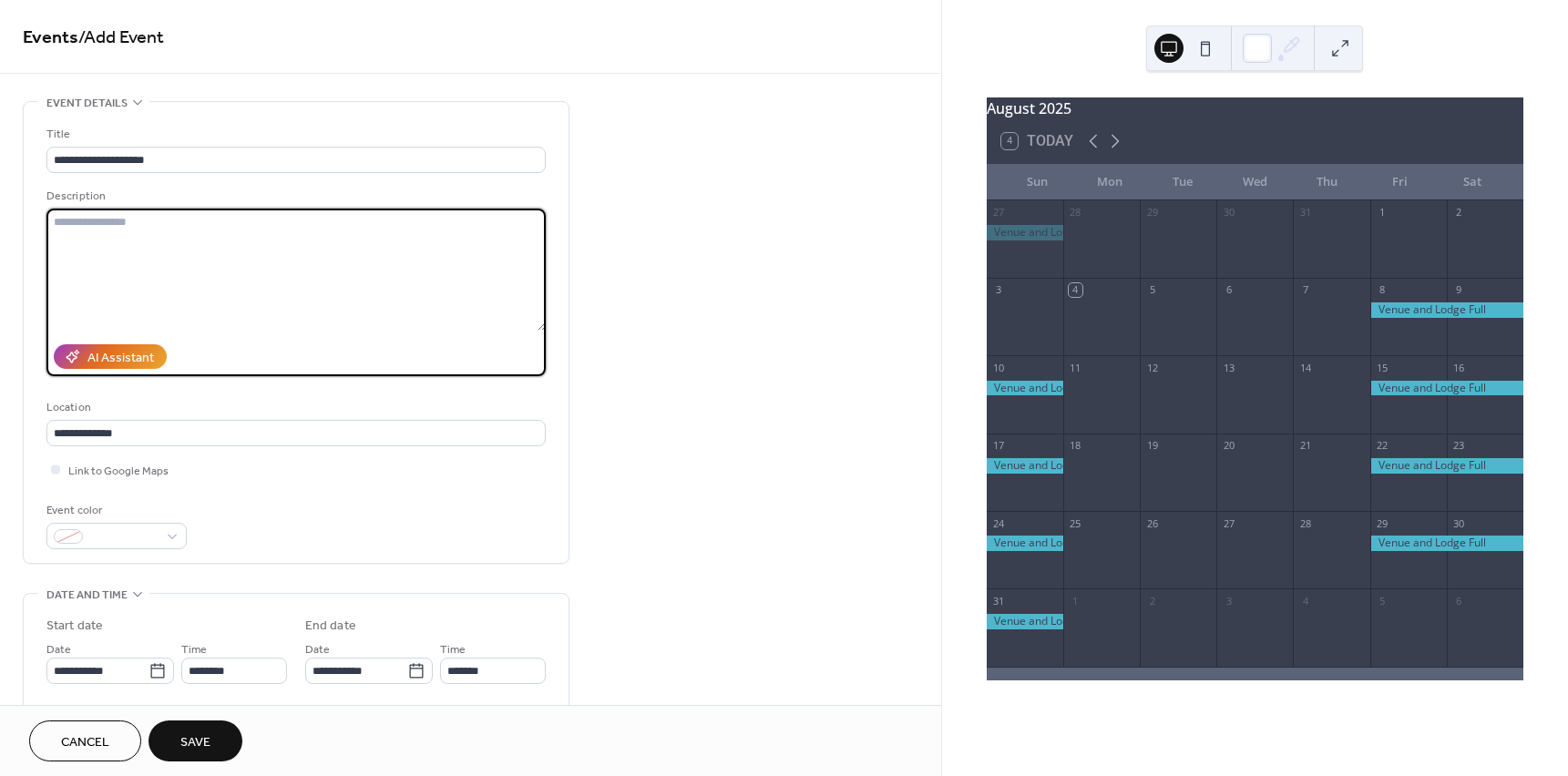 click at bounding box center (296, 270) 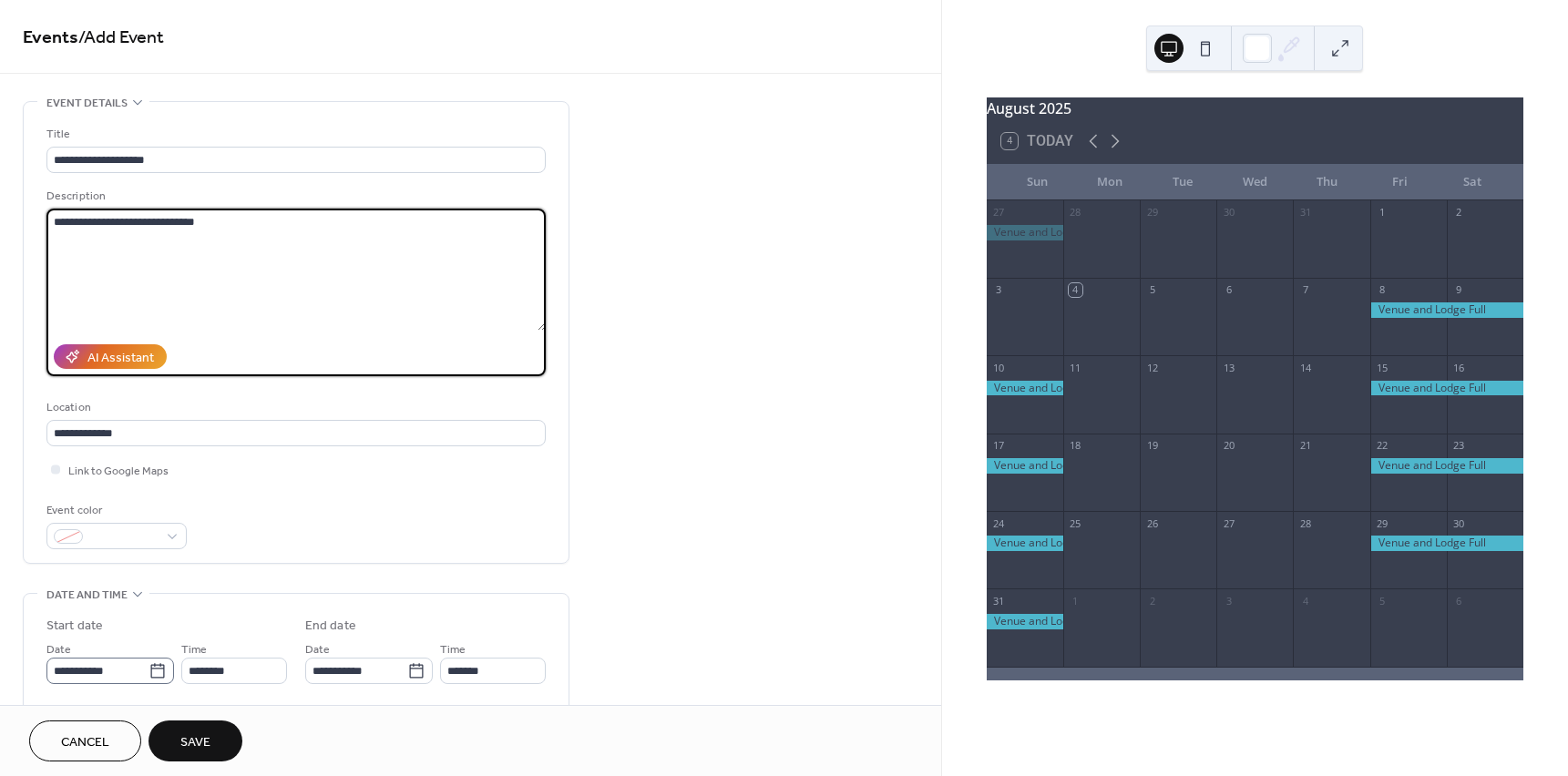 type on "**********" 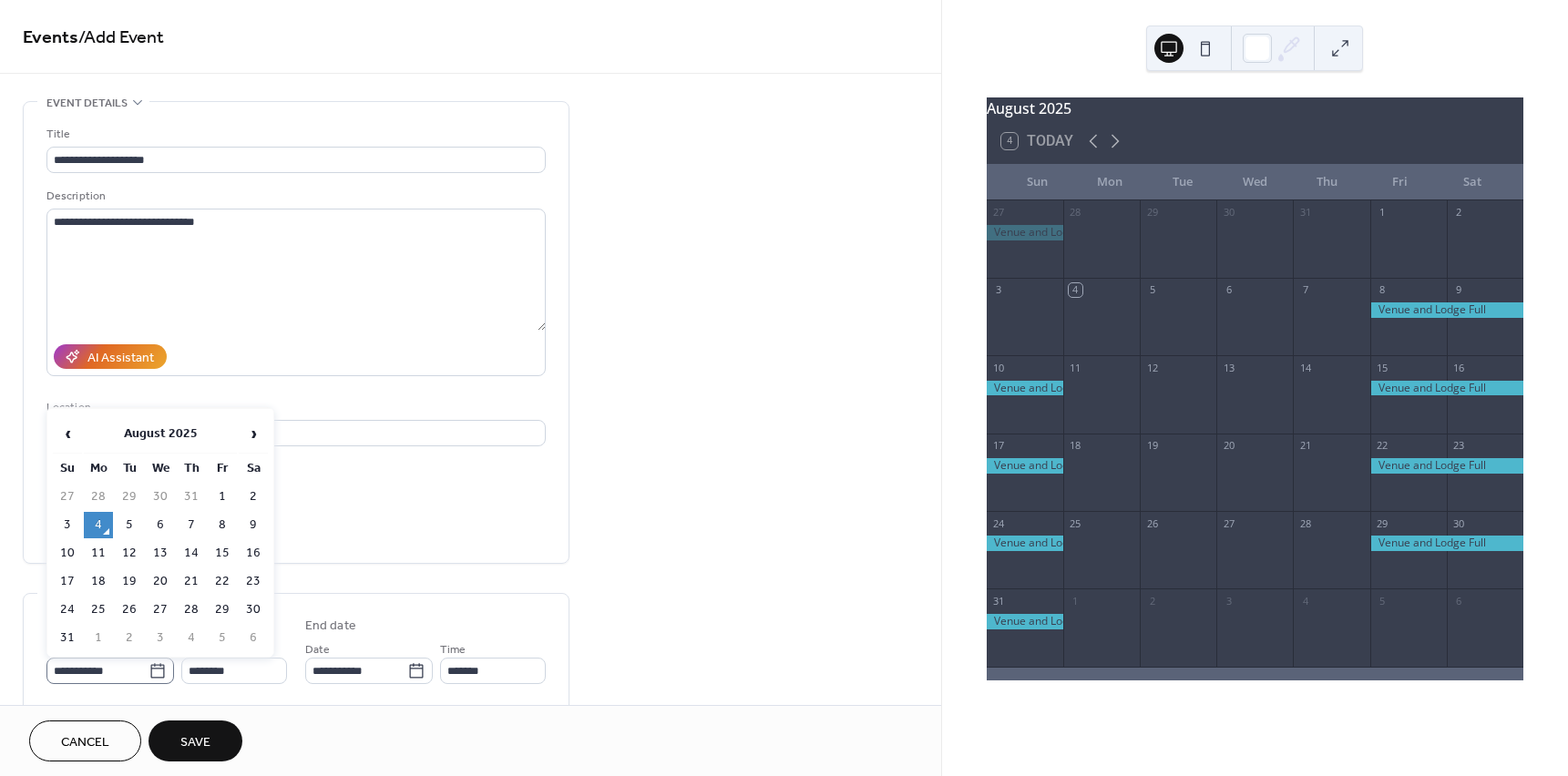 click 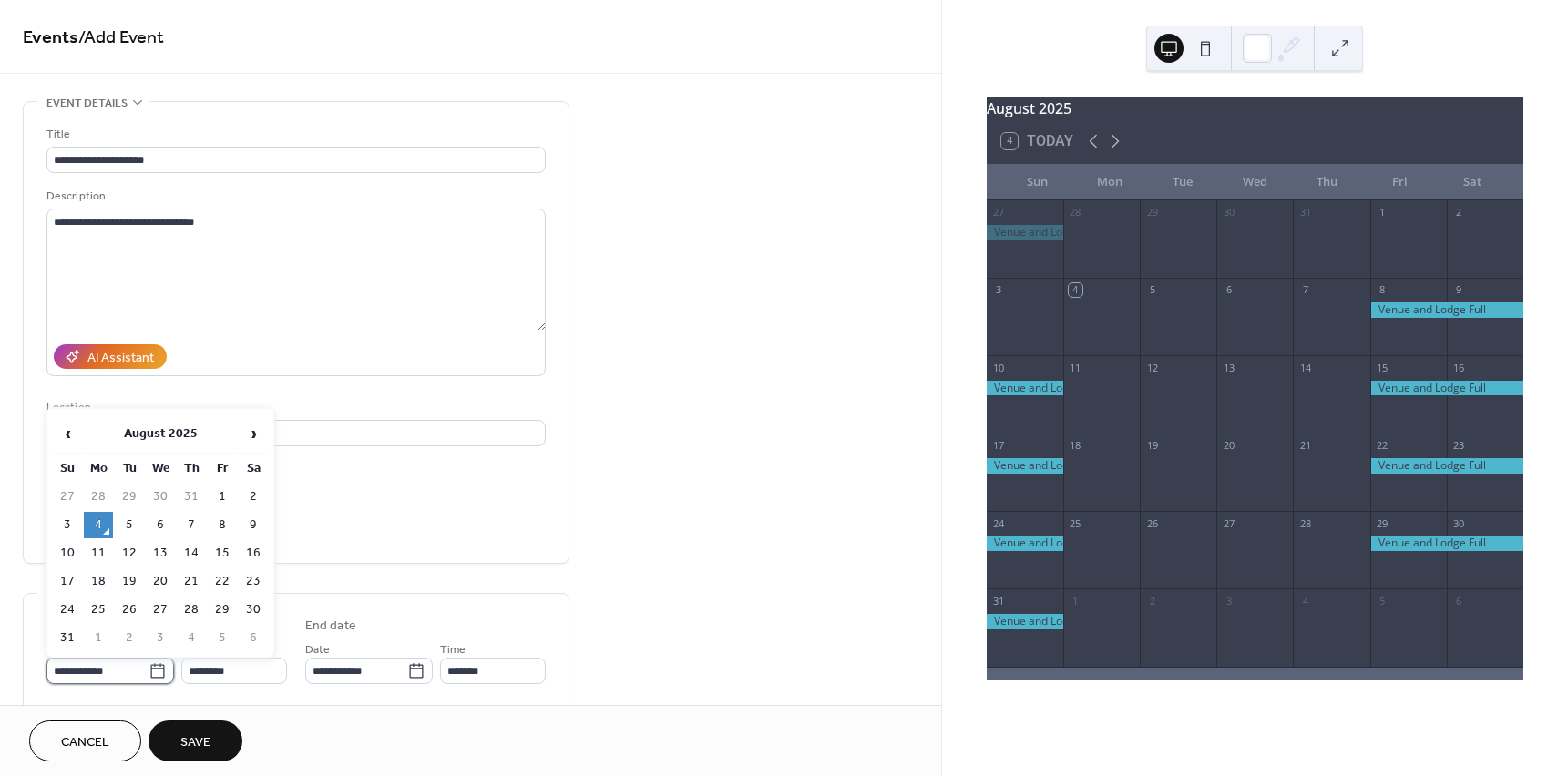 click on "**********" at bounding box center [97, 670] 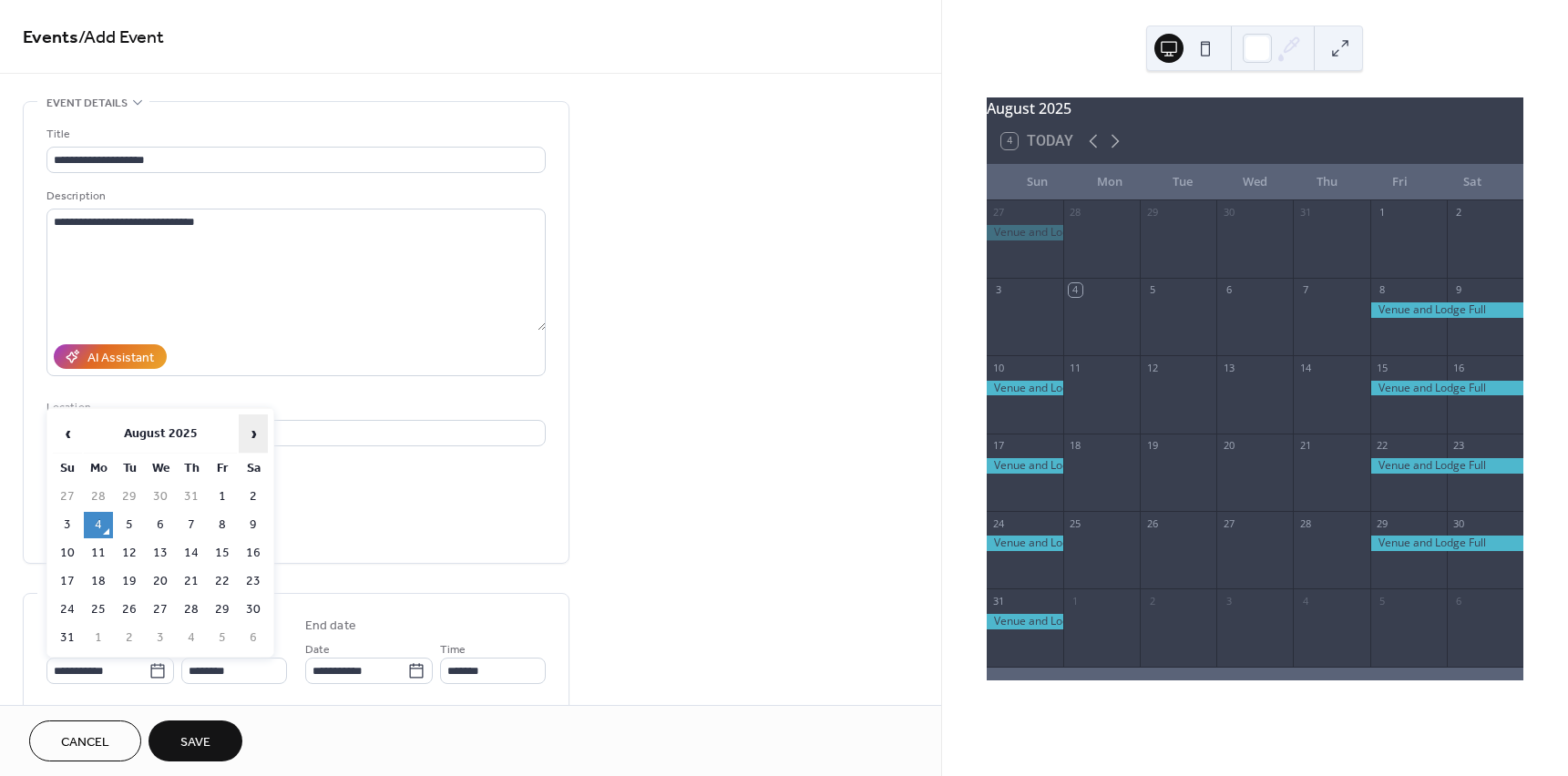 click on "›" at bounding box center (253, 434) 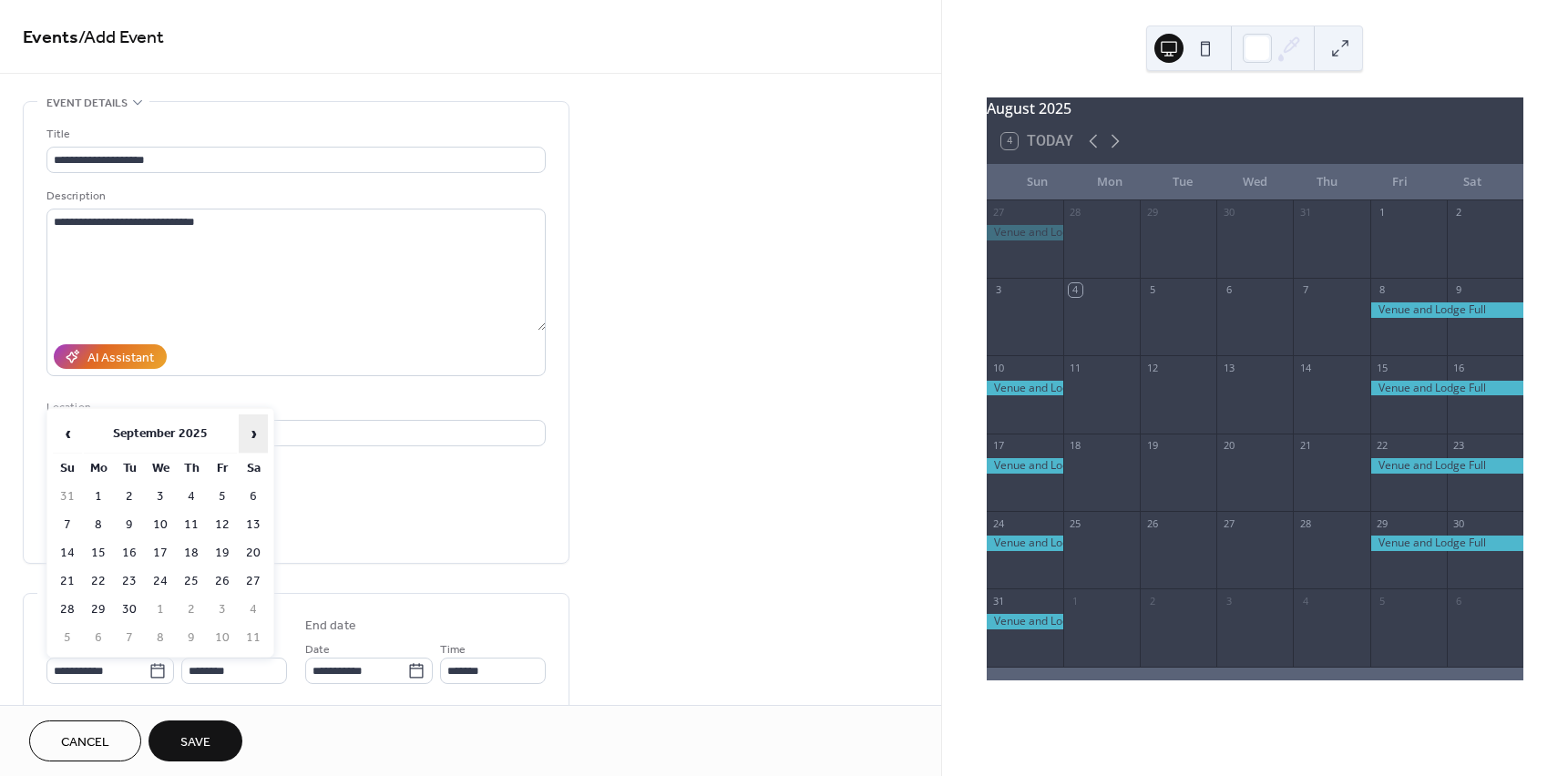 click on "›" at bounding box center [253, 434] 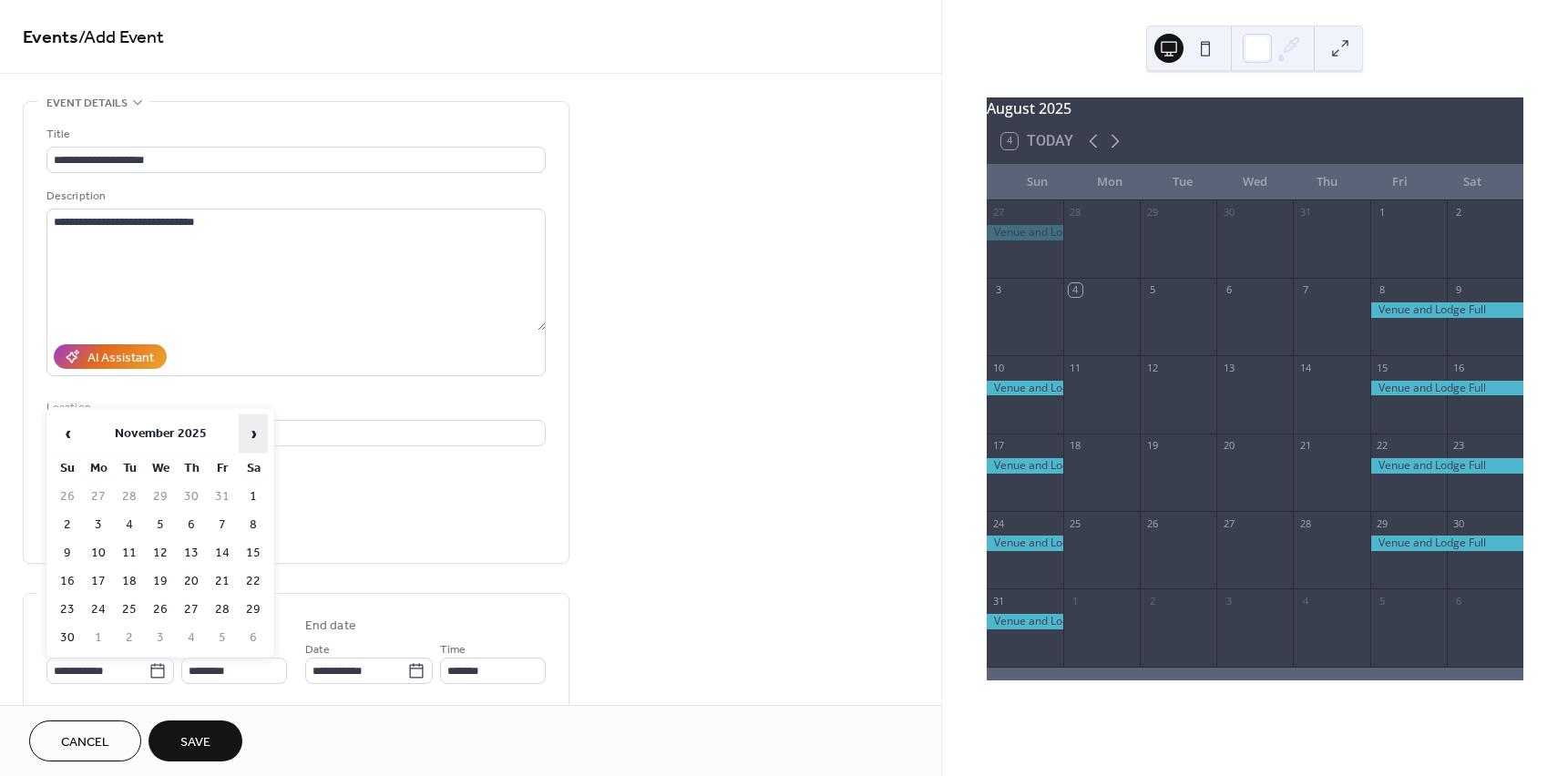 click on "›" at bounding box center (253, 434) 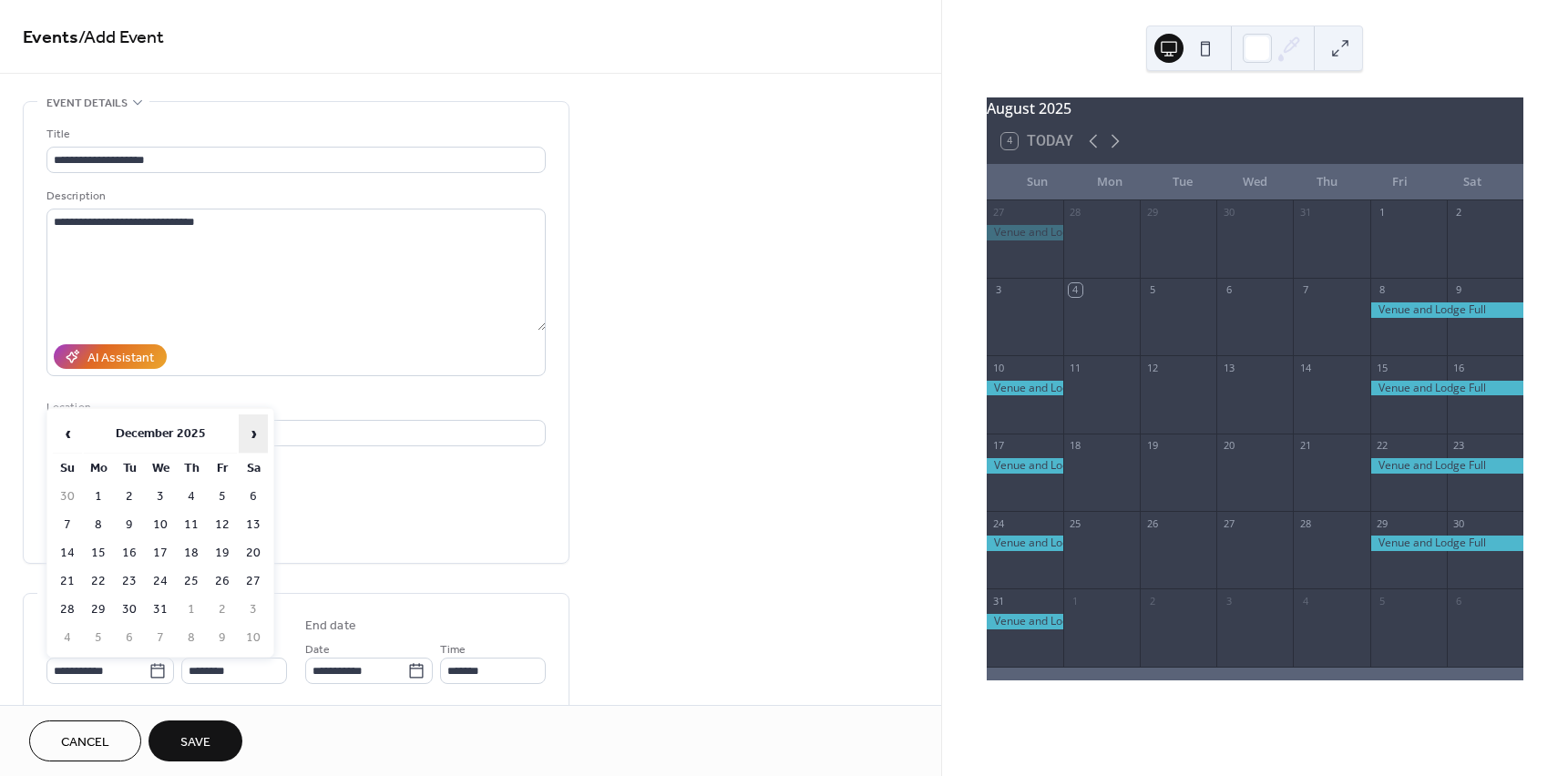 click on "›" at bounding box center [253, 434] 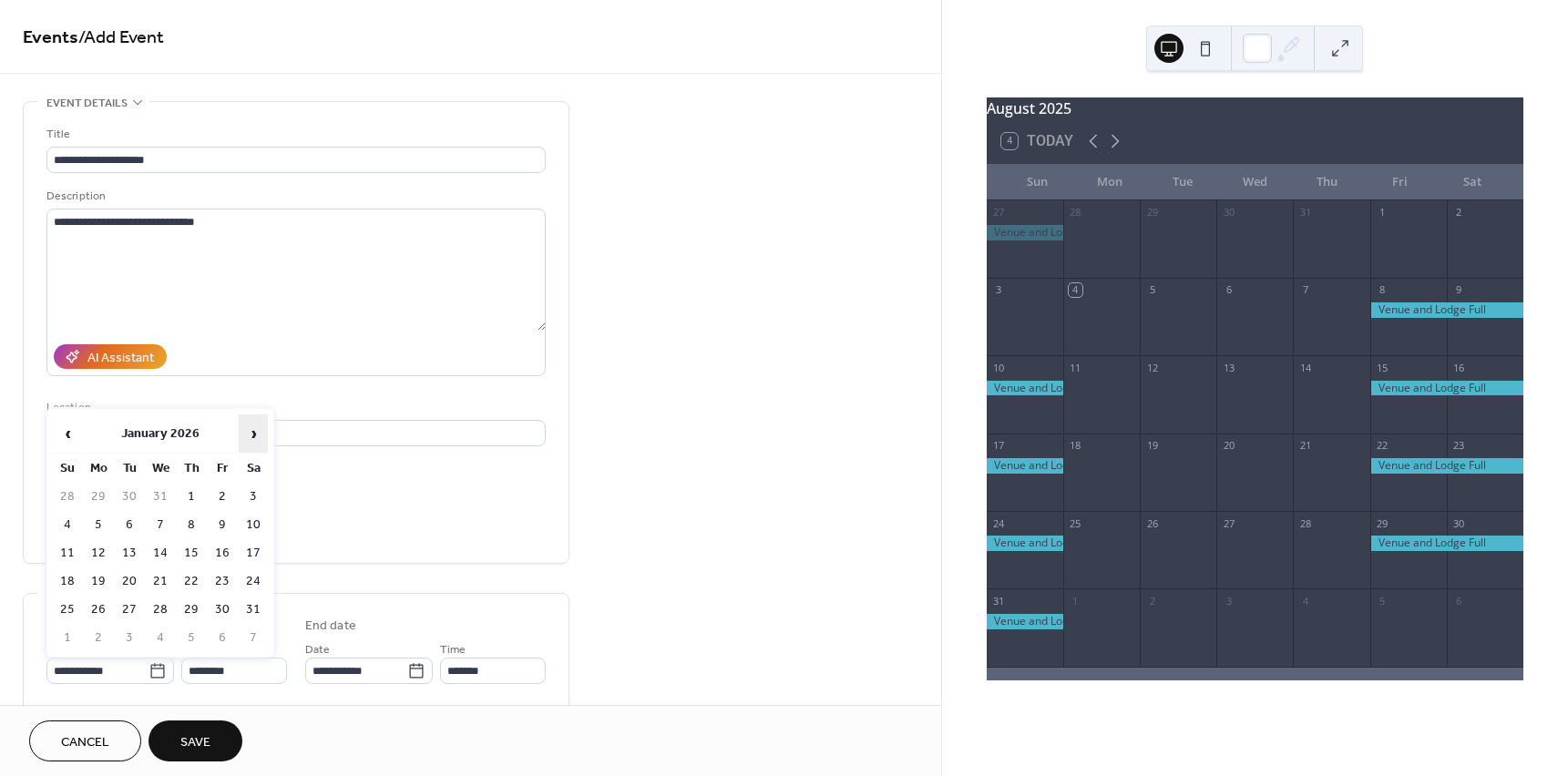 click on "›" at bounding box center (253, 434) 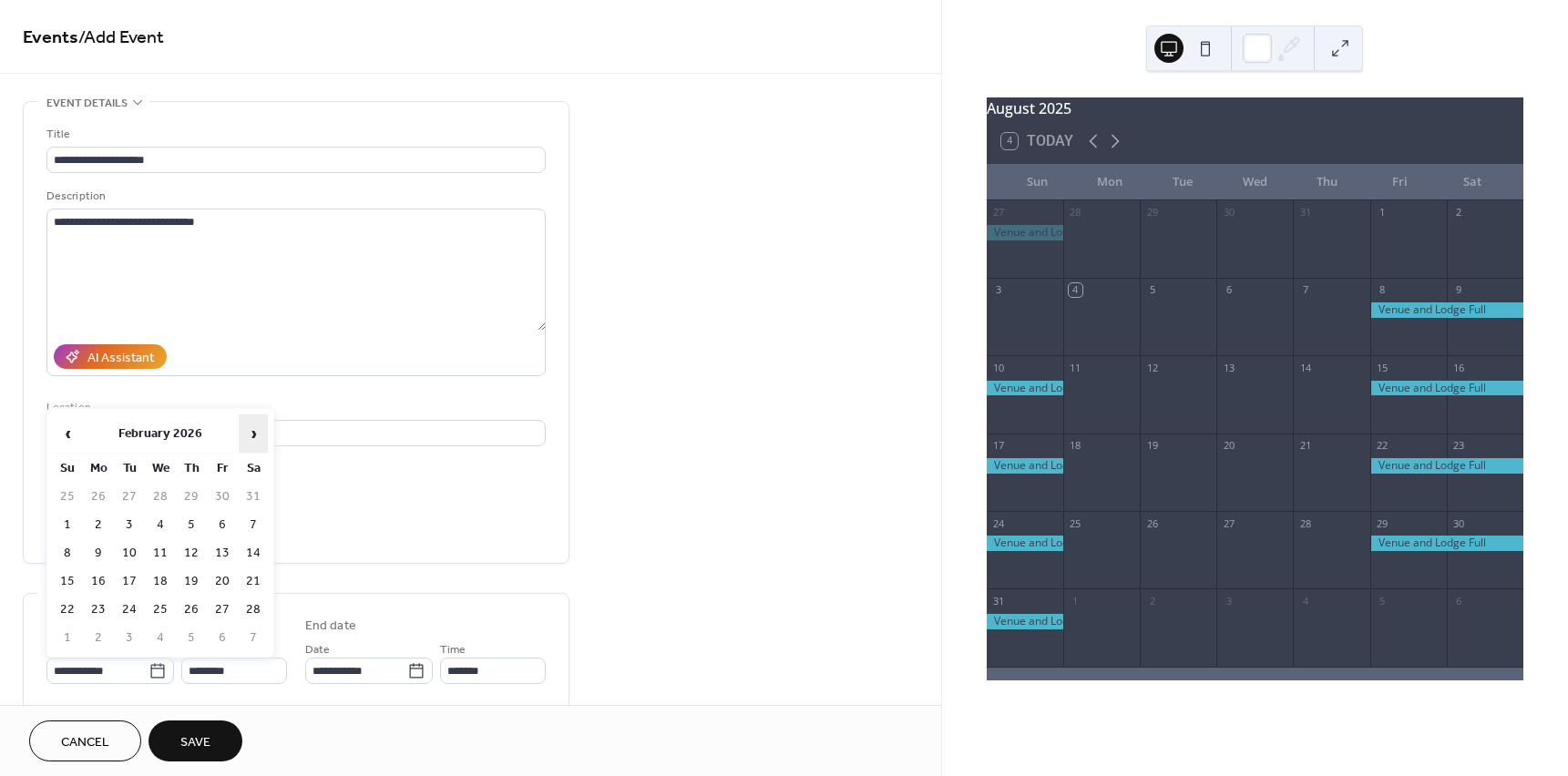 click on "›" at bounding box center (253, 434) 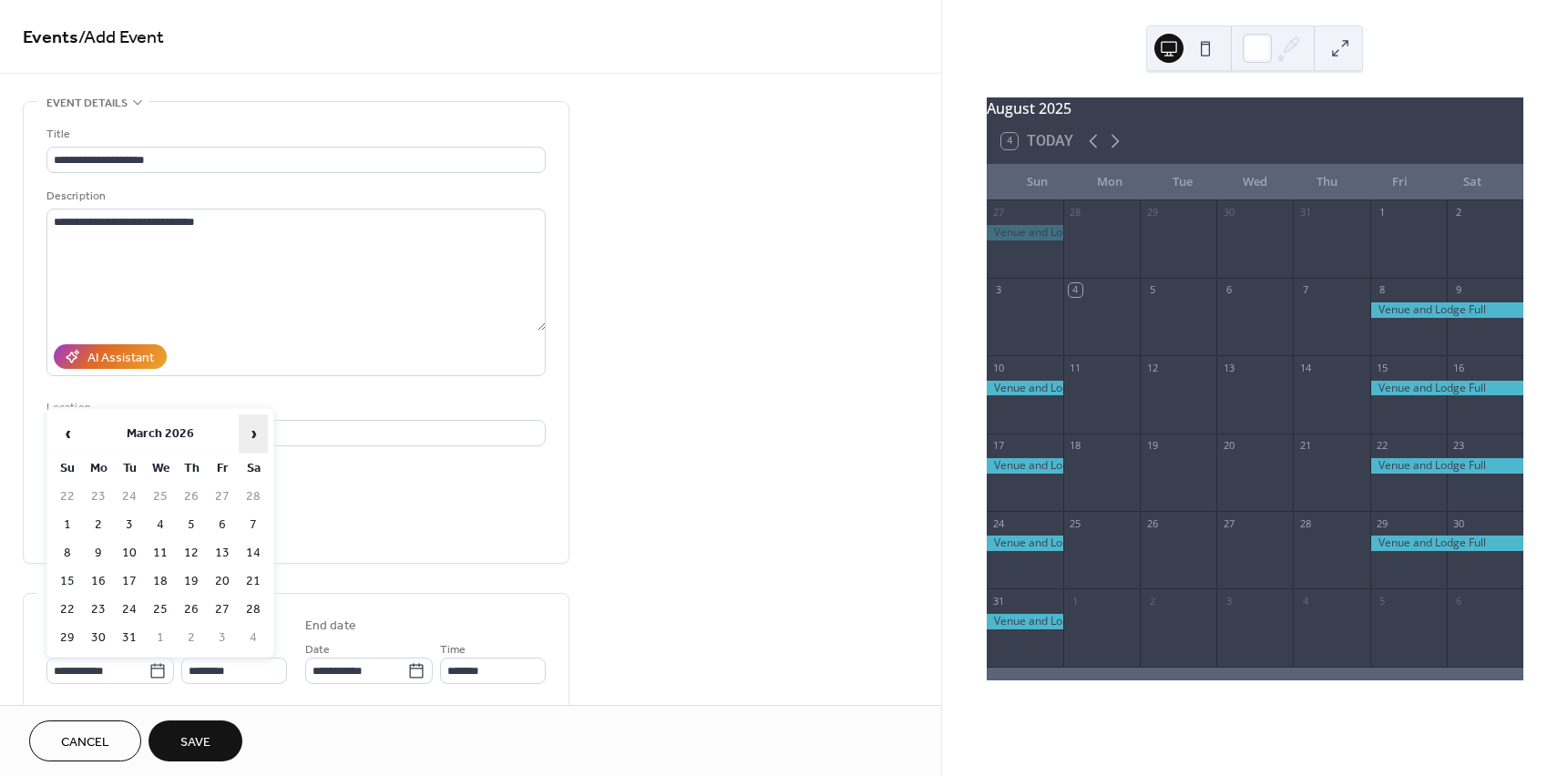 click on "›" at bounding box center [253, 434] 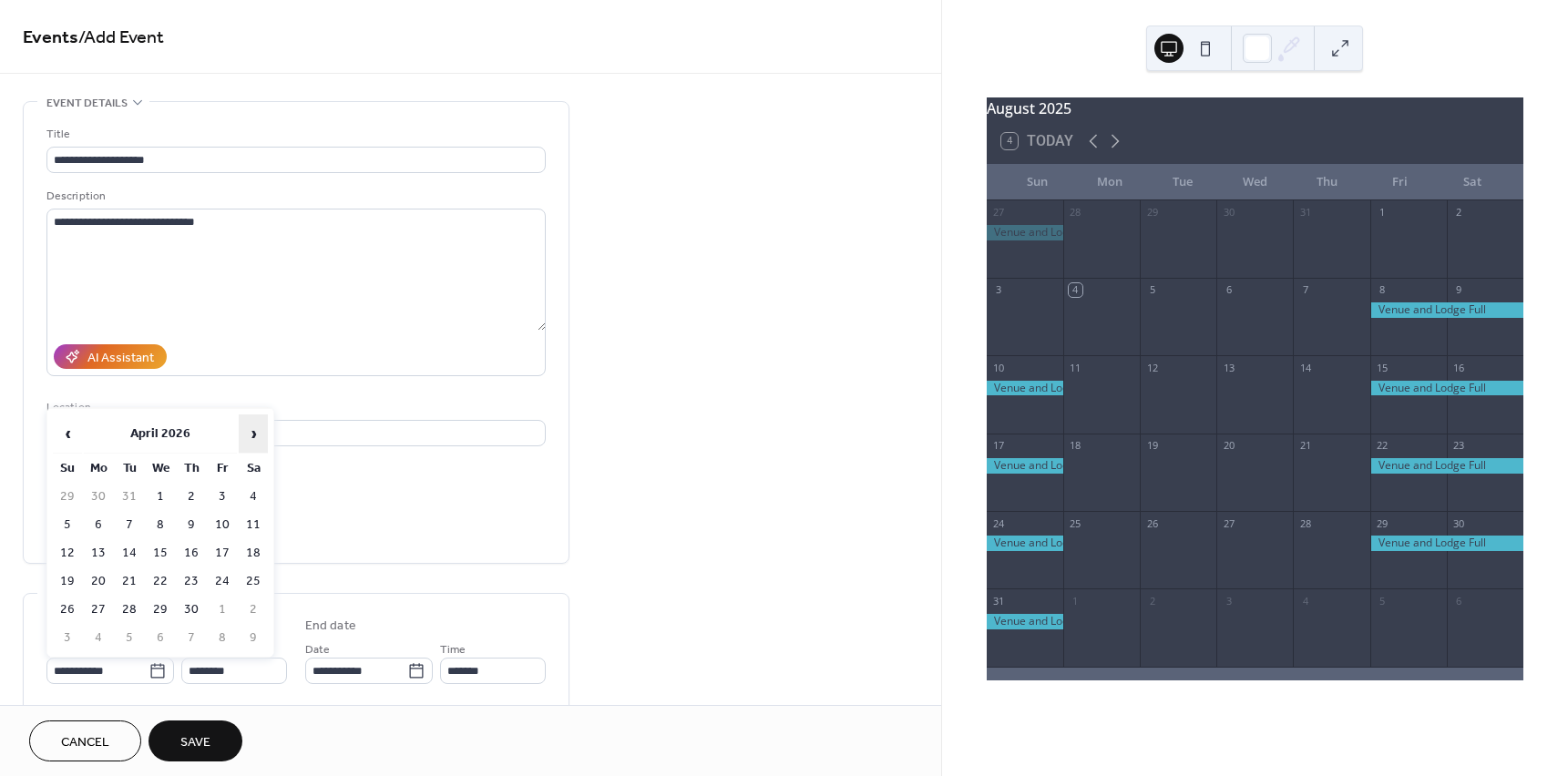 click on "›" at bounding box center (253, 434) 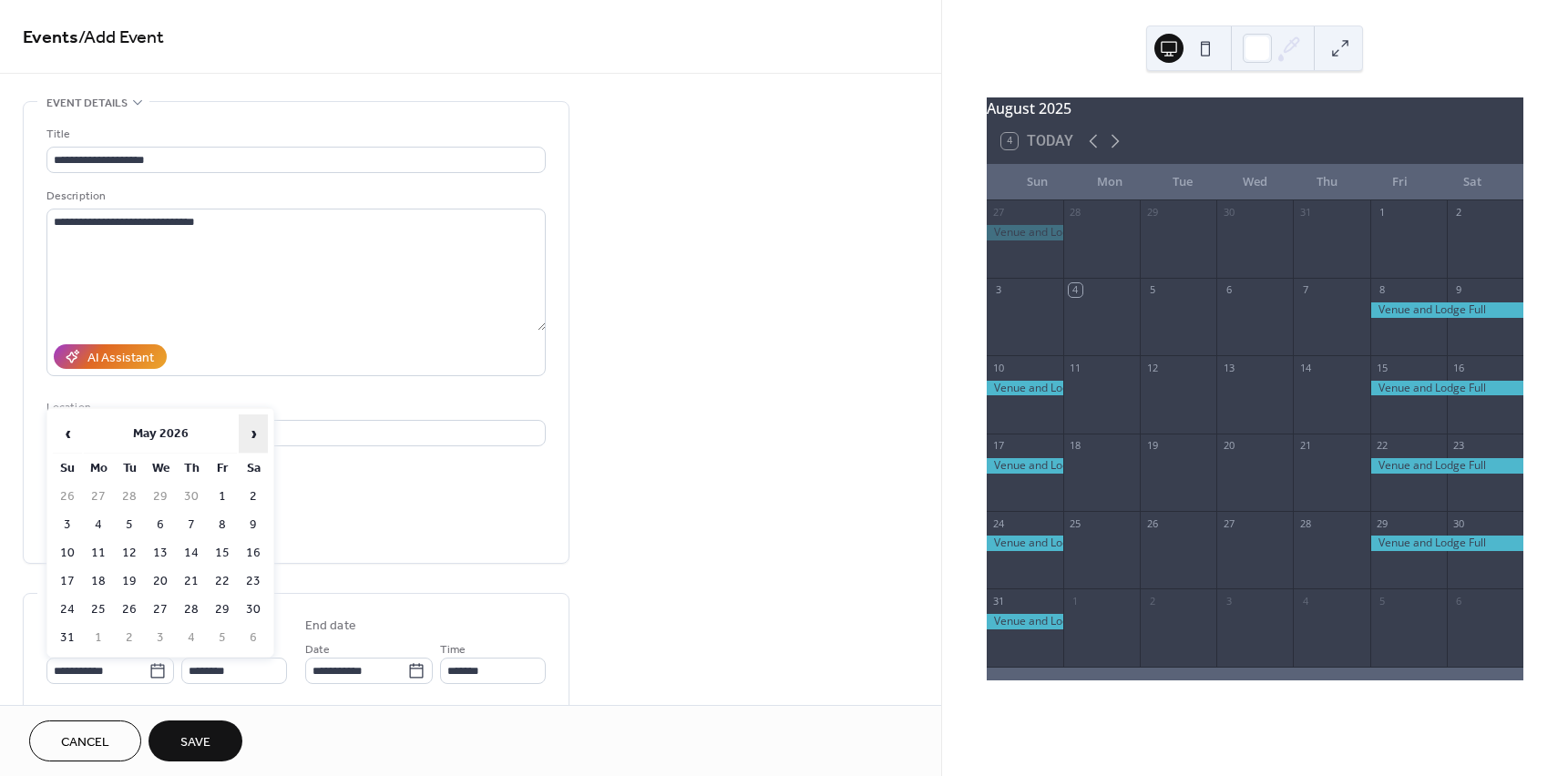 click on "›" at bounding box center [253, 434] 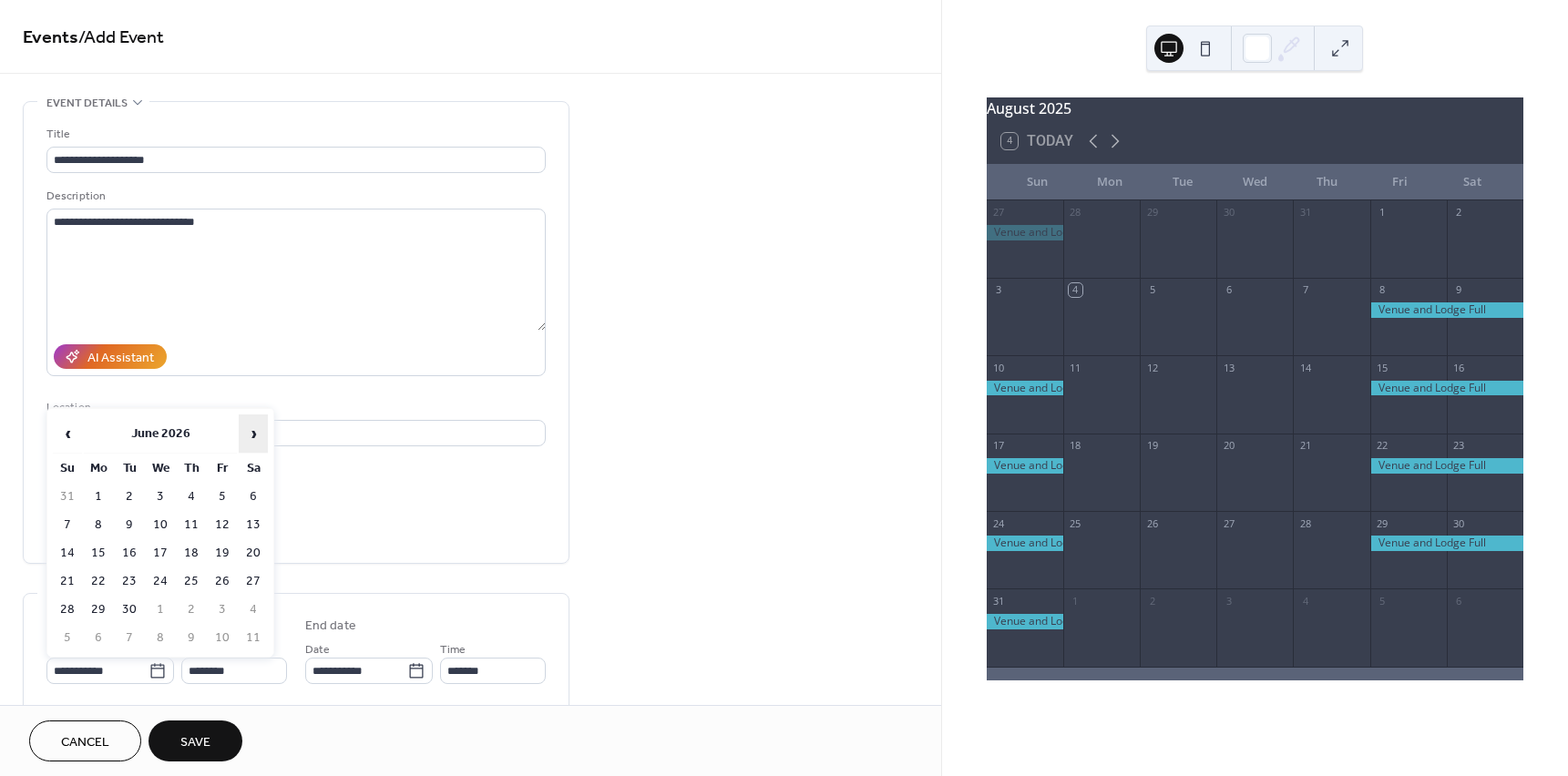 click on "›" at bounding box center (253, 434) 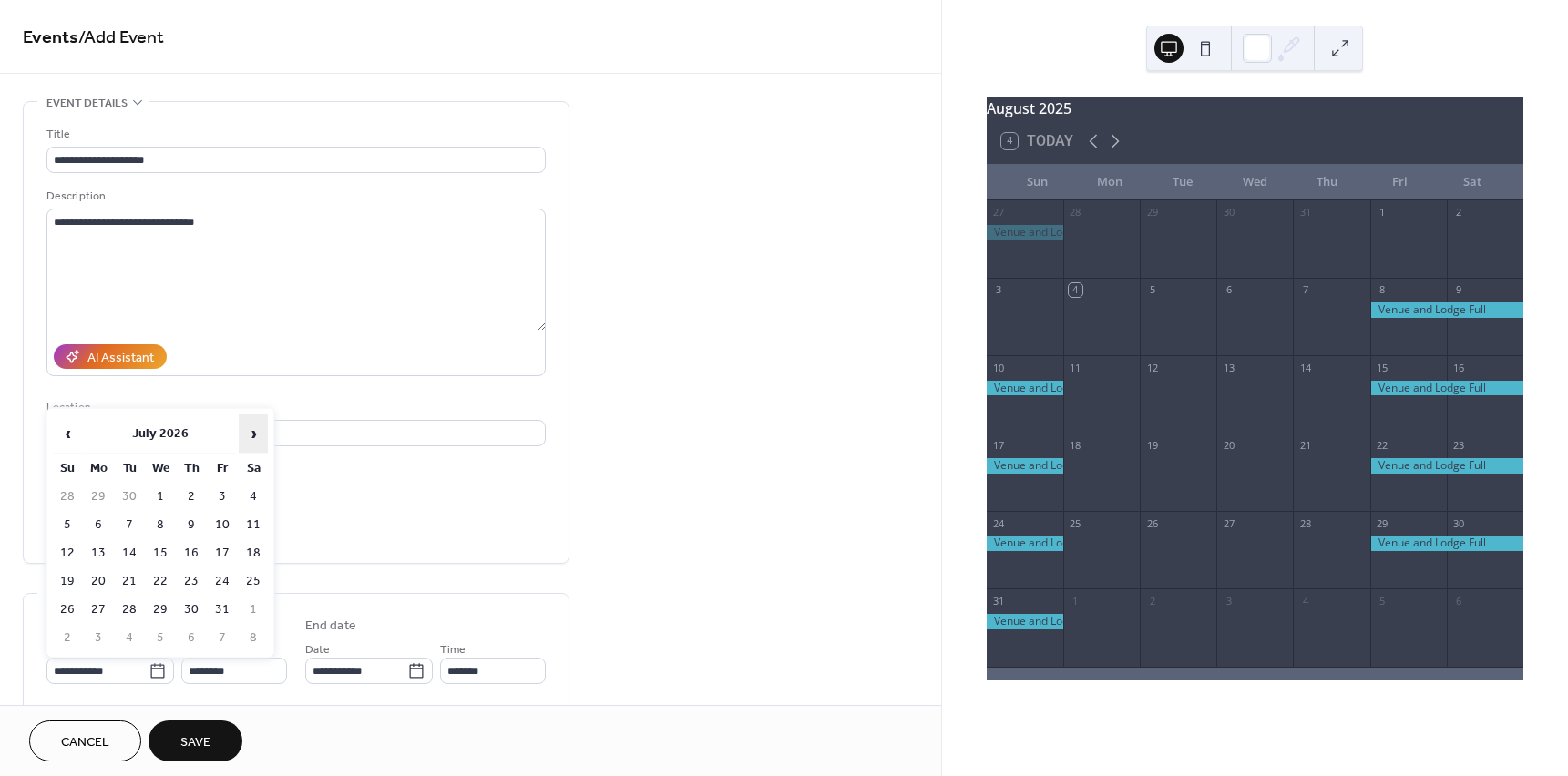 click on "›" at bounding box center (253, 434) 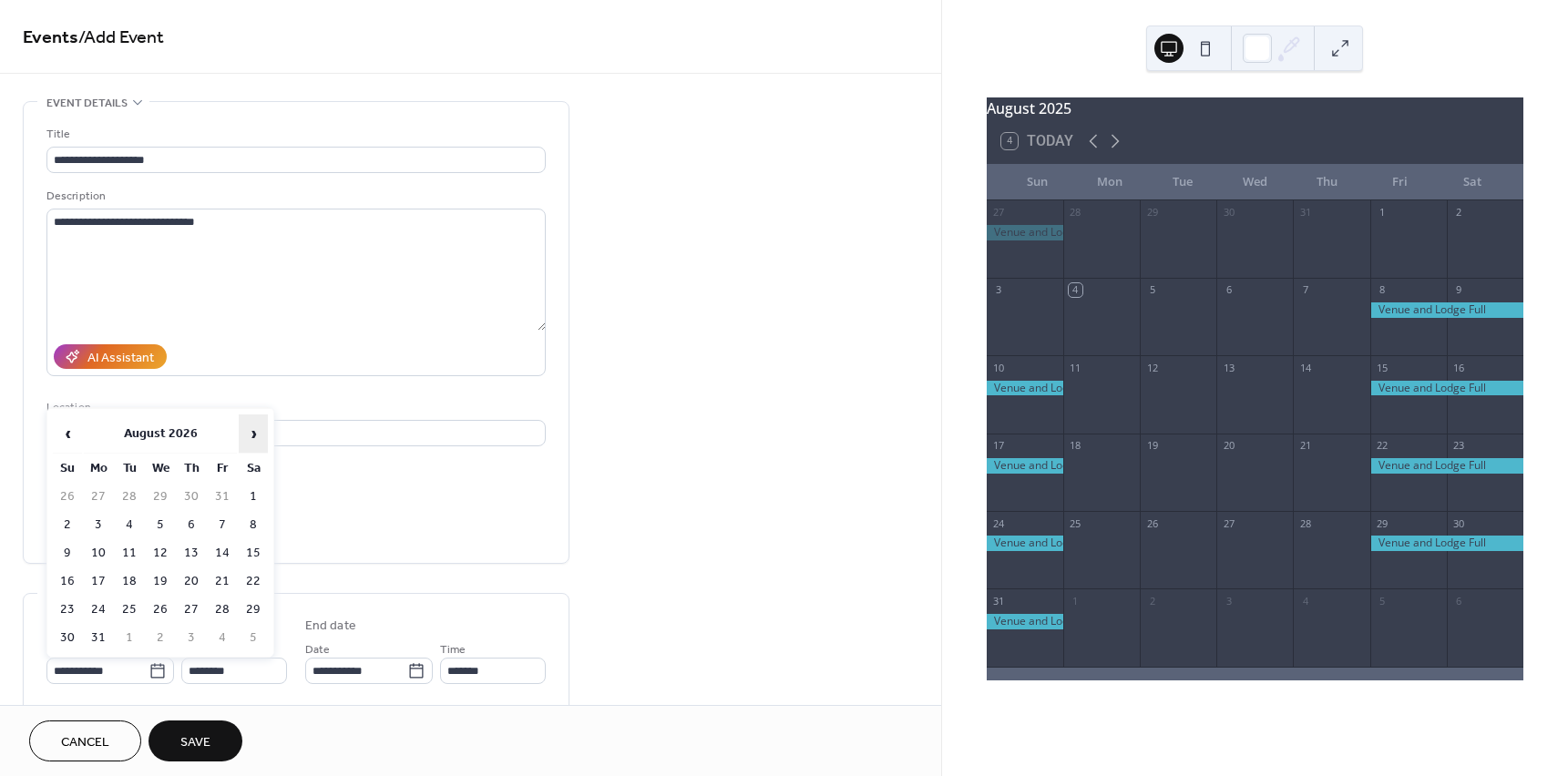 click on "›" at bounding box center [253, 434] 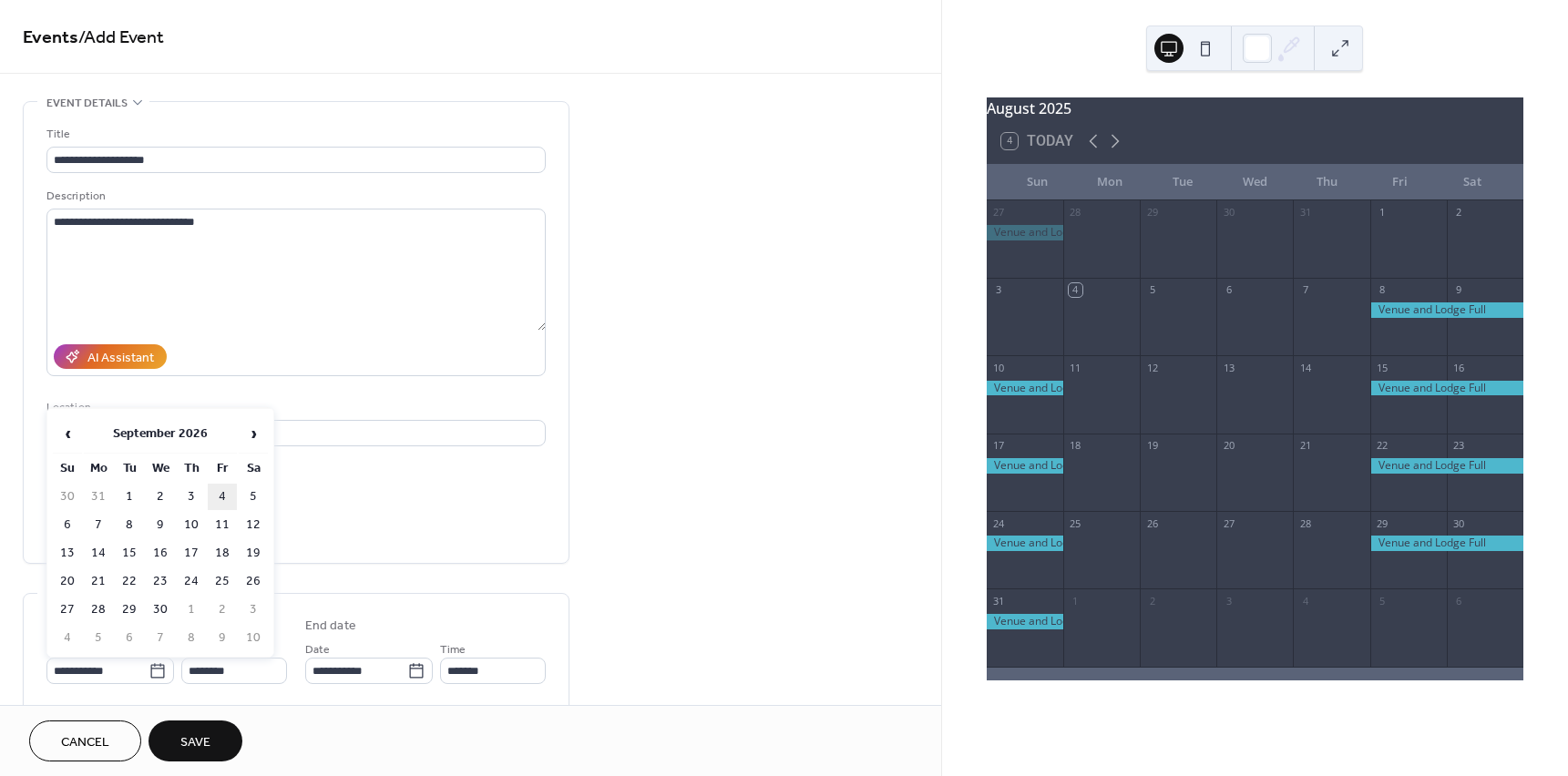 click on "4" at bounding box center [222, 496] 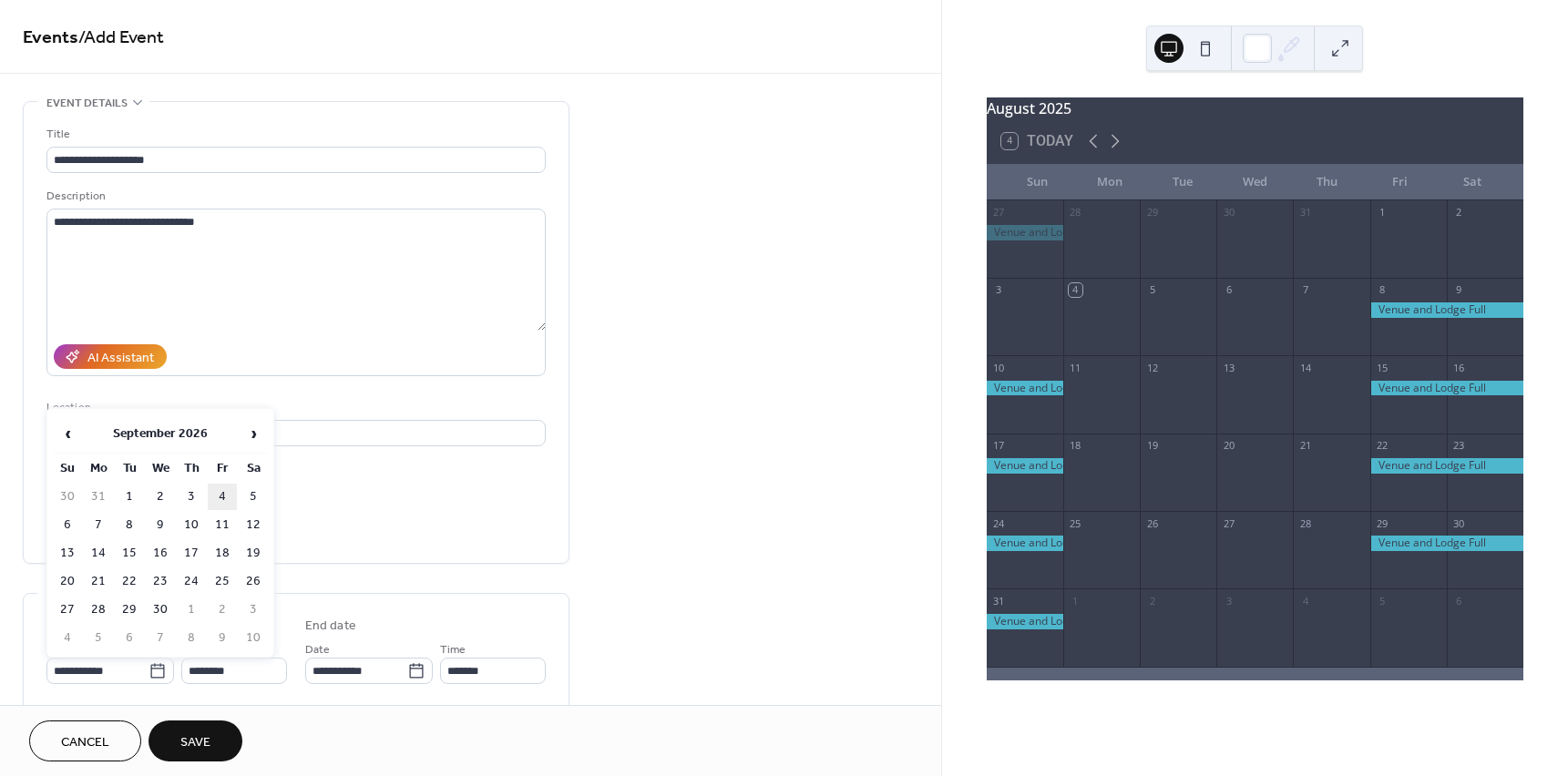 type on "**********" 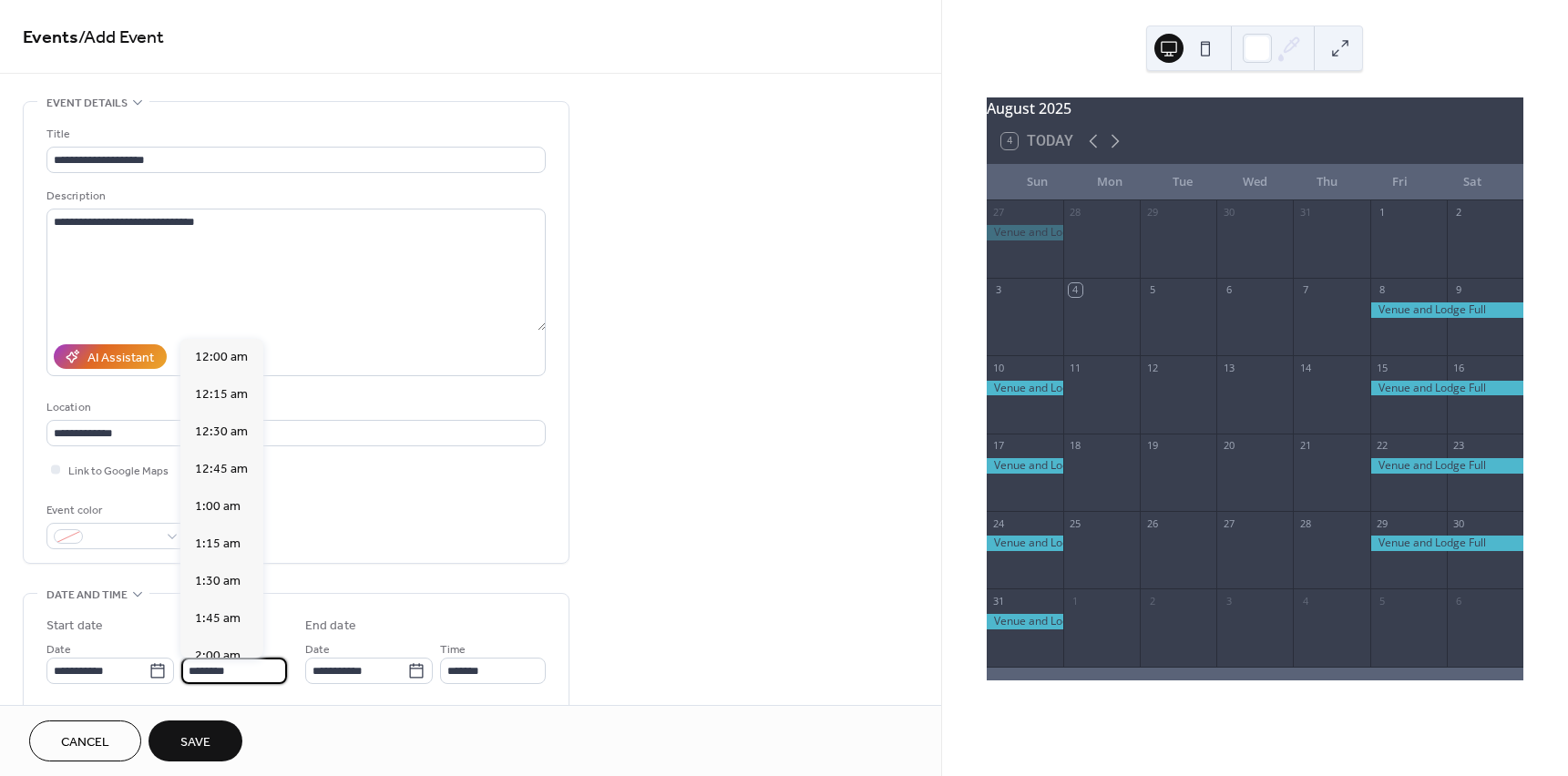click on "********" at bounding box center (234, 670) 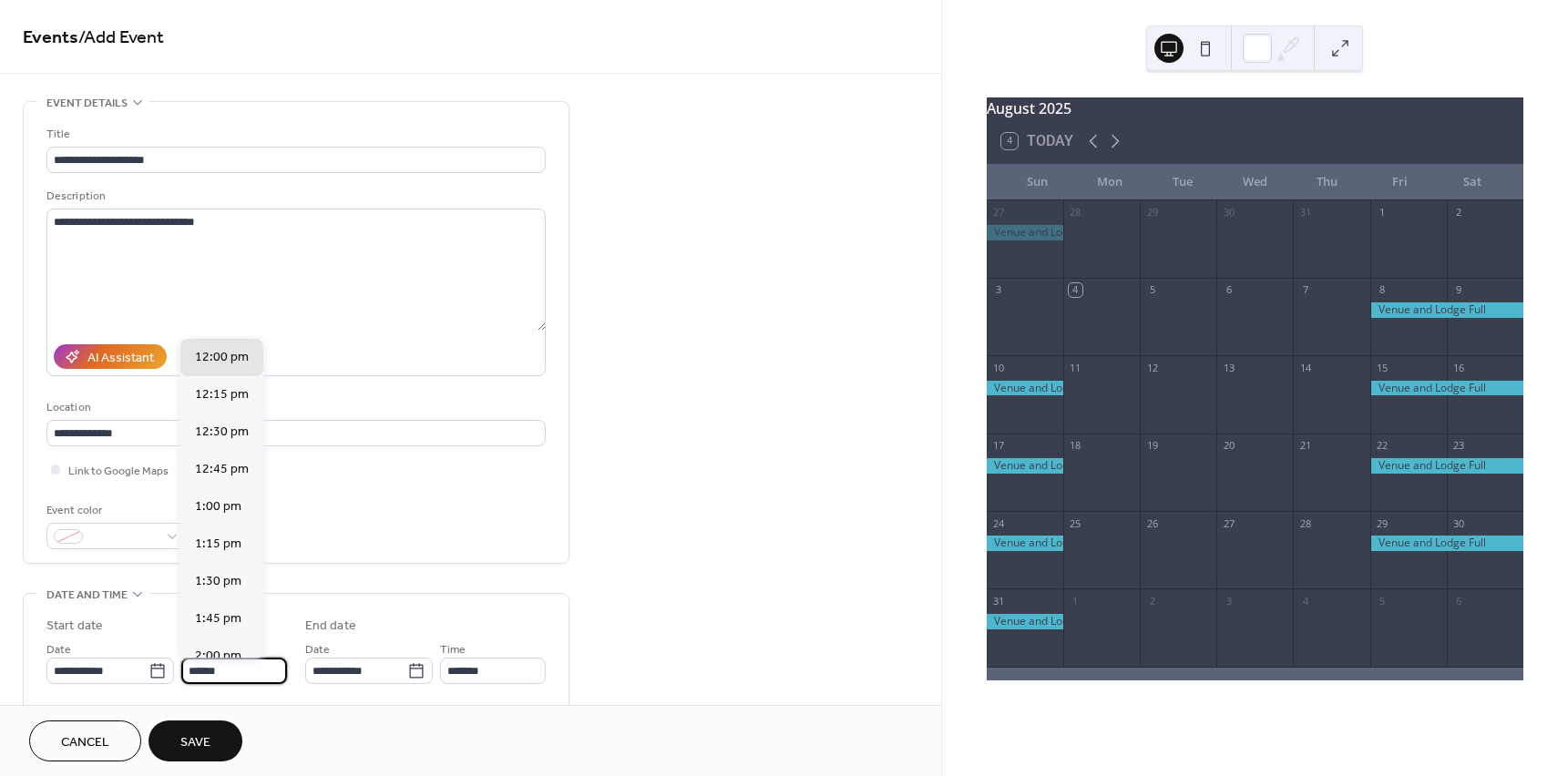 scroll, scrollTop: 0, scrollLeft: 0, axis: both 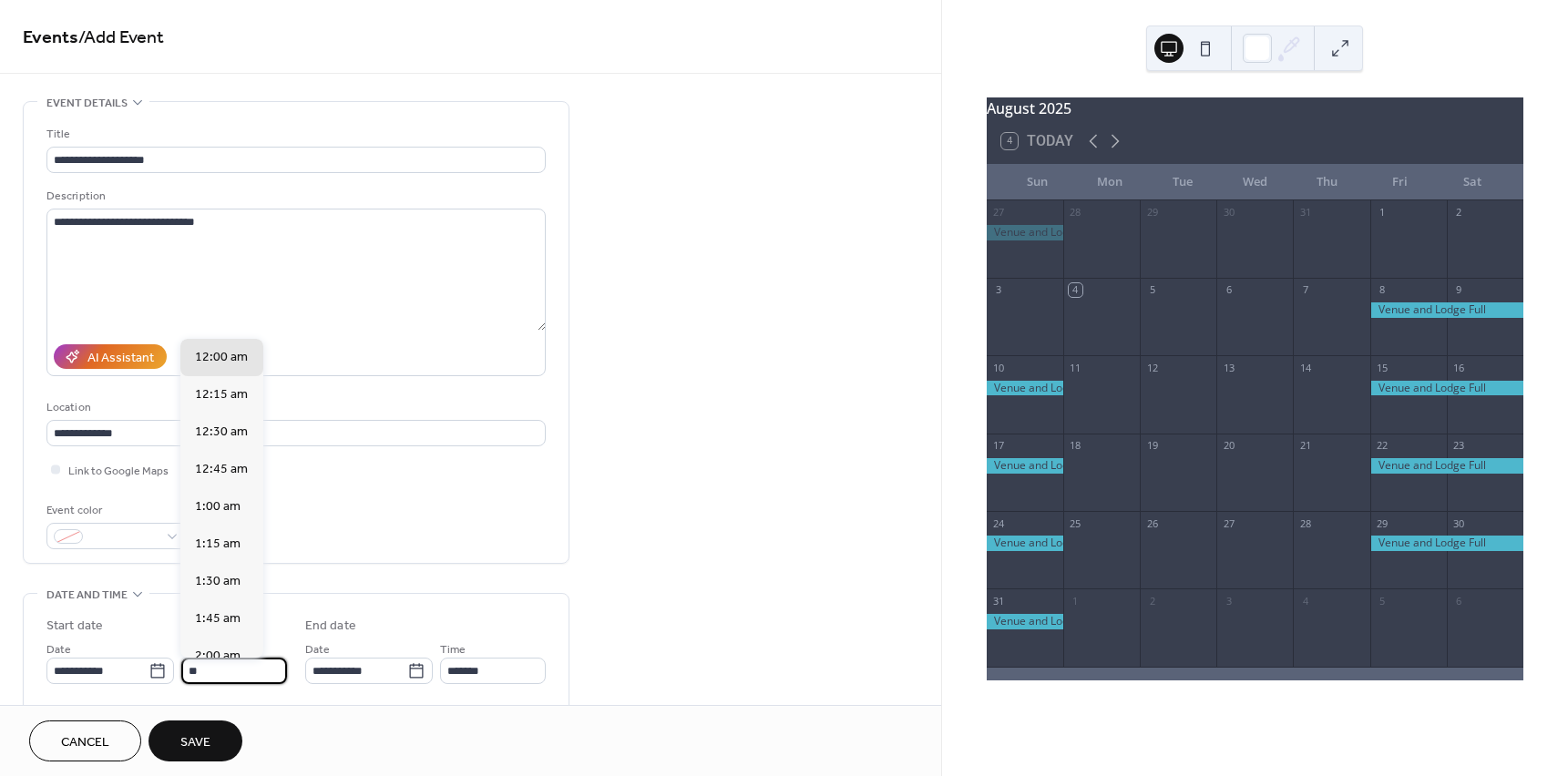 type on "*" 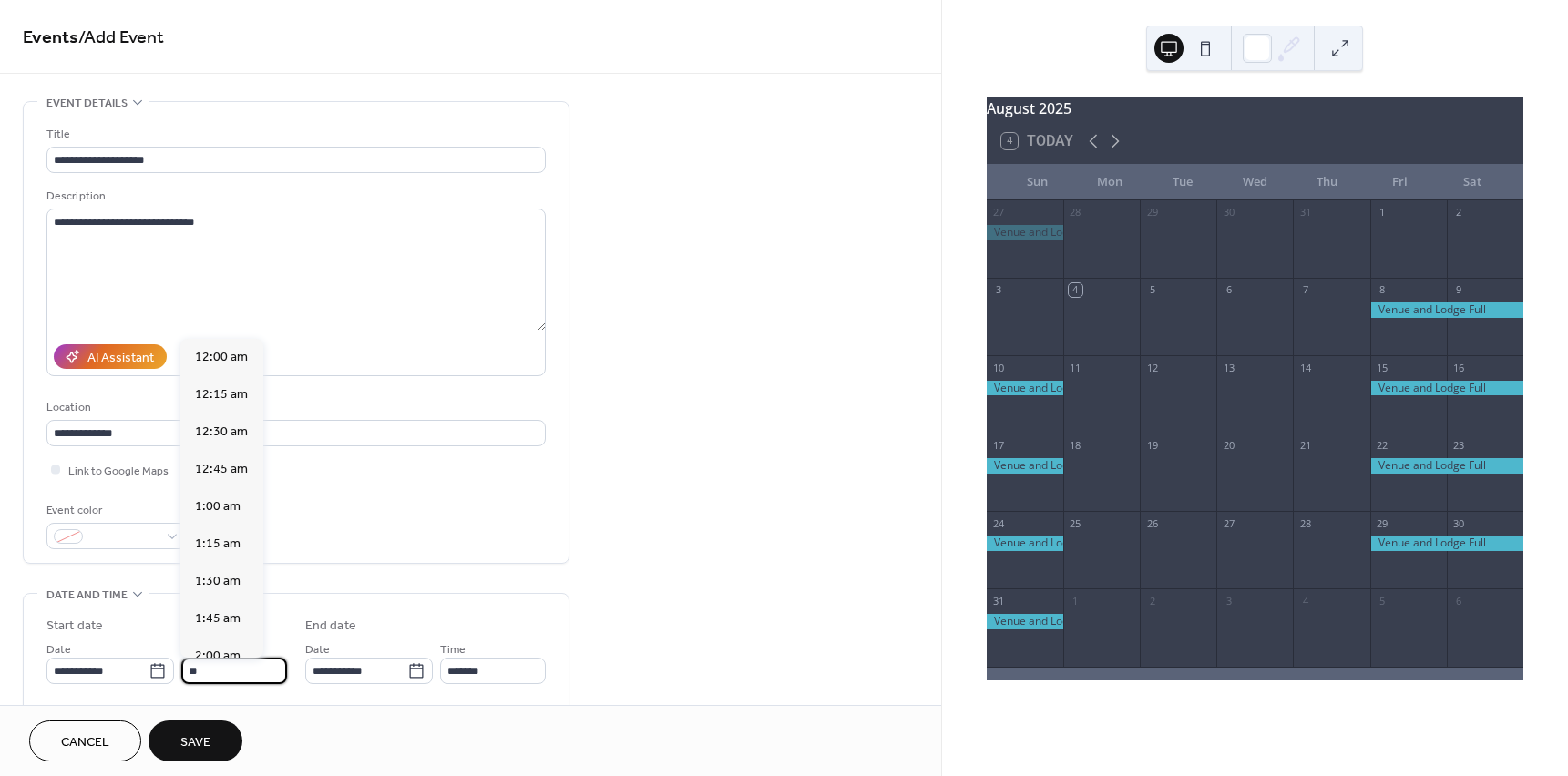 scroll, scrollTop: 1344, scrollLeft: 0, axis: vertical 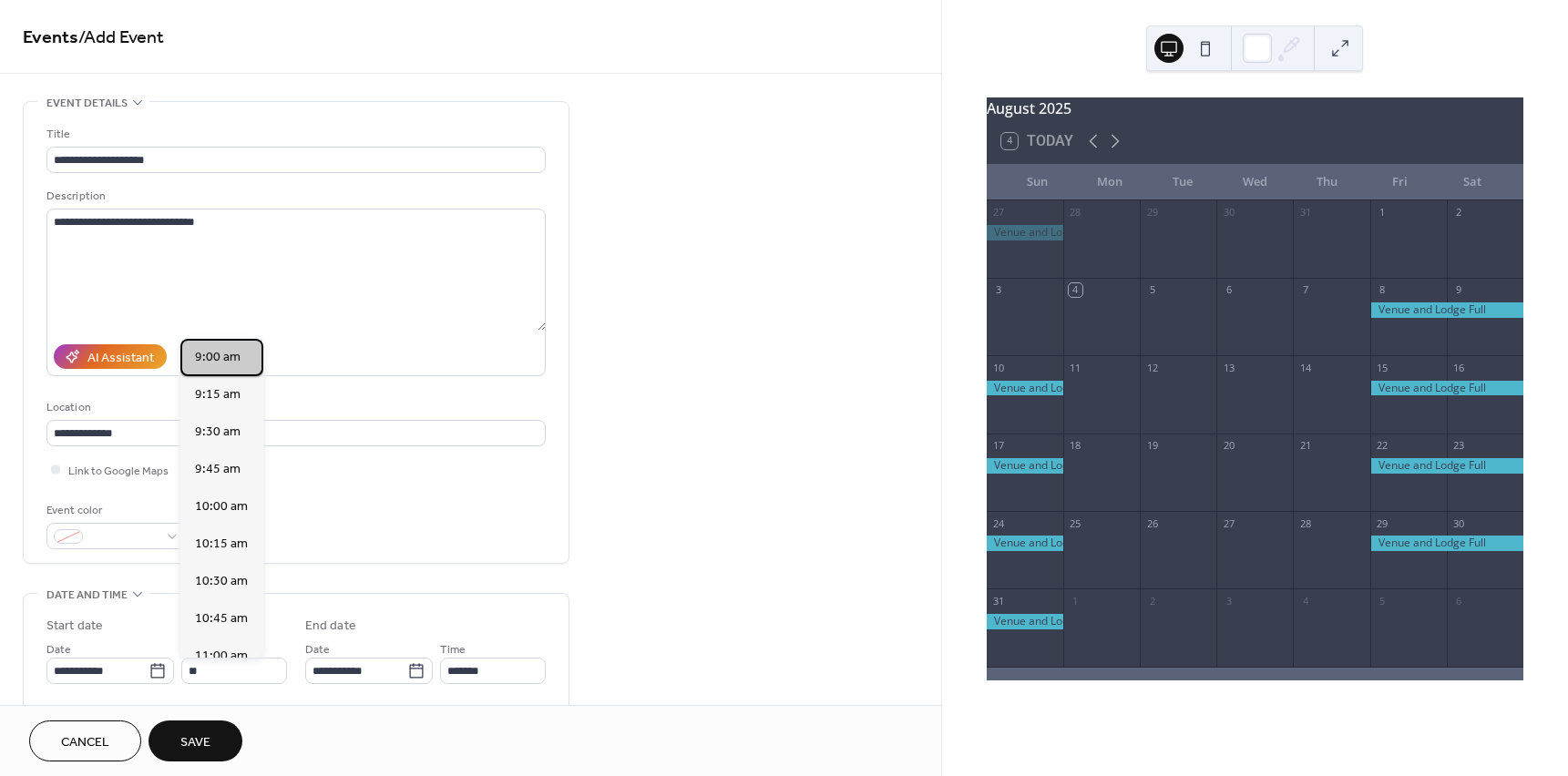 click on "9:00 am" at bounding box center (218, 357) 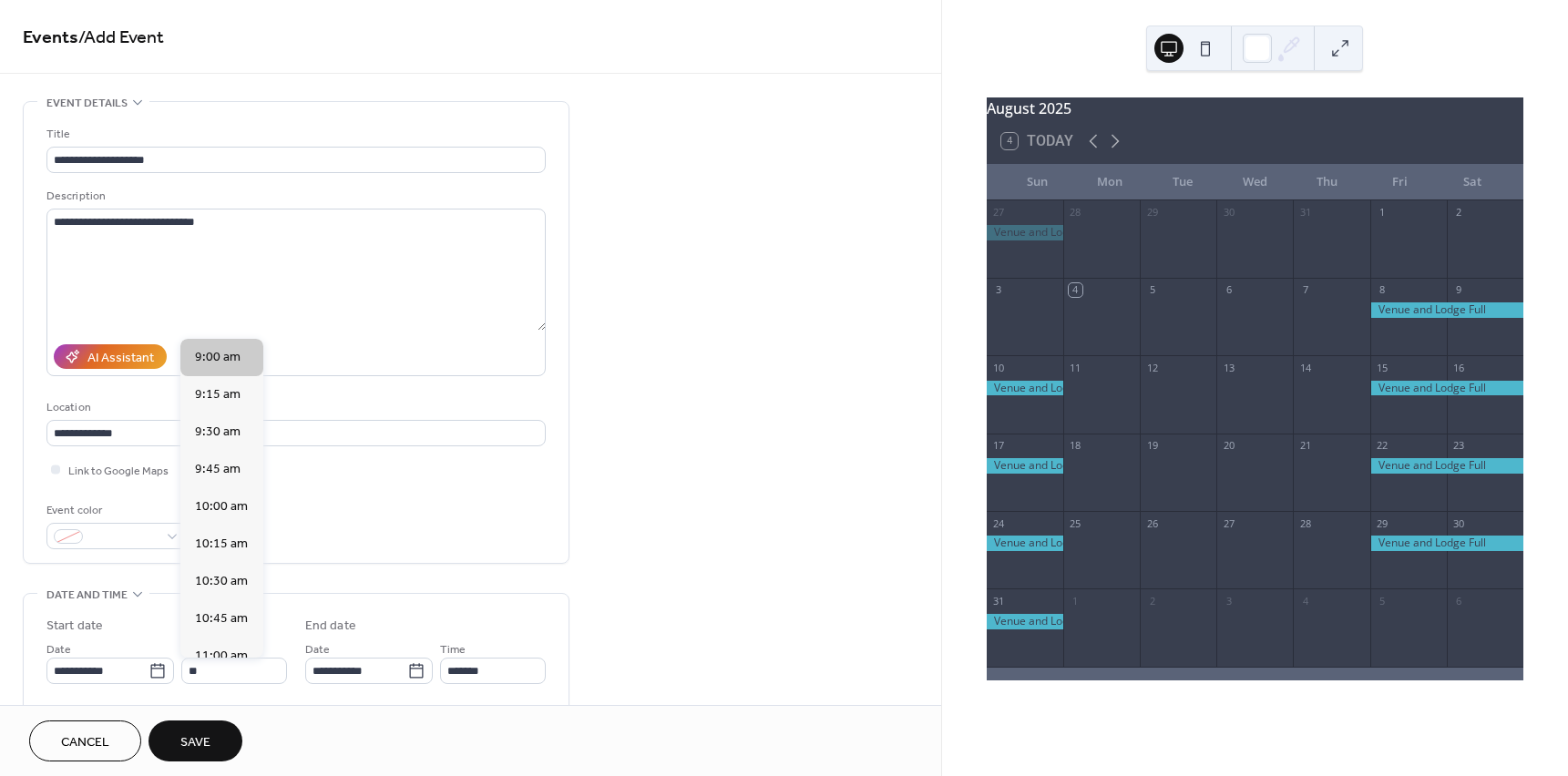 type on "*******" 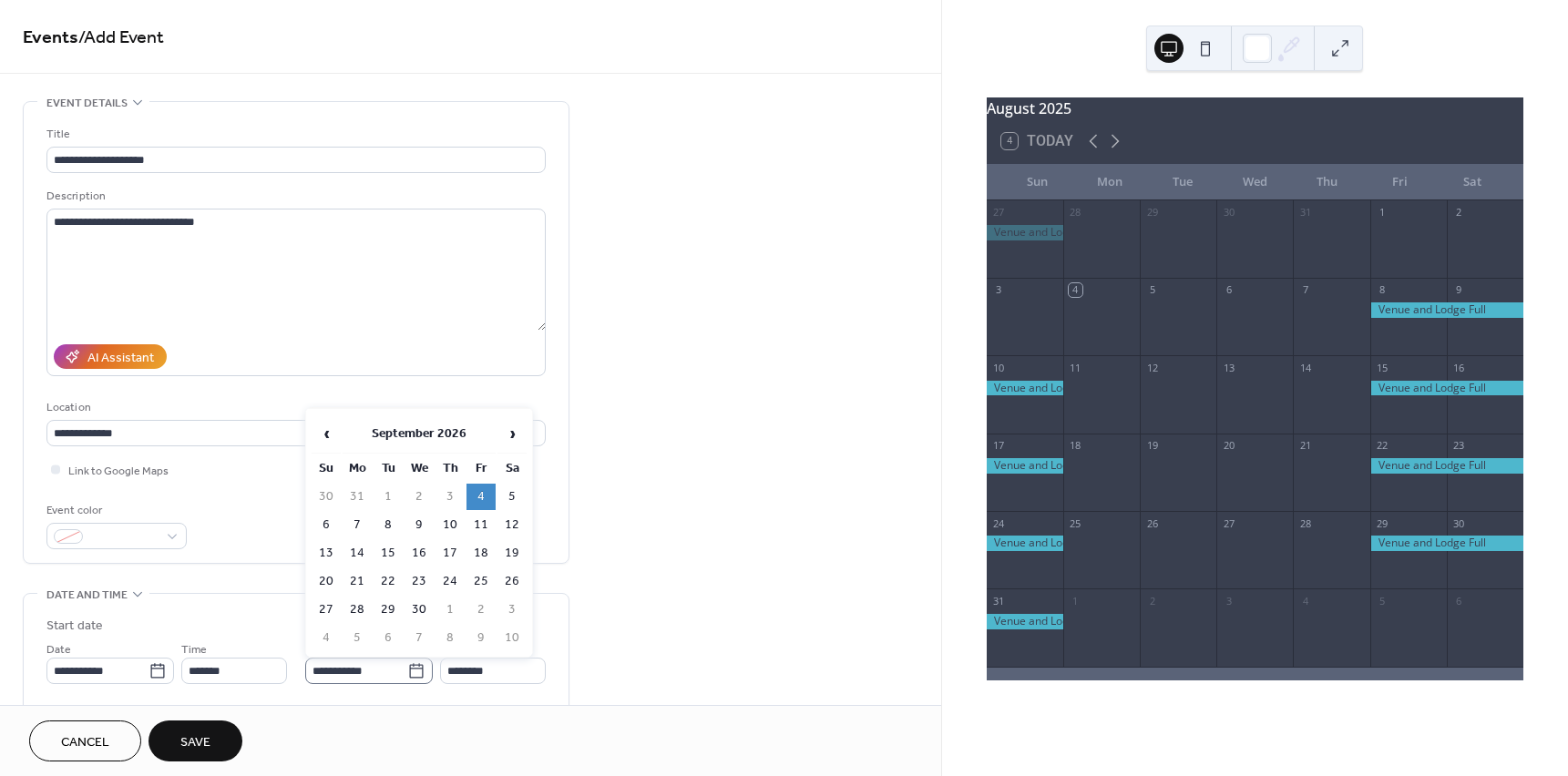 click 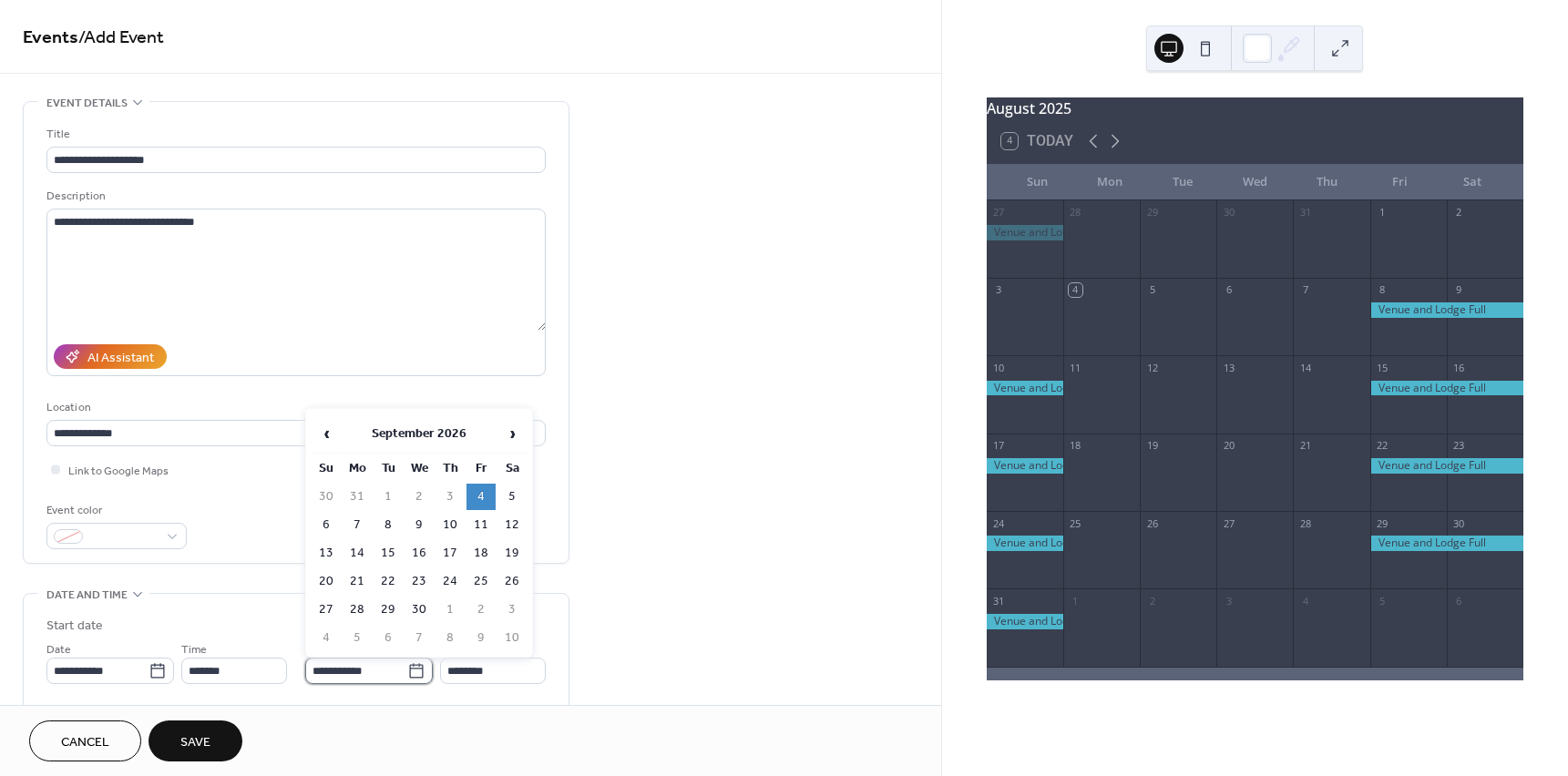 click on "**********" at bounding box center (356, 670) 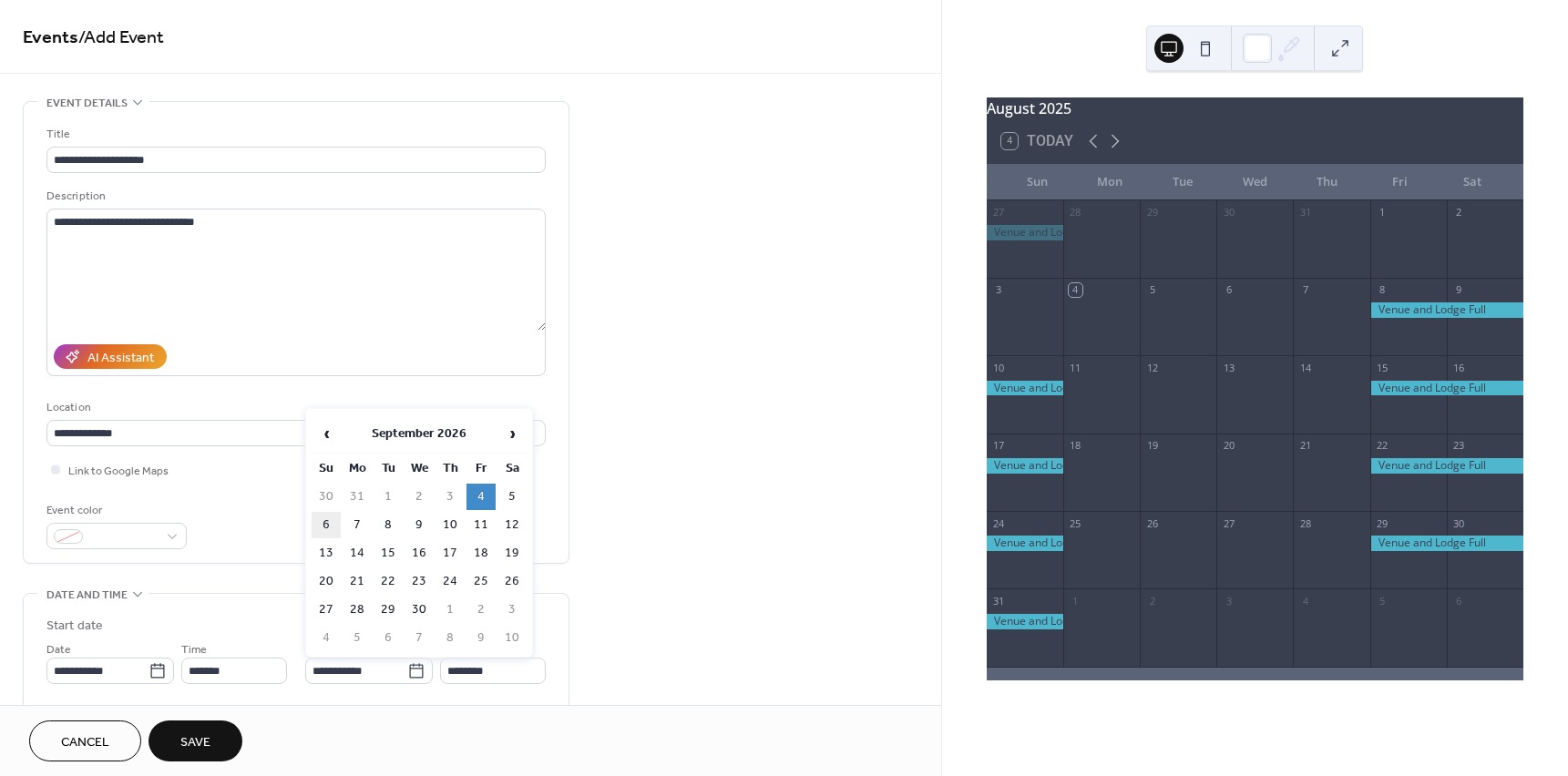 click on "6" at bounding box center [326, 525] 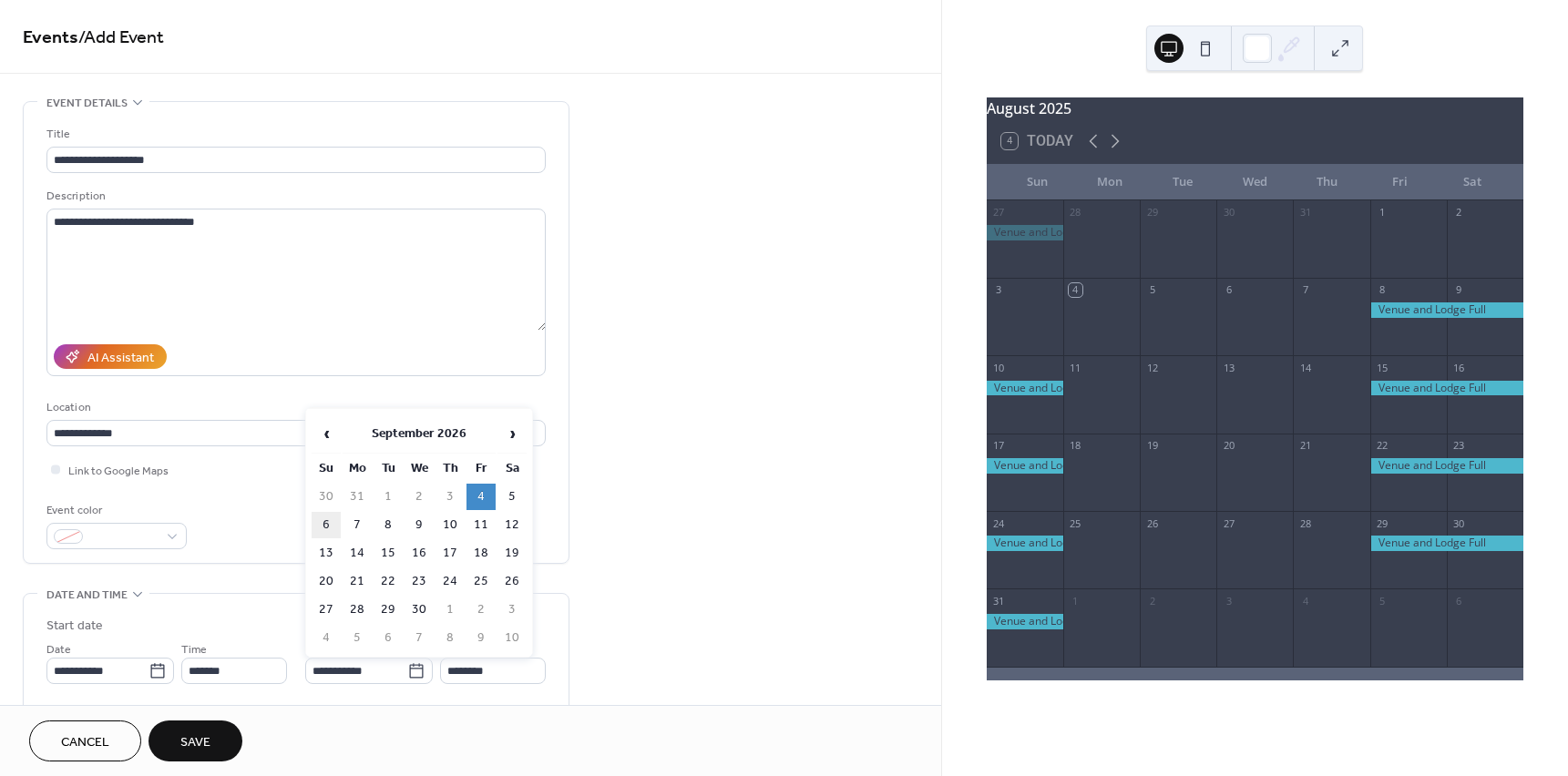 type on "**********" 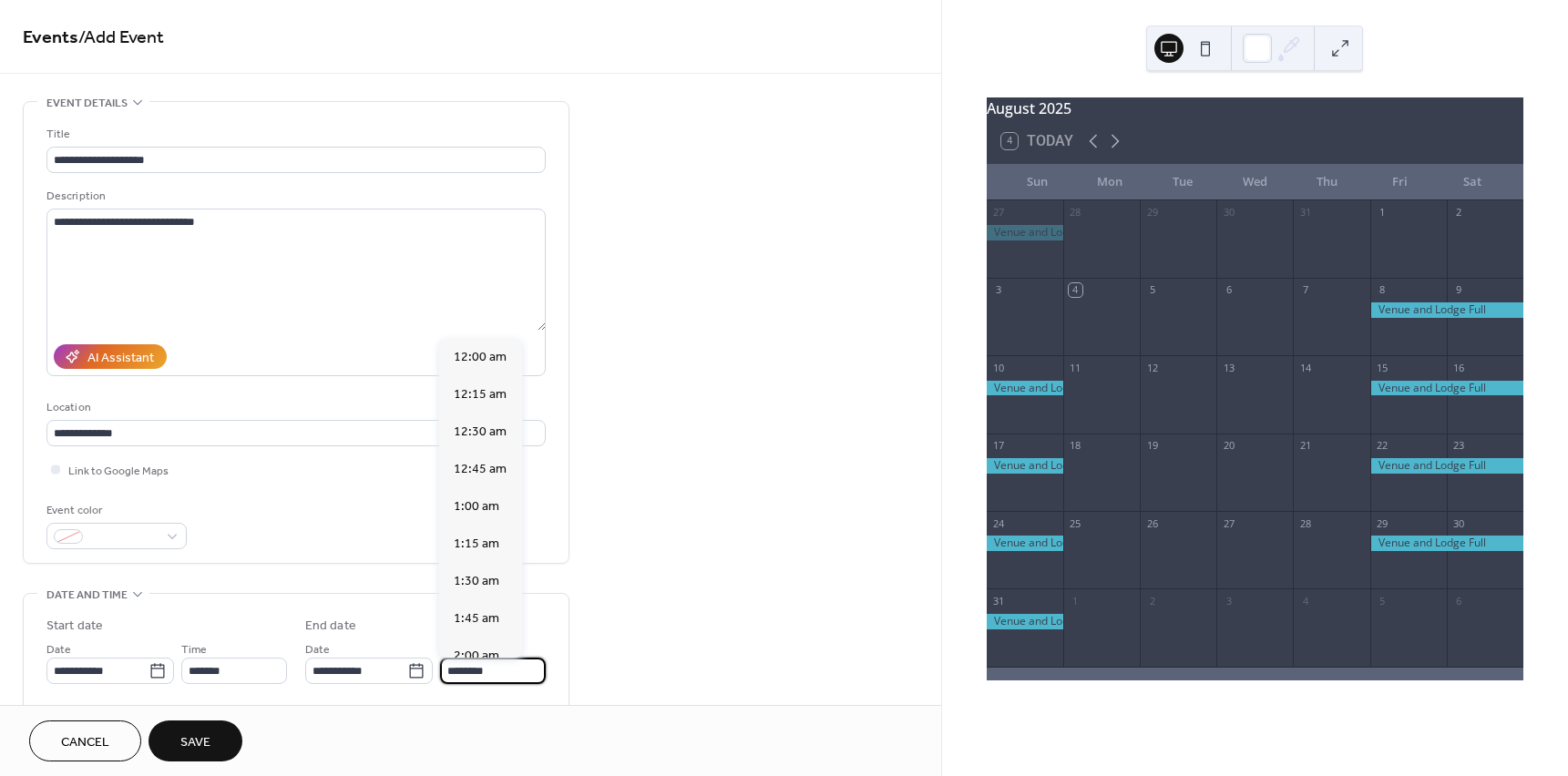scroll, scrollTop: 1494, scrollLeft: 0, axis: vertical 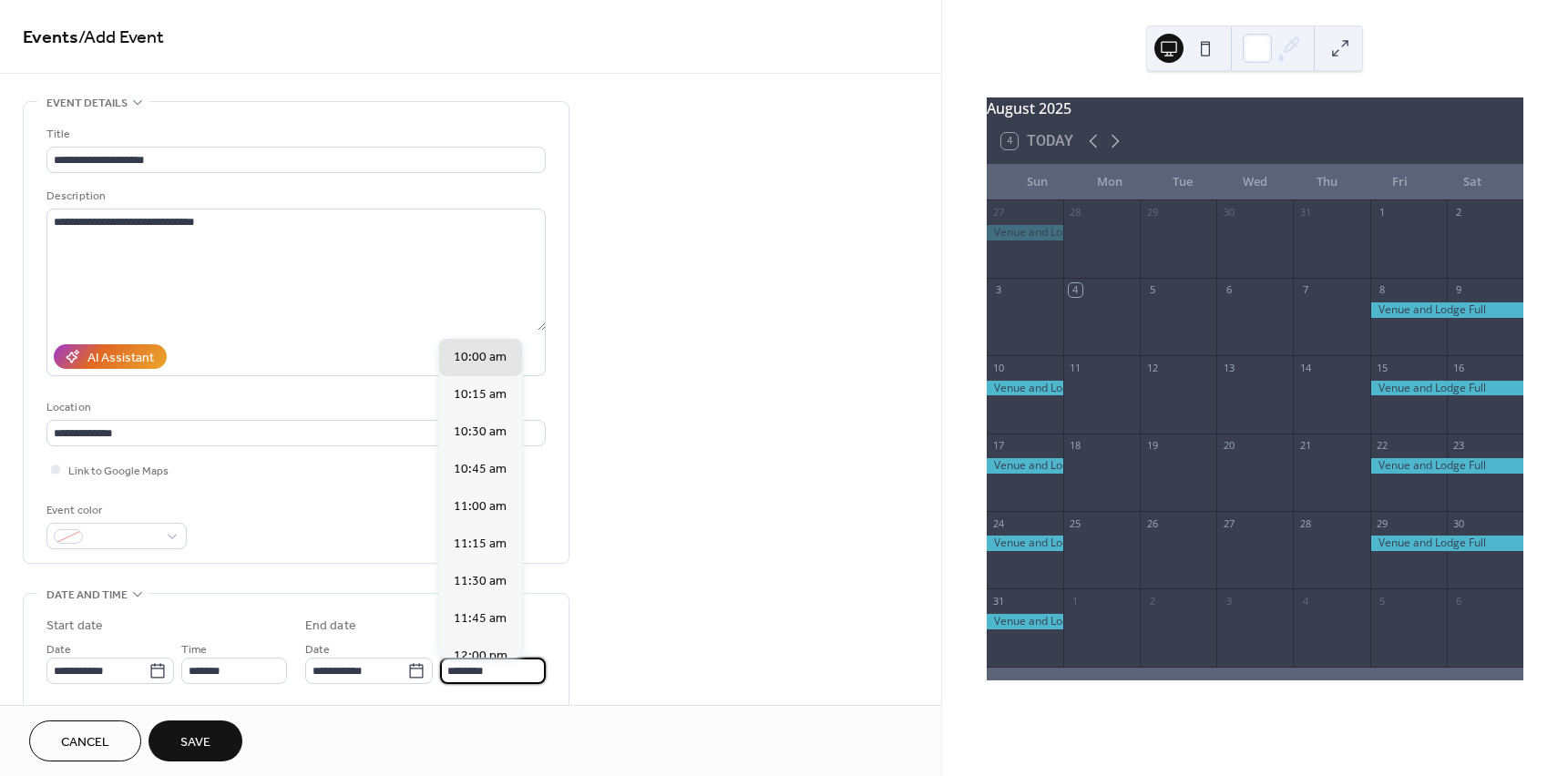 click on "********" at bounding box center (493, 670) 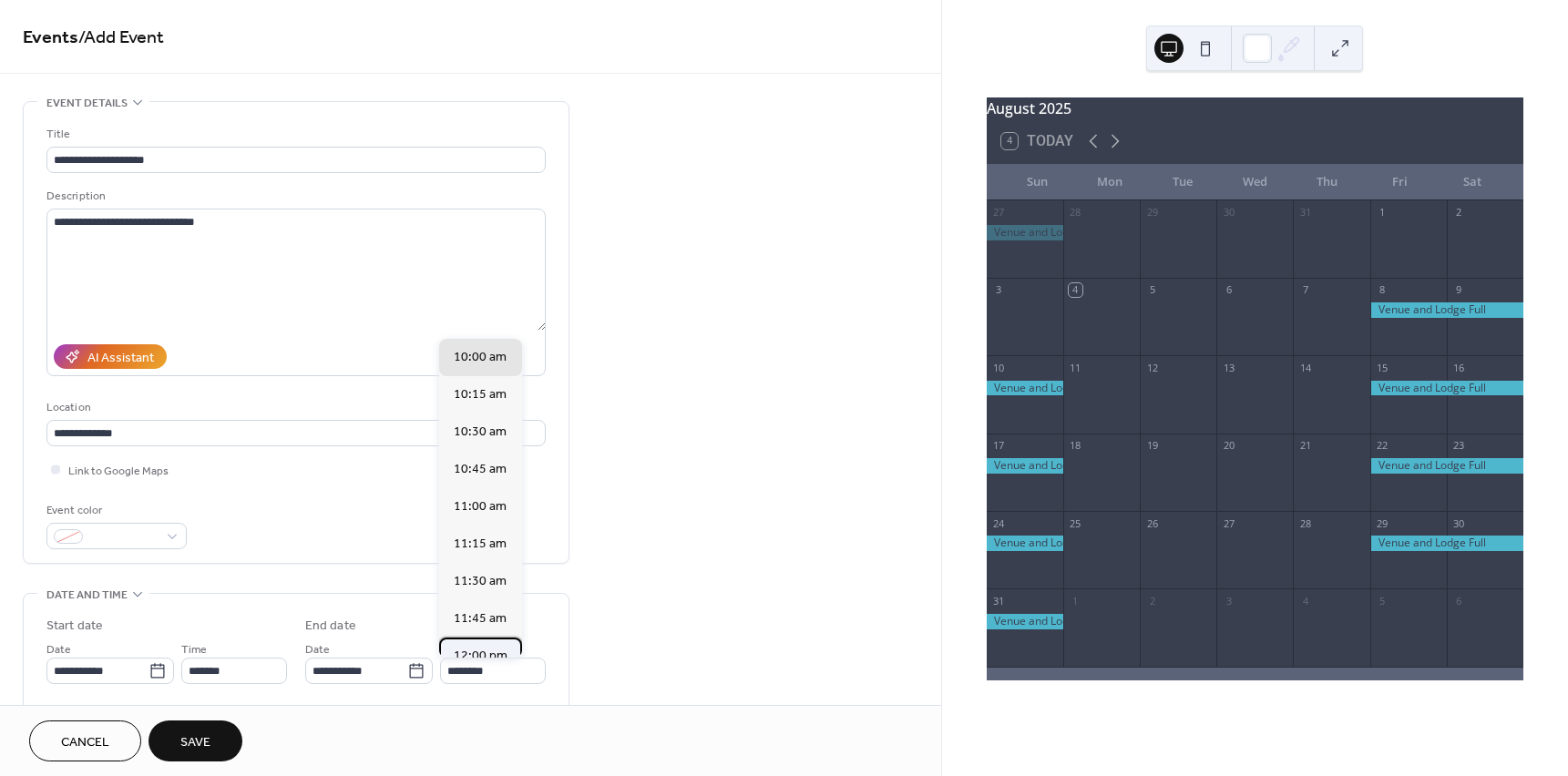 click on "12:00 pm" at bounding box center (480, 656) 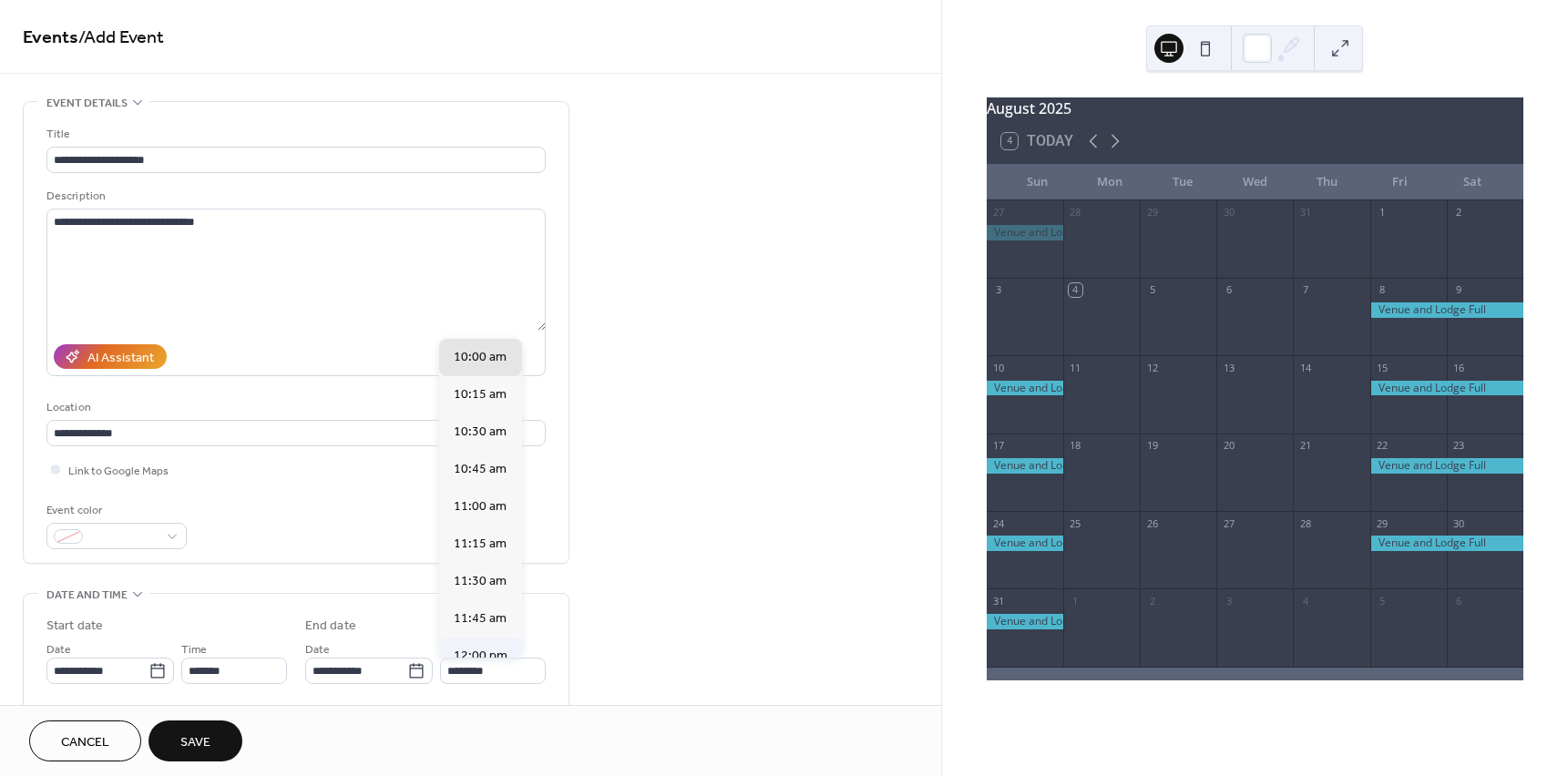 type on "********" 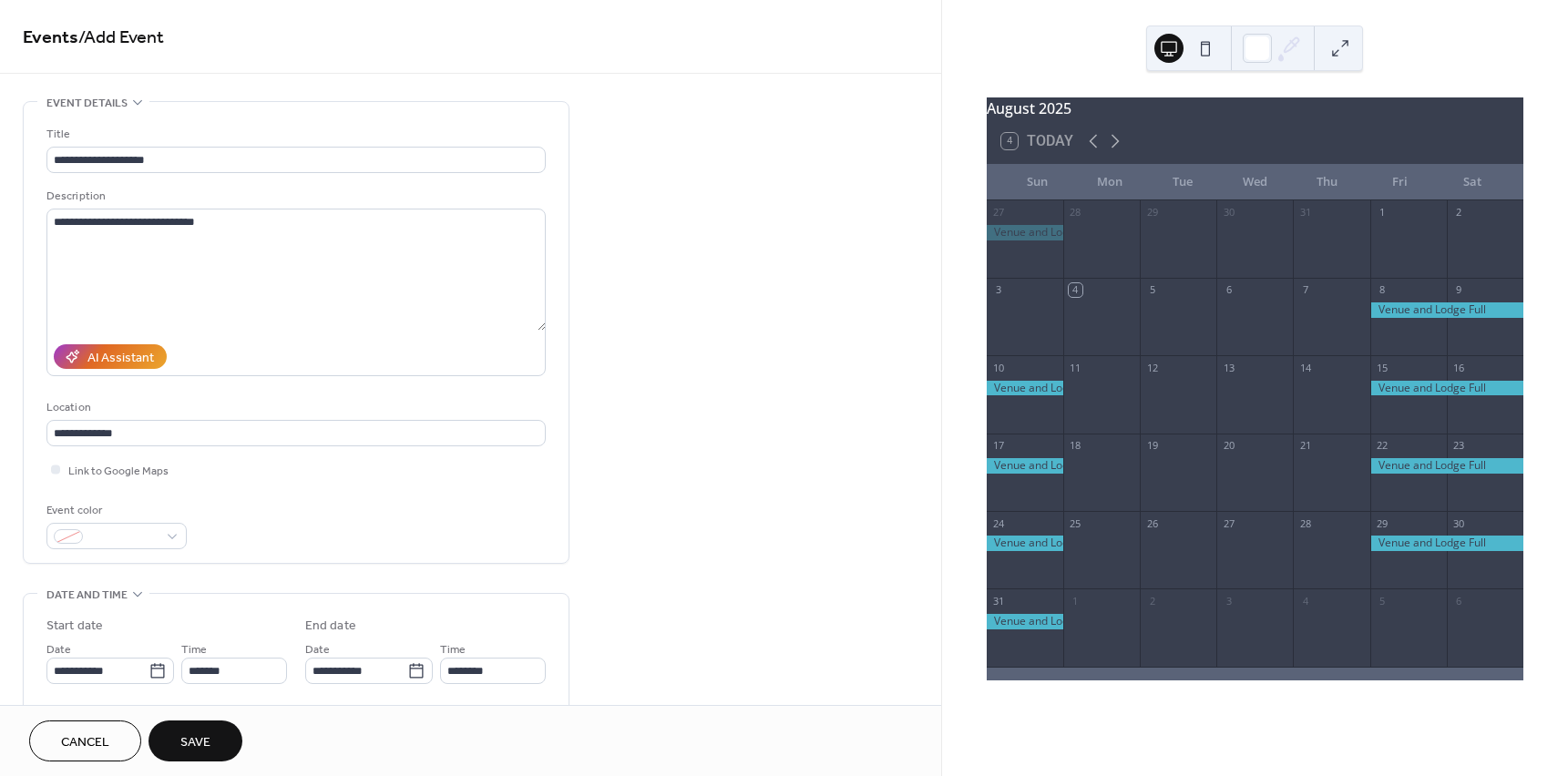 click on "Save" at bounding box center [195, 742] 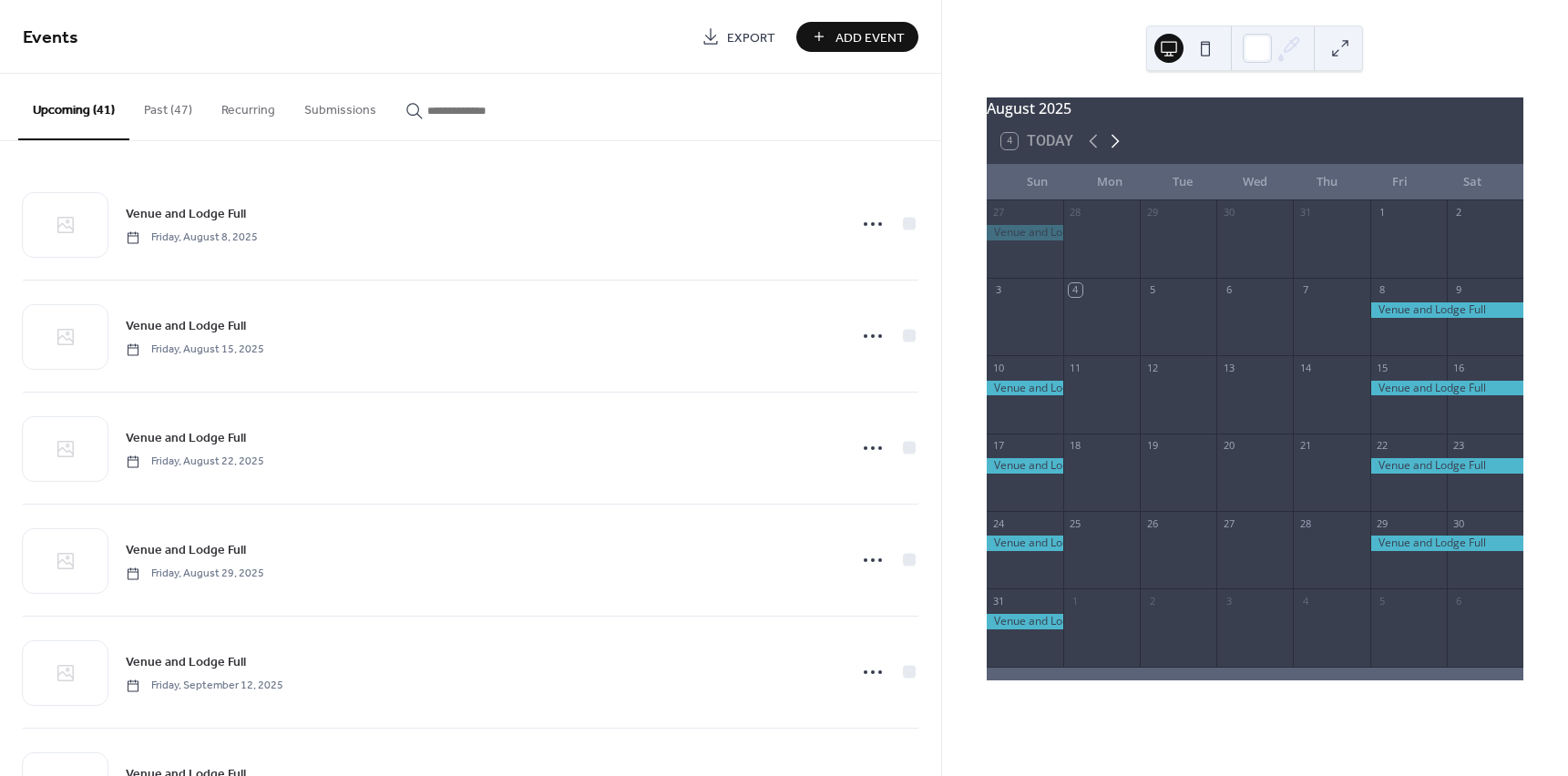 click 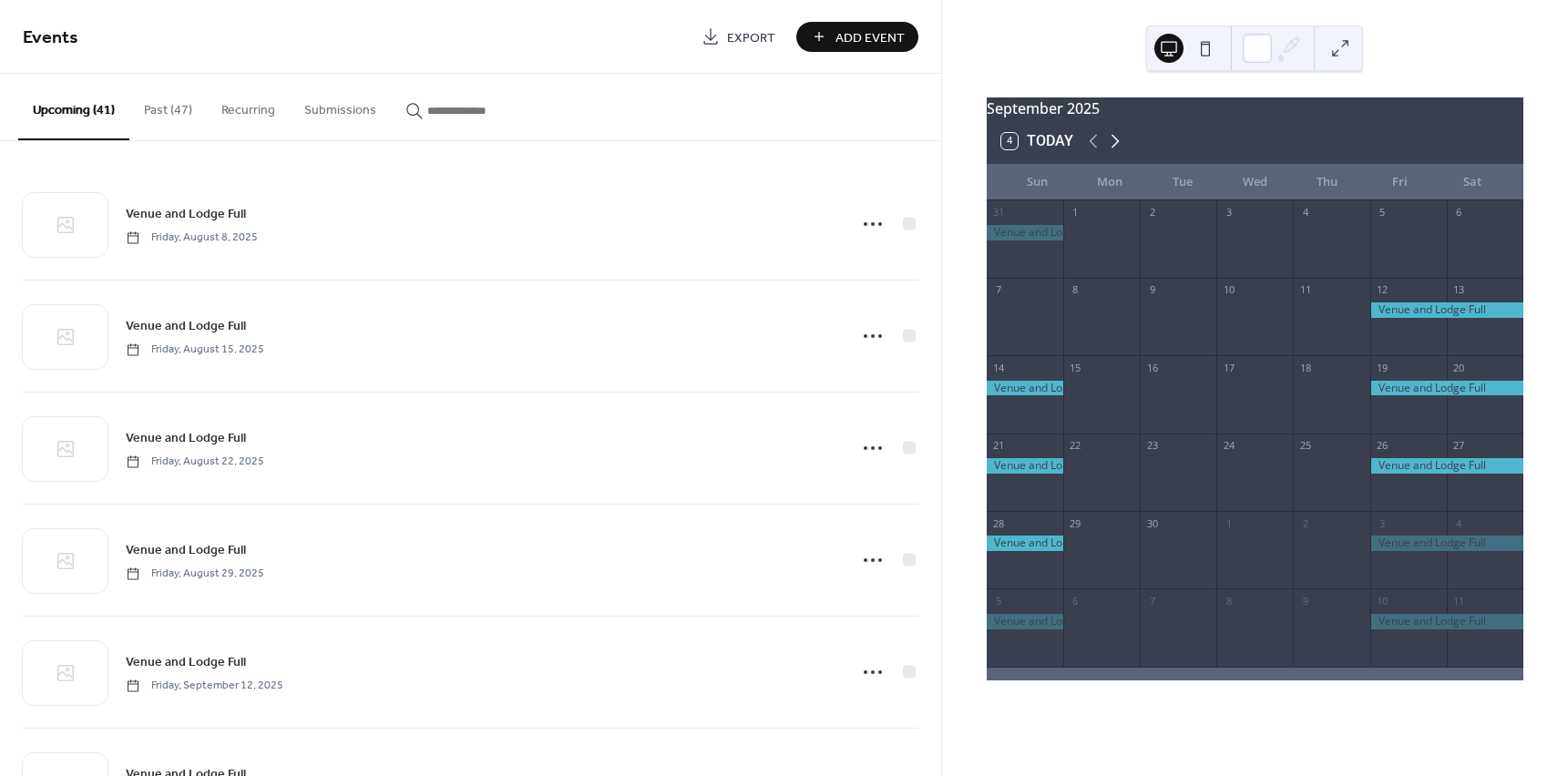 click 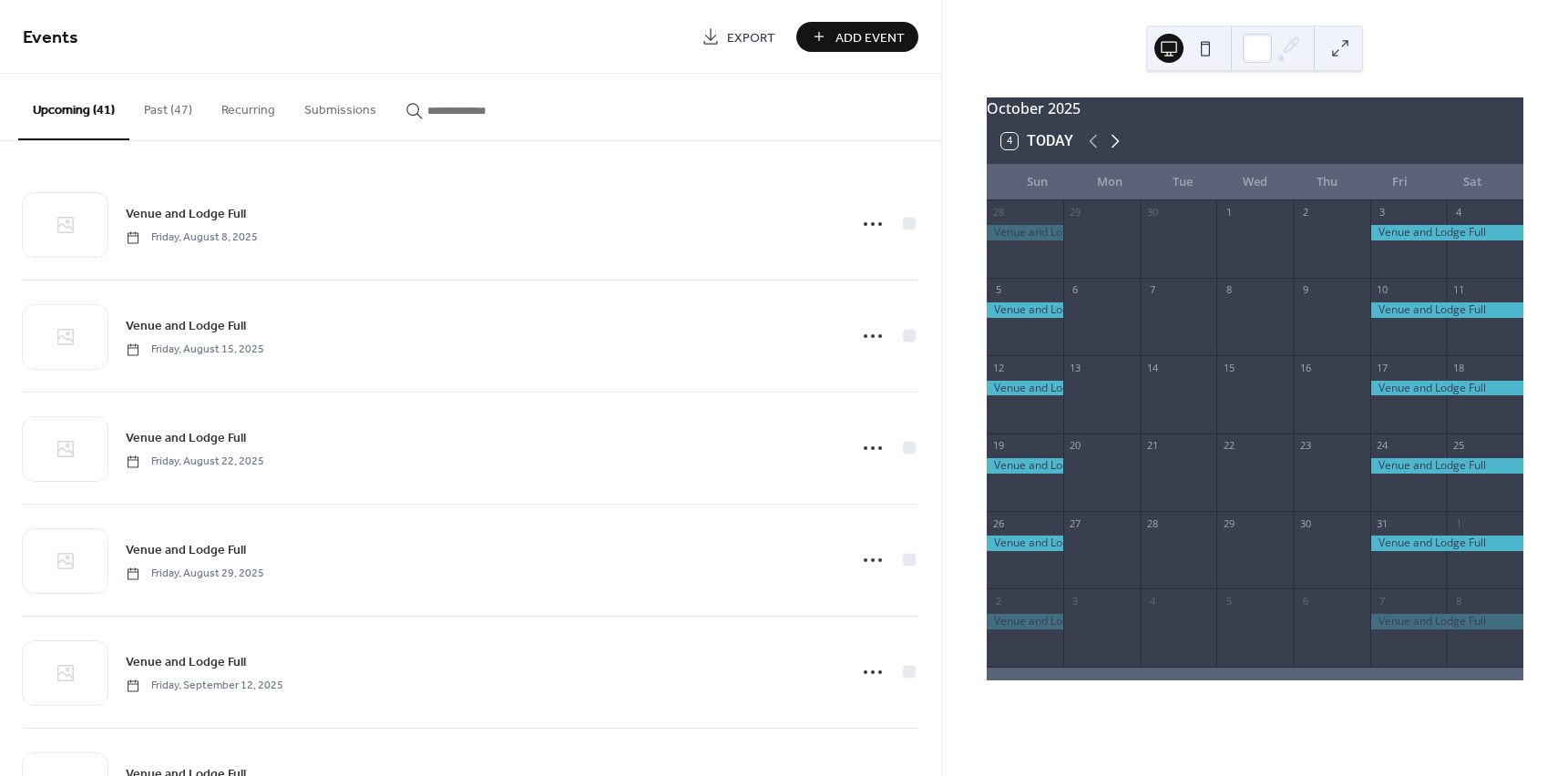 click 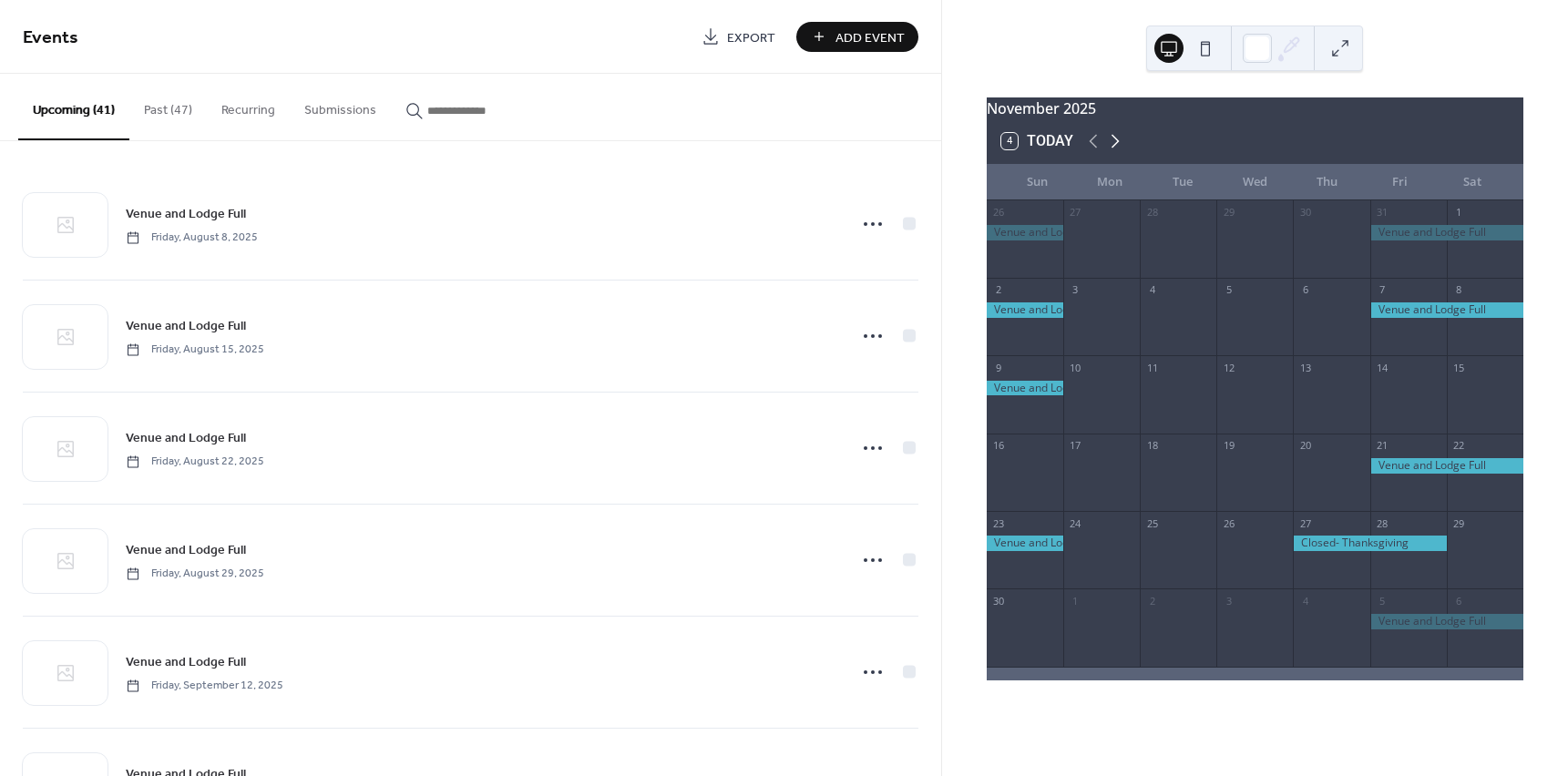 click 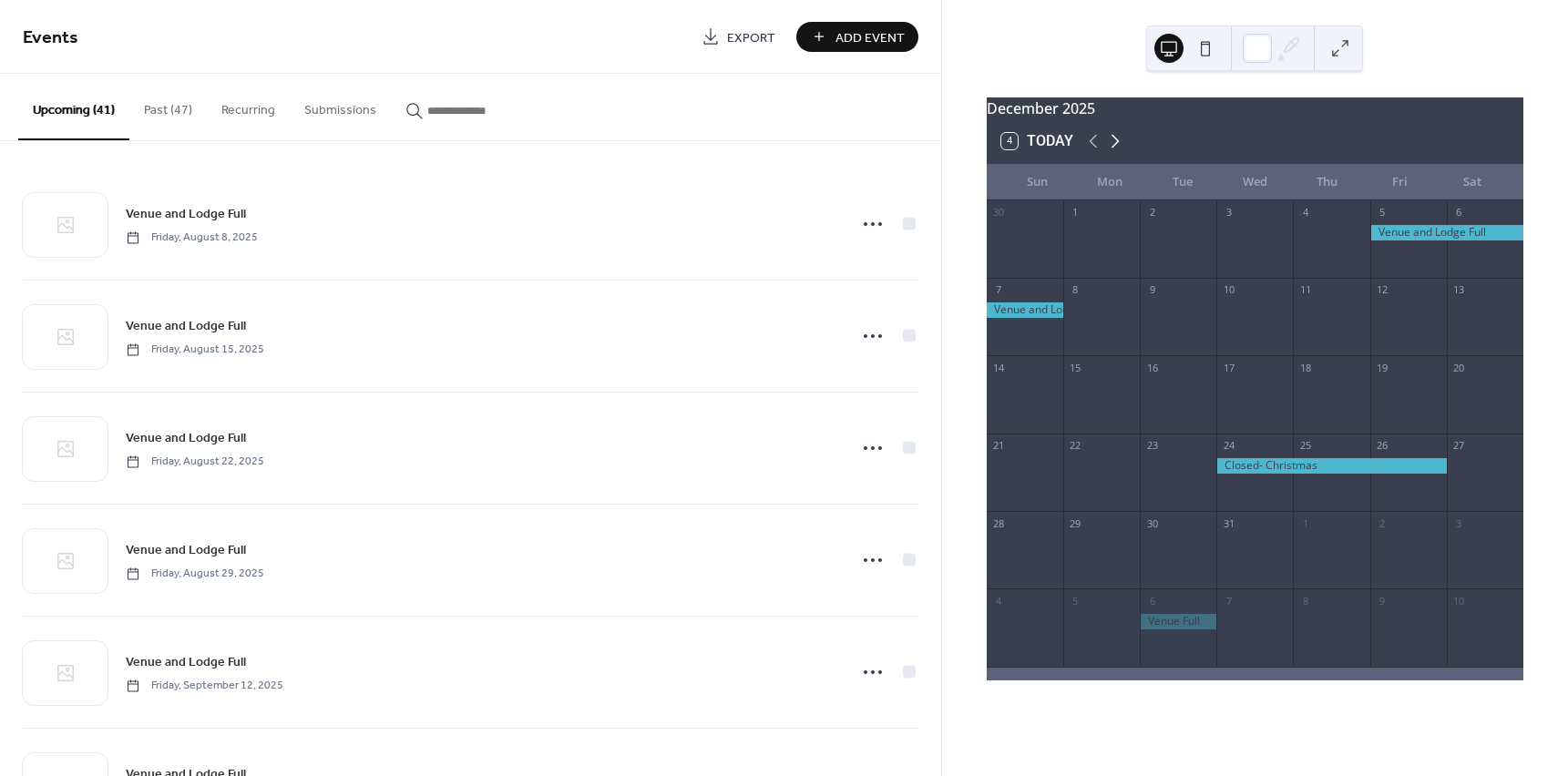 click 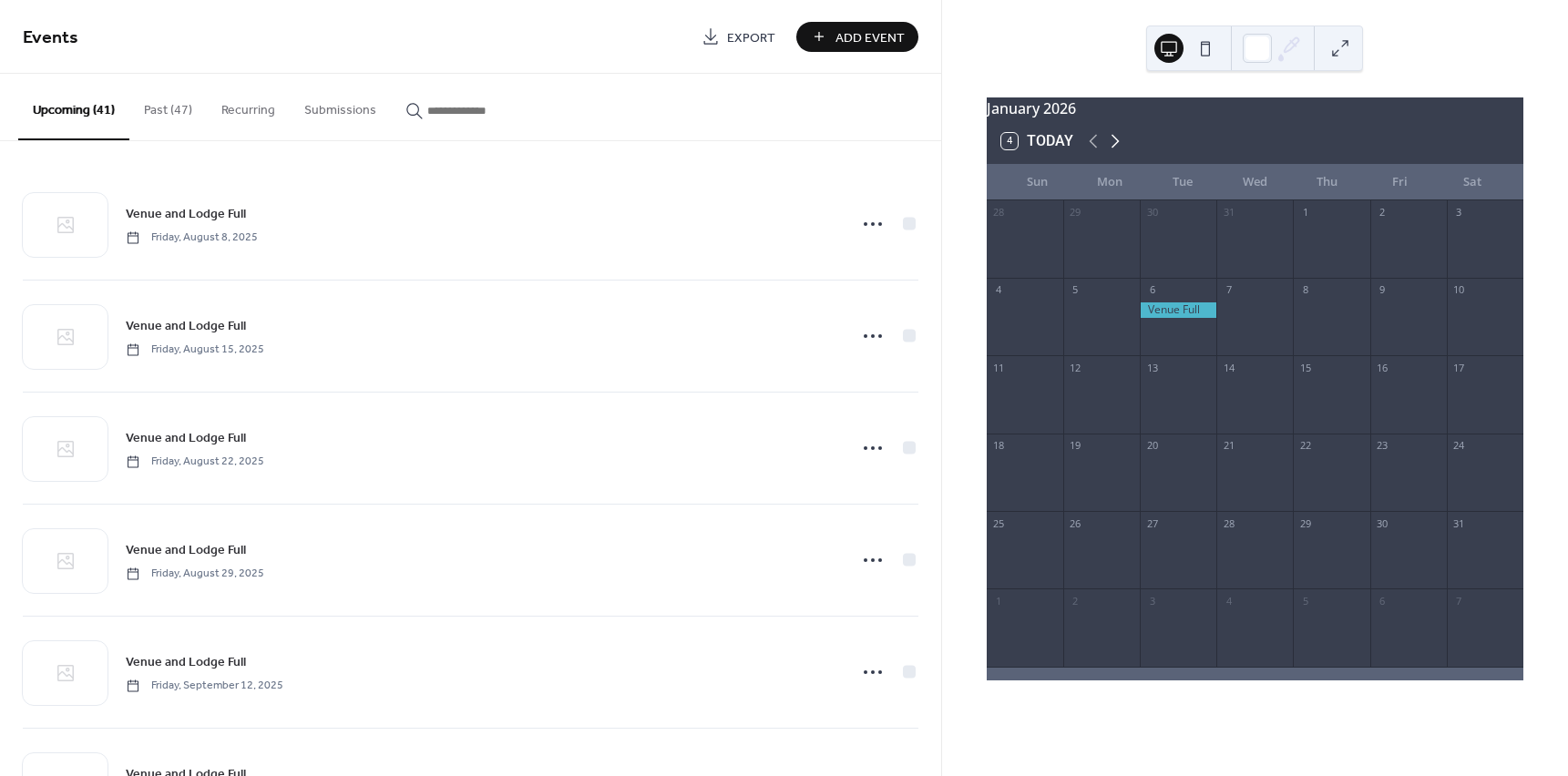 click 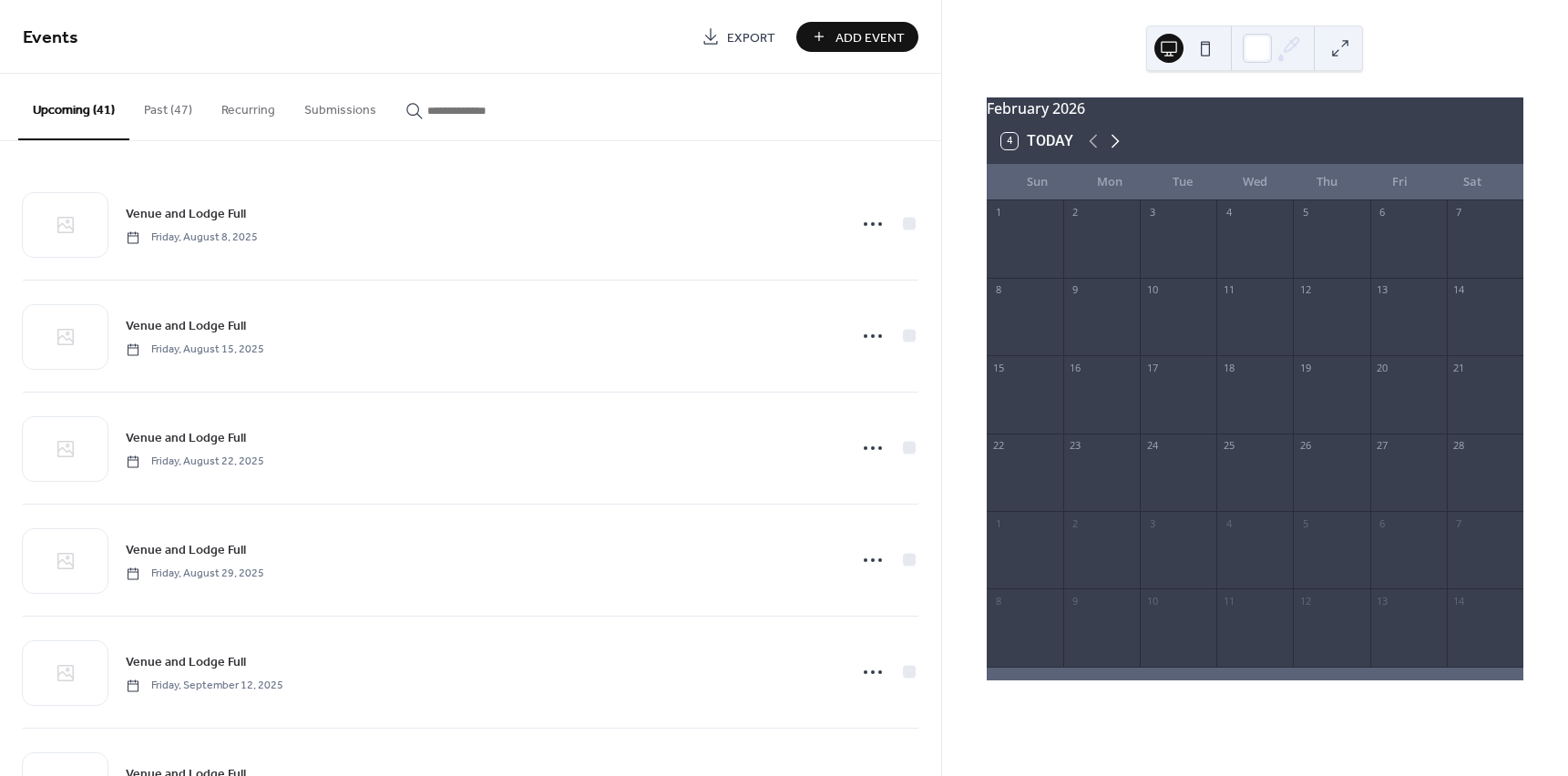 click 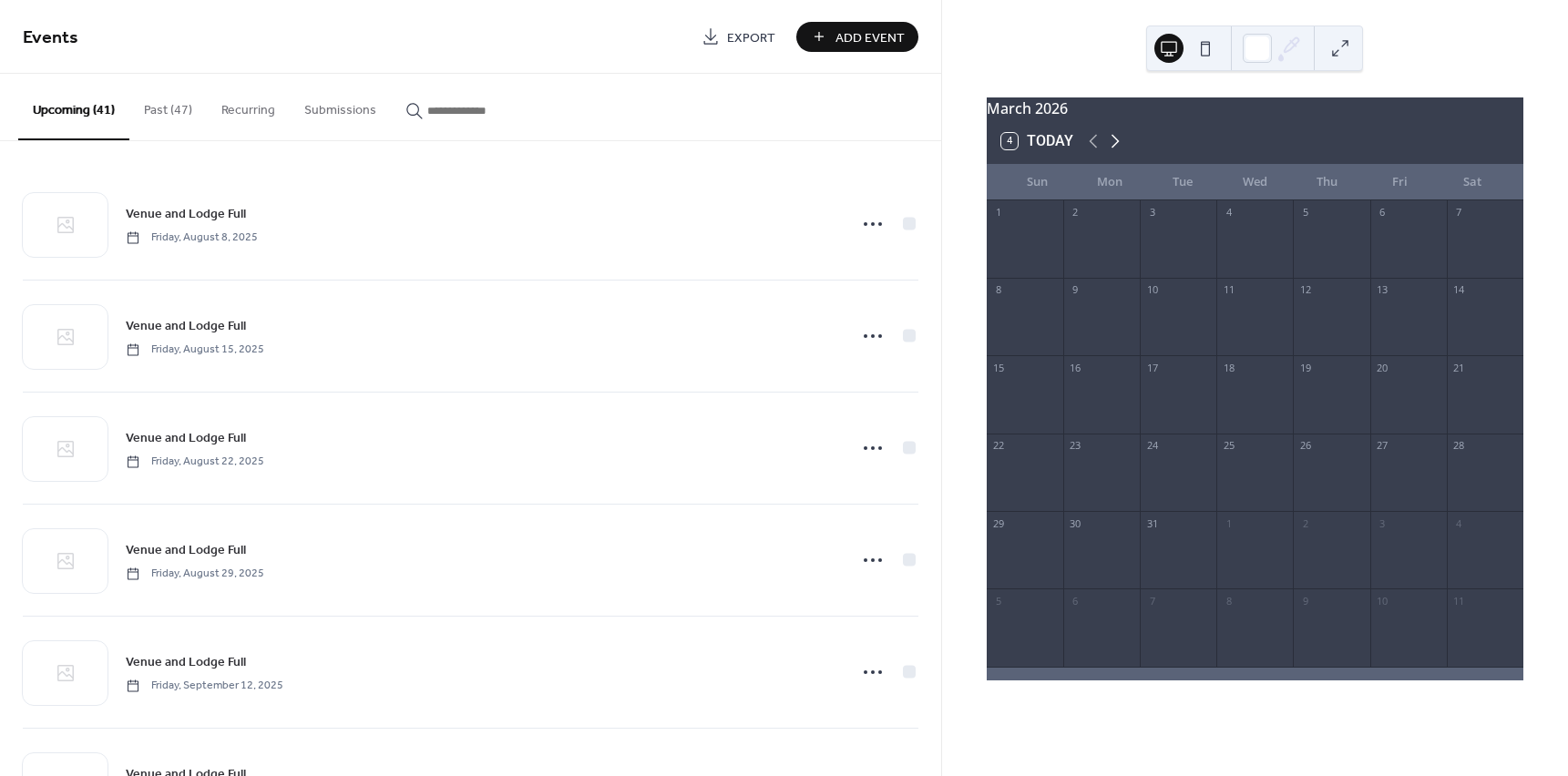 click 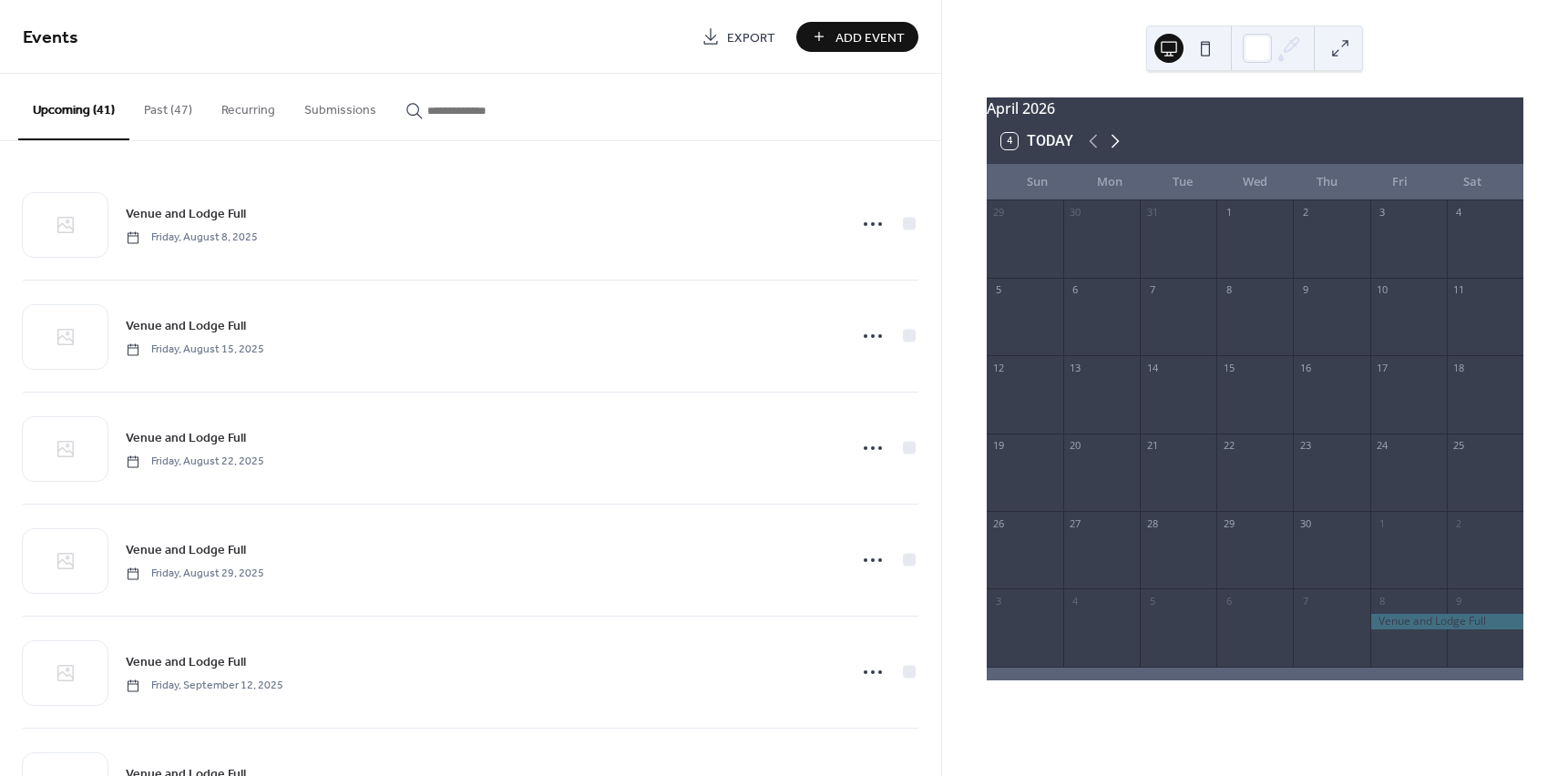click 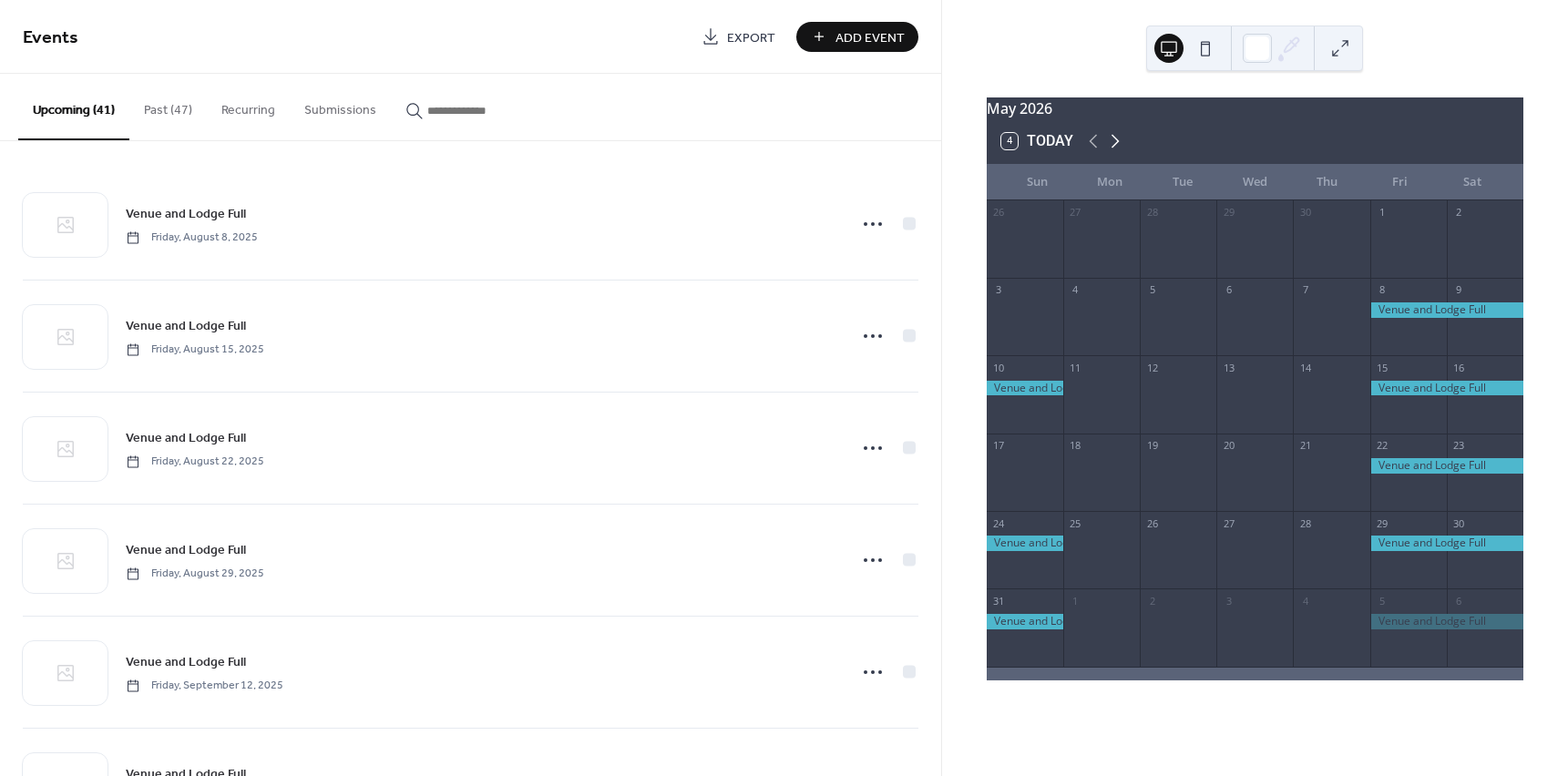 click 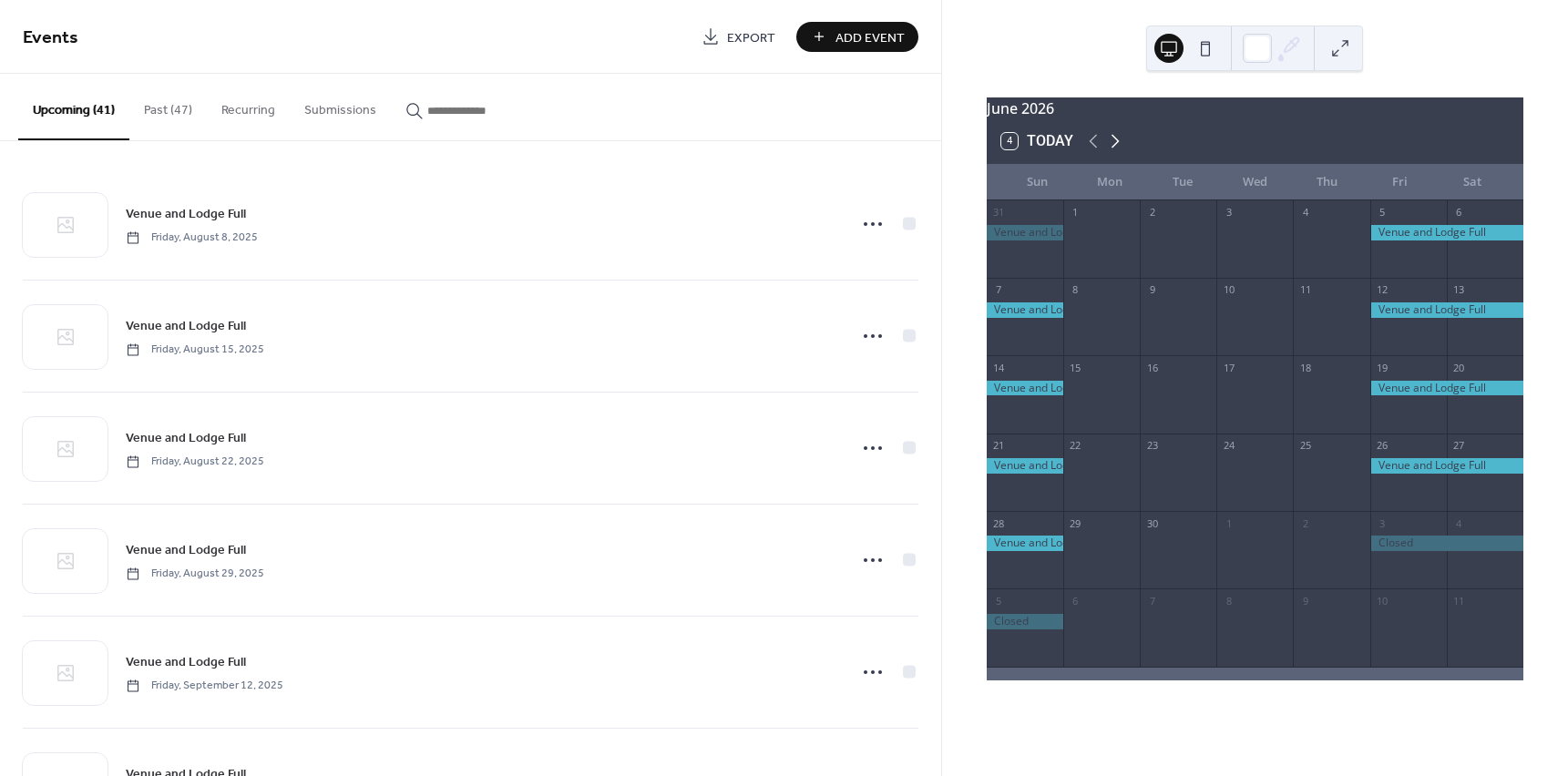 click 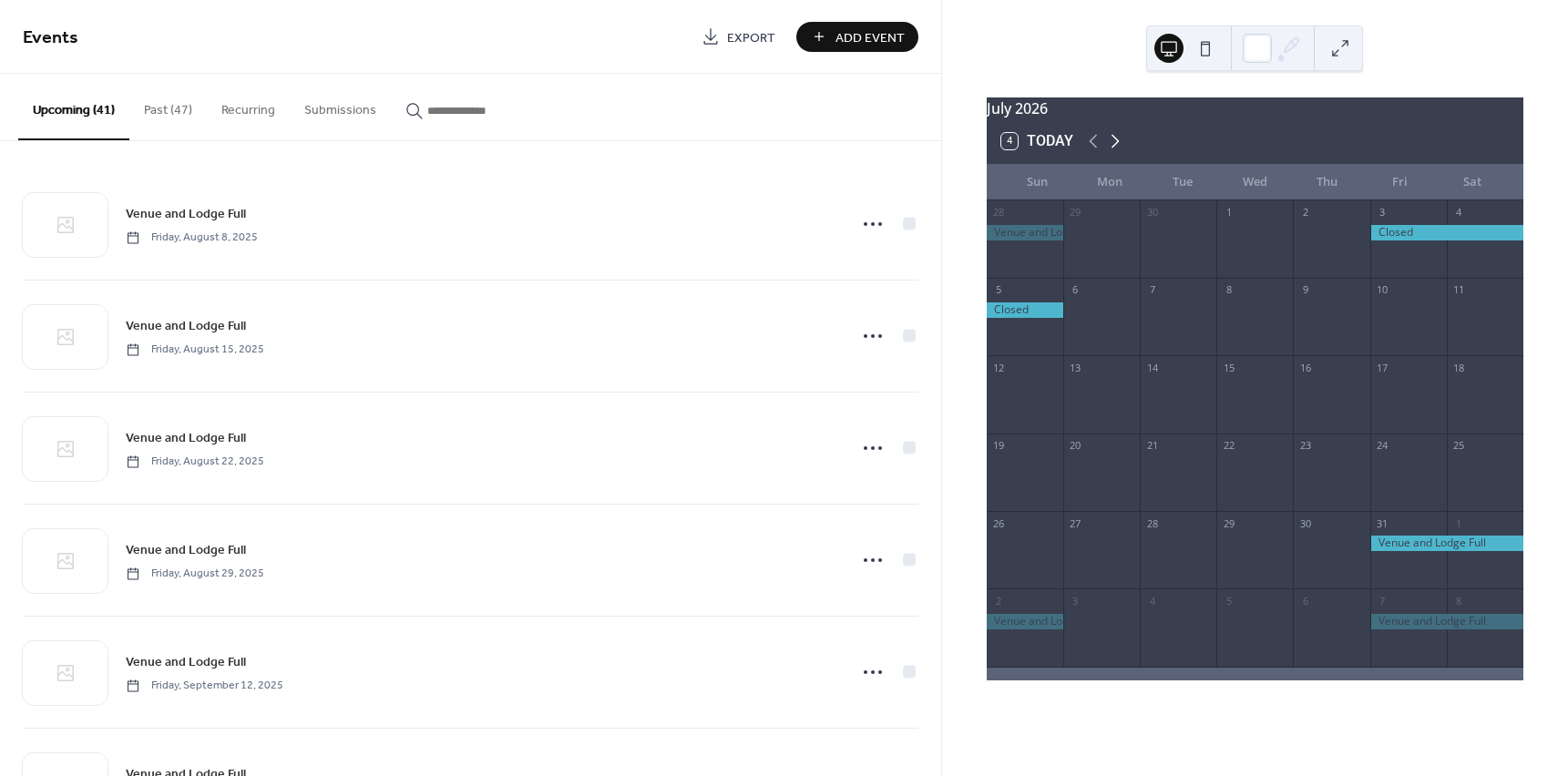 click 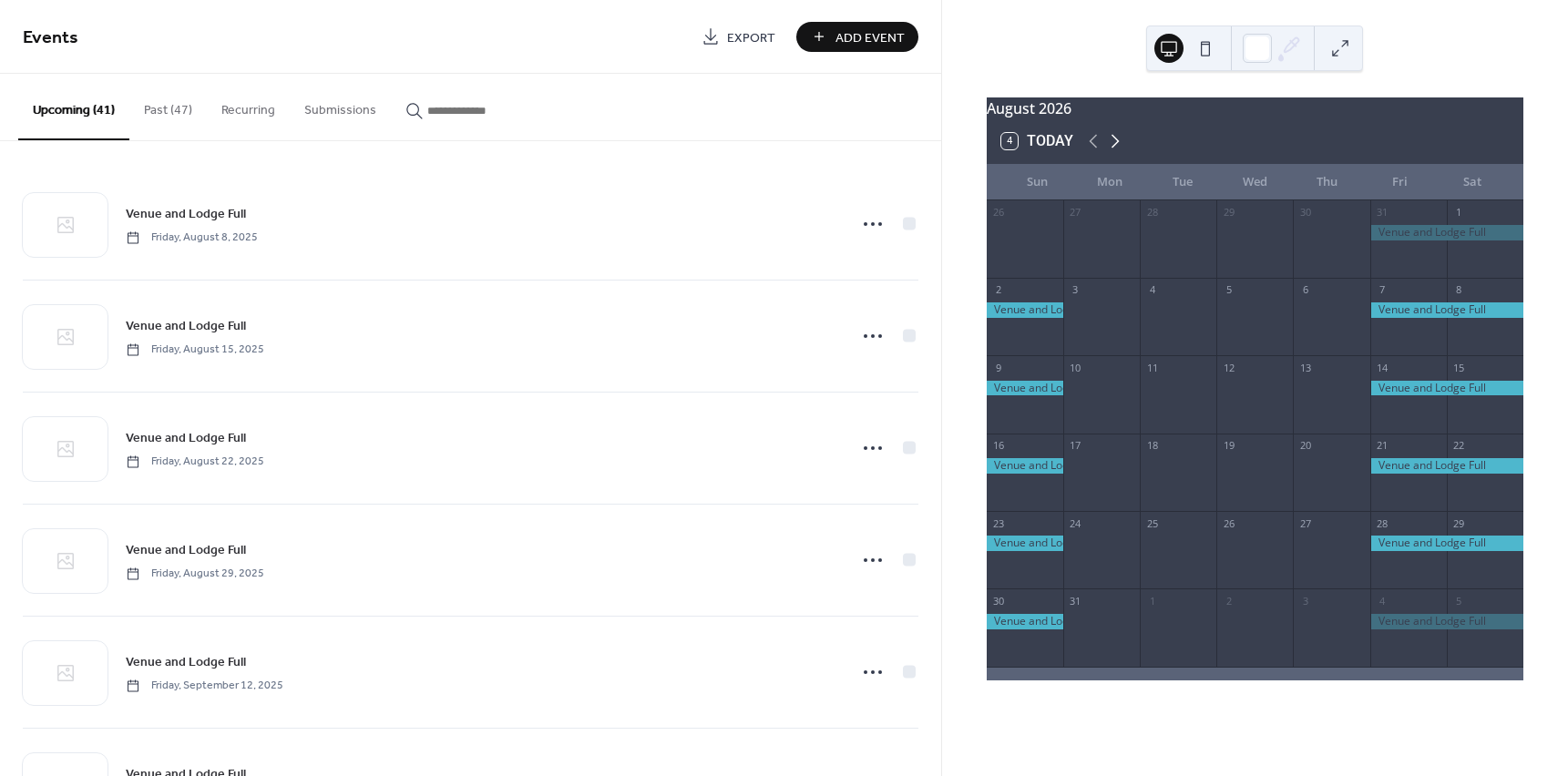 click 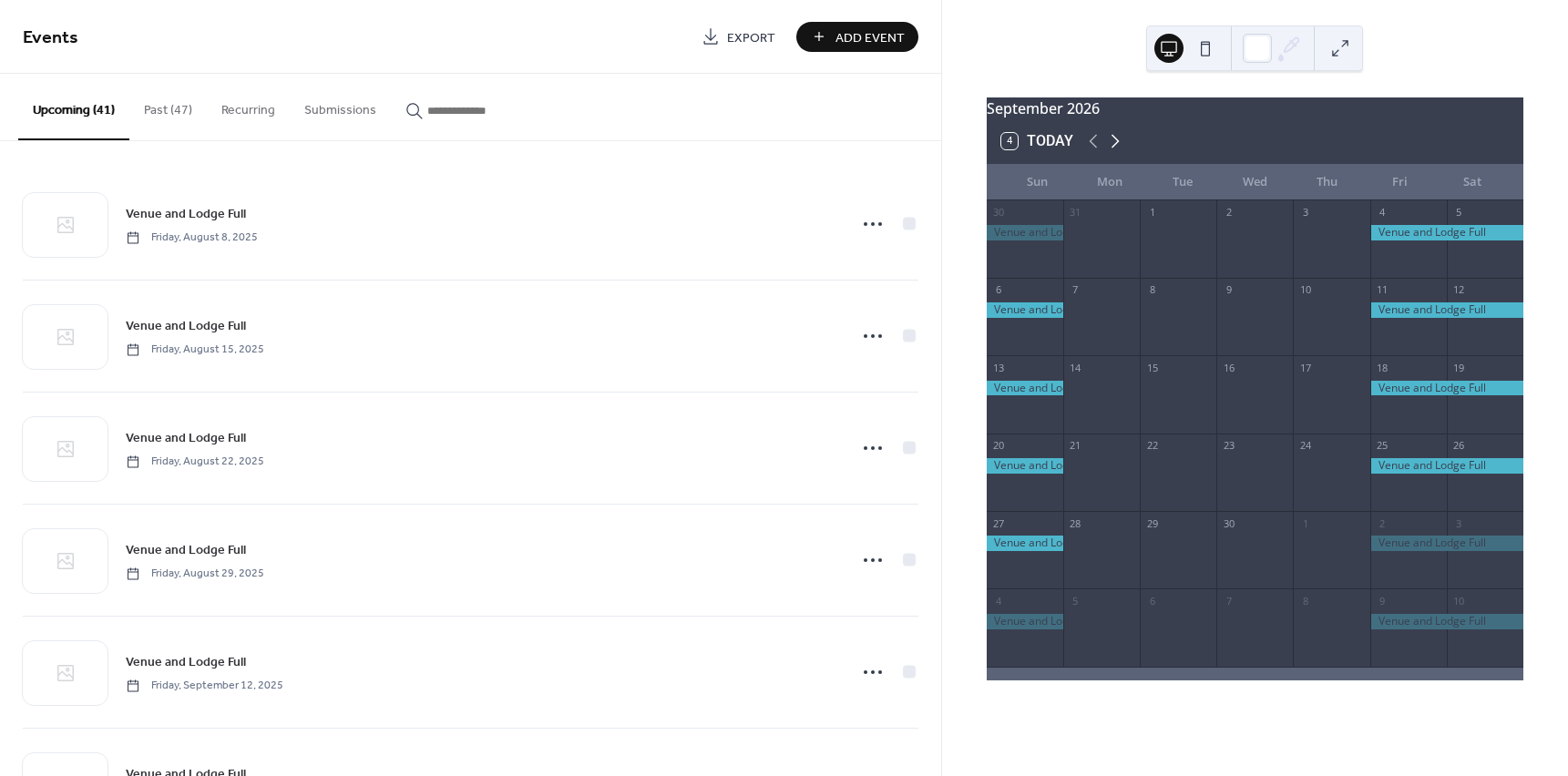 click 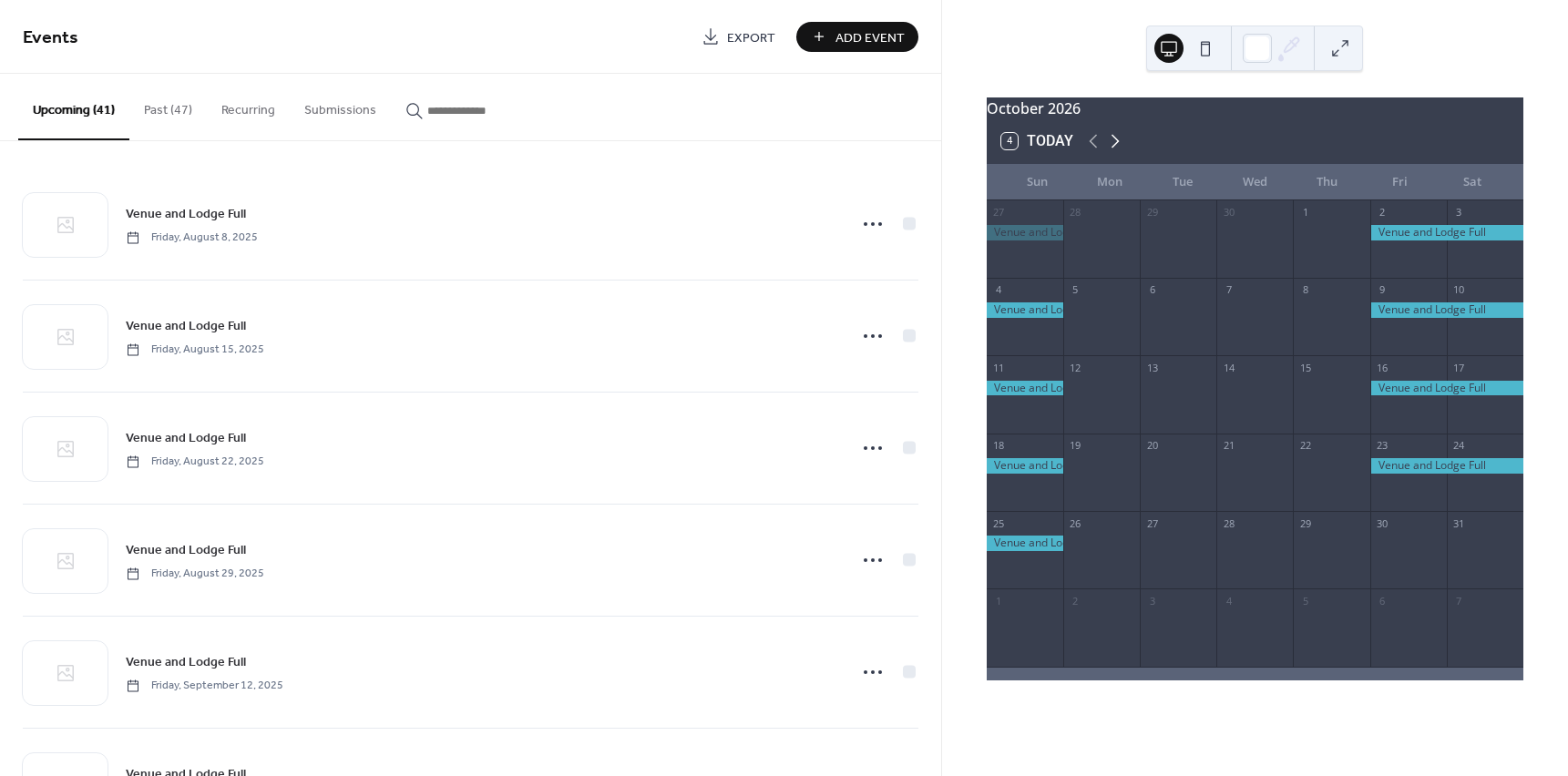 click 